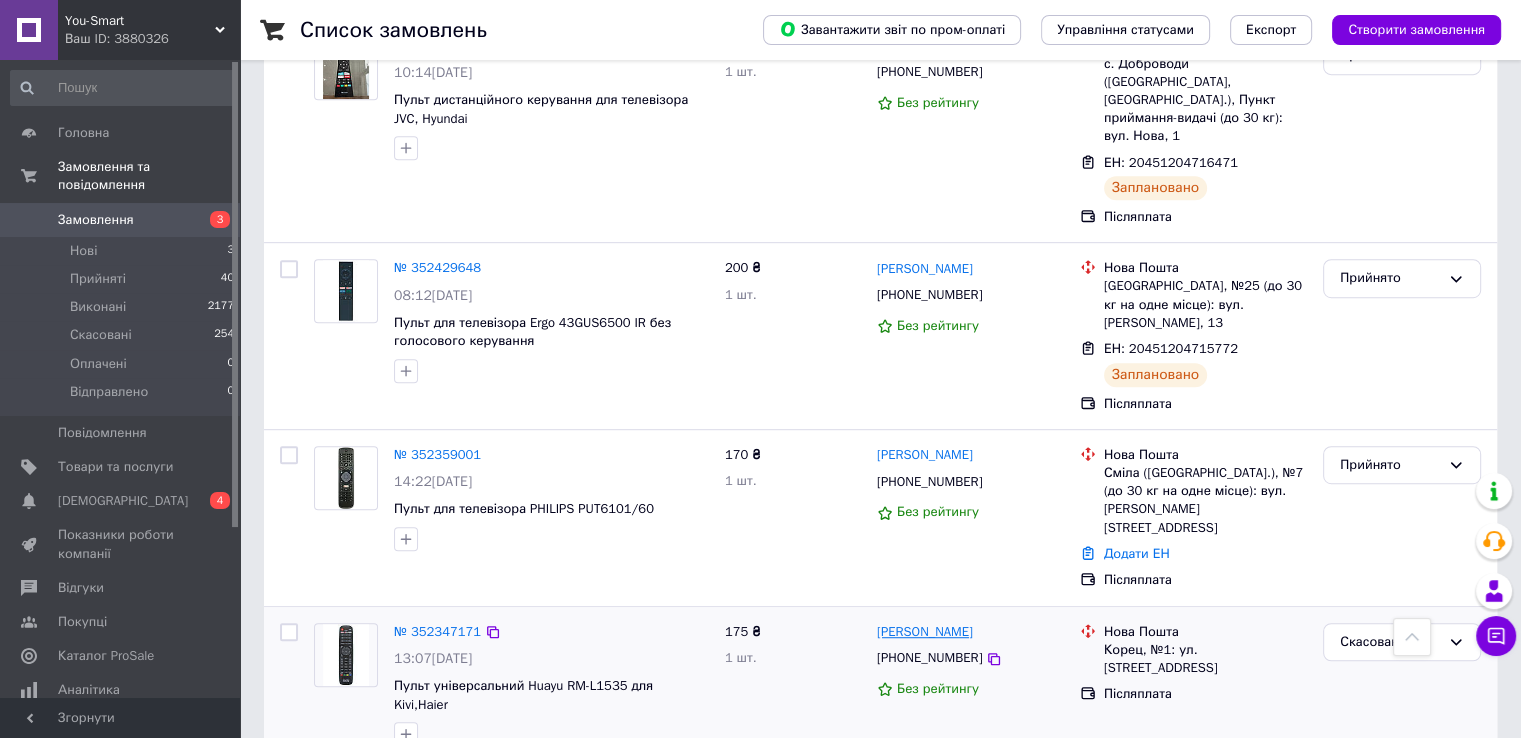 scroll, scrollTop: 1037, scrollLeft: 0, axis: vertical 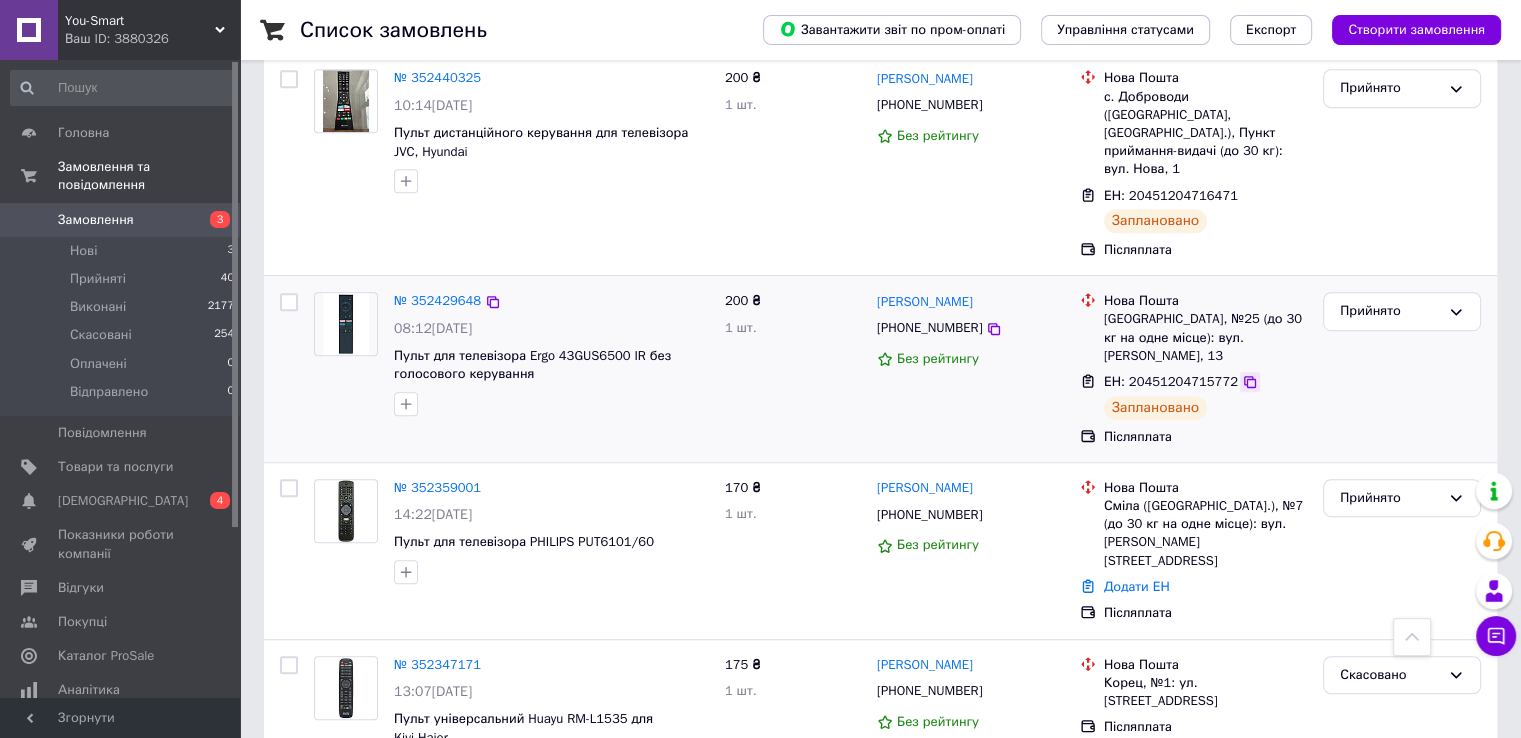 click 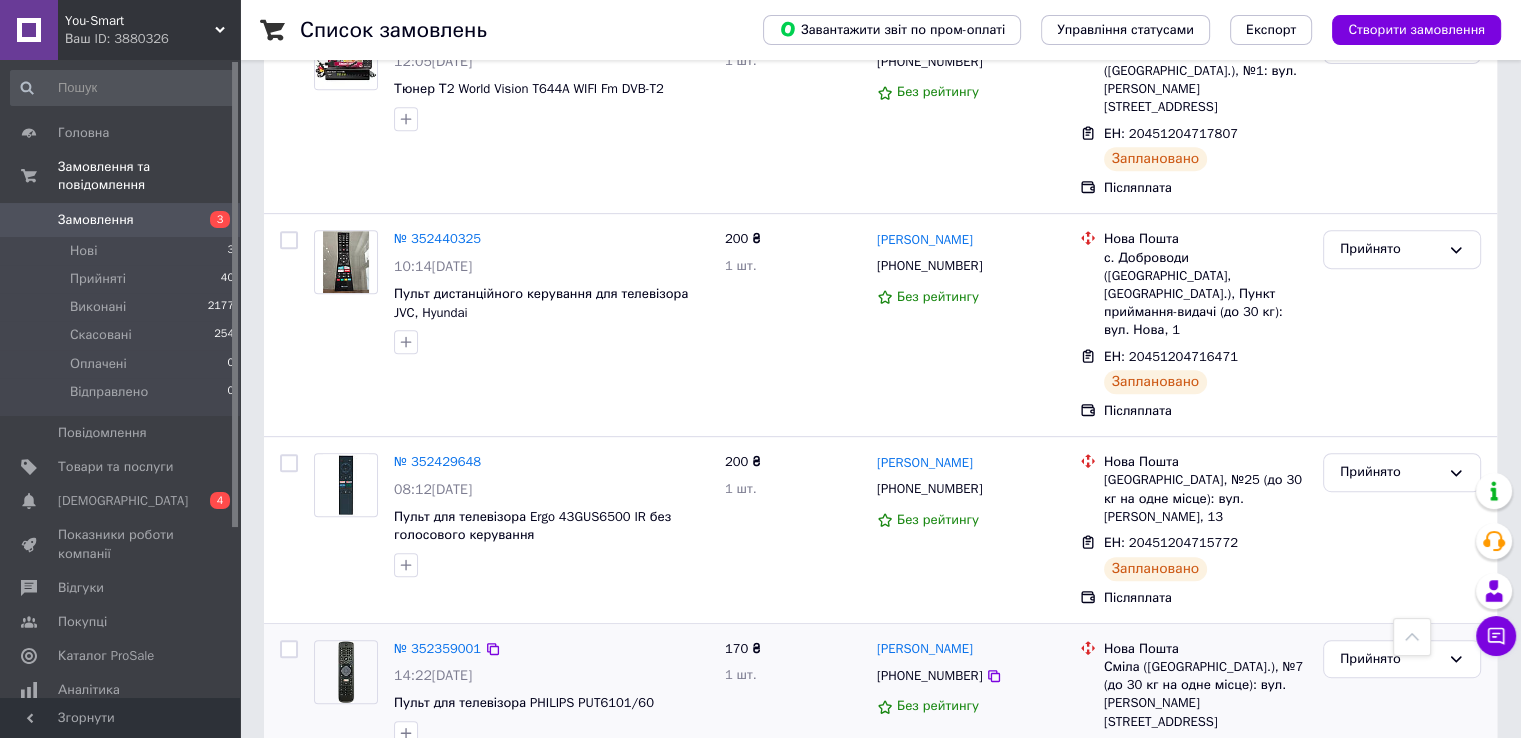 scroll, scrollTop: 837, scrollLeft: 0, axis: vertical 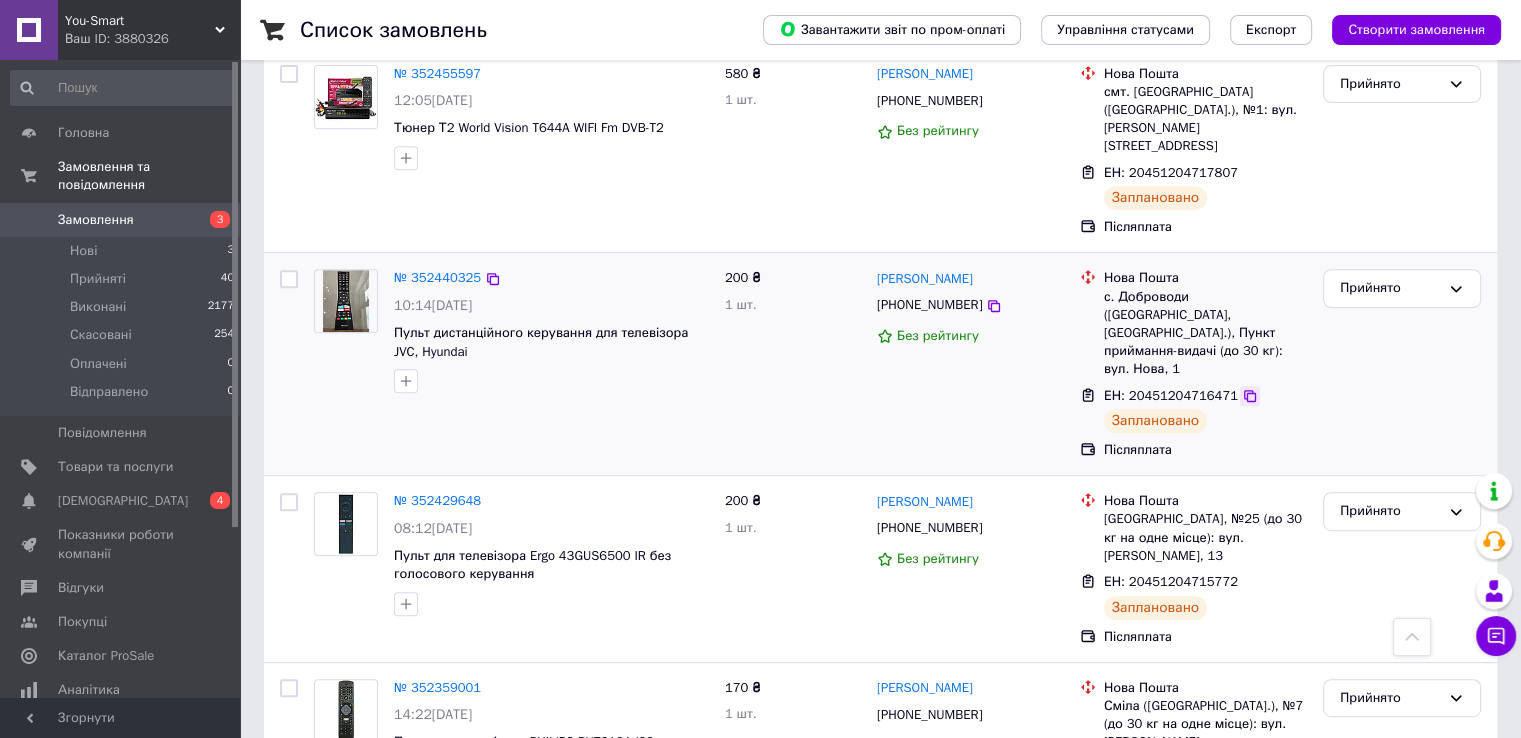 click 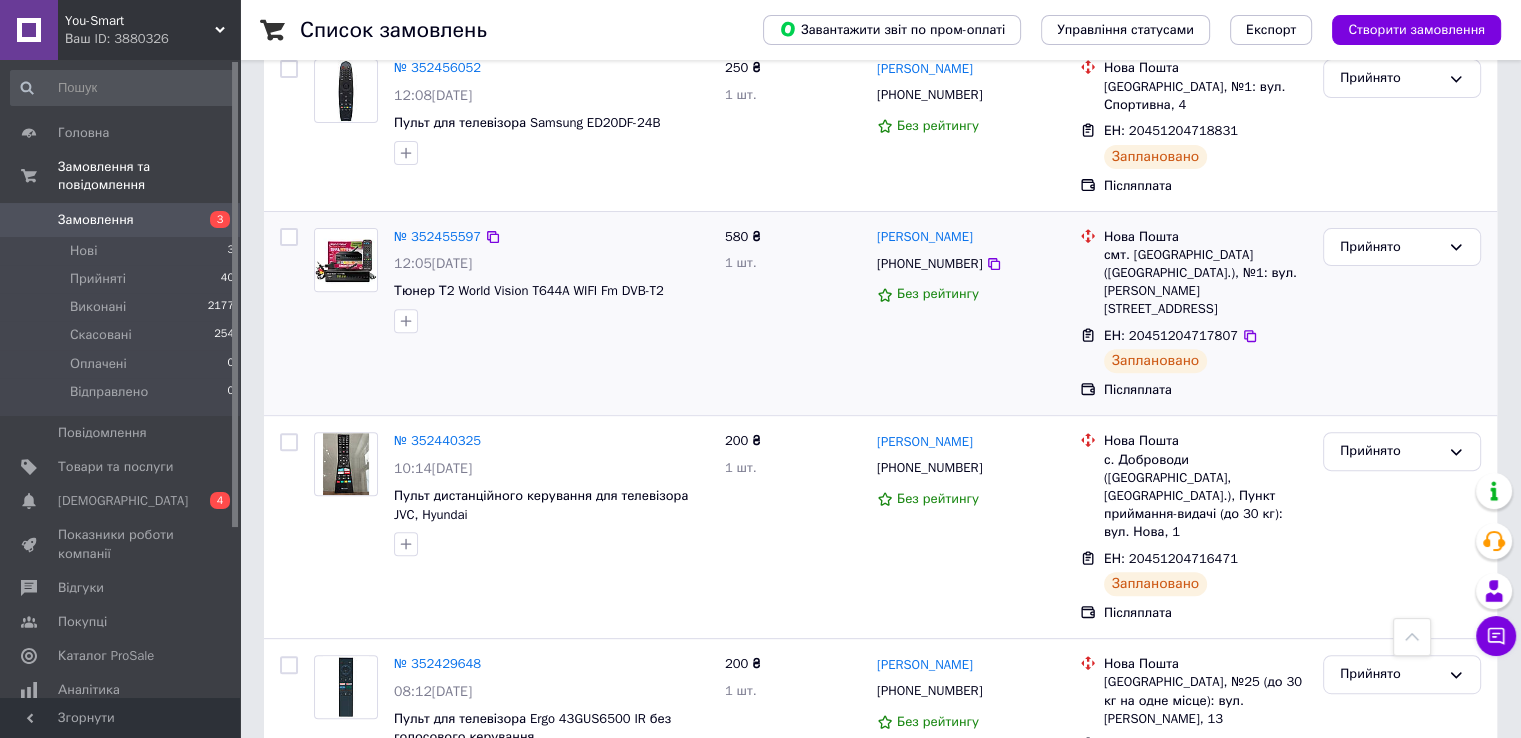 scroll, scrollTop: 637, scrollLeft: 0, axis: vertical 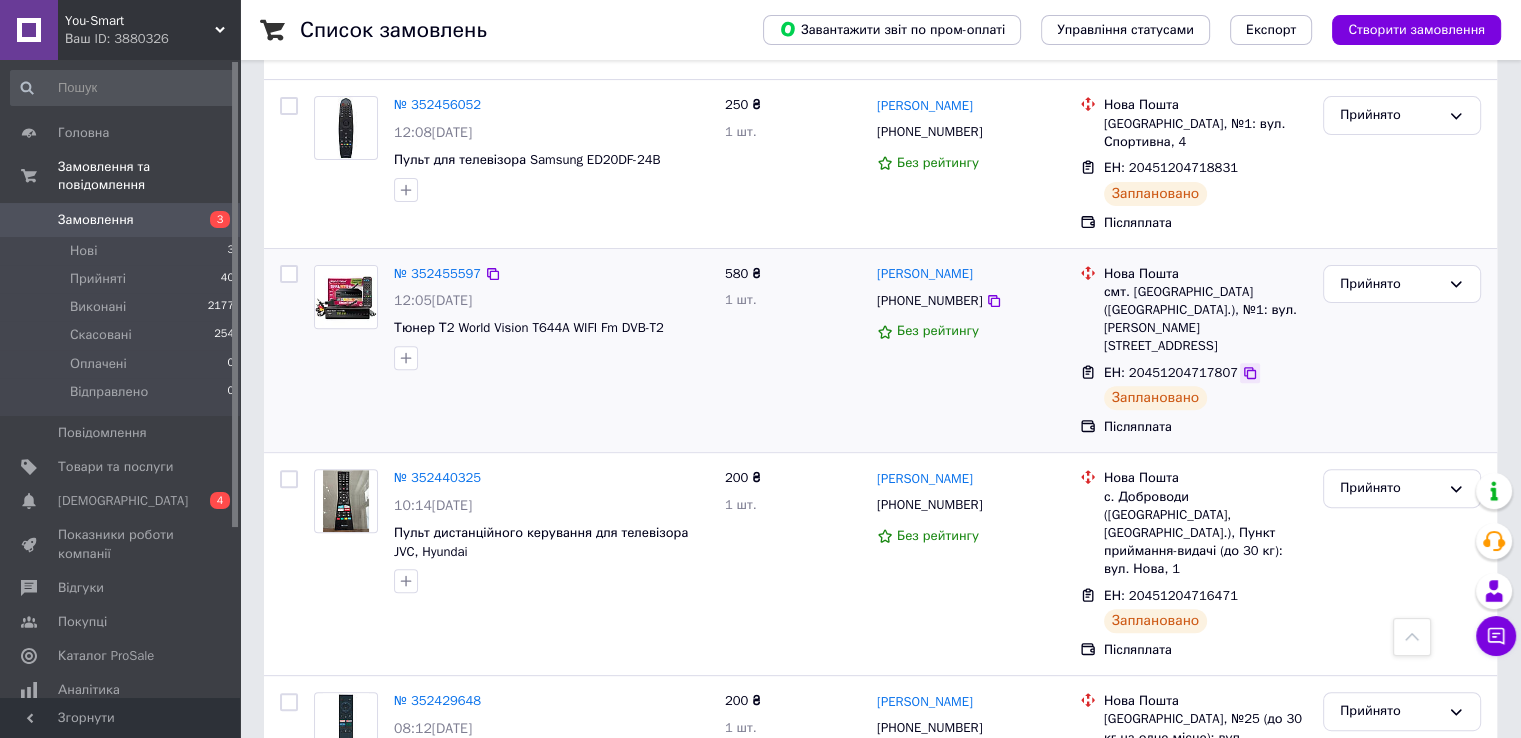 click 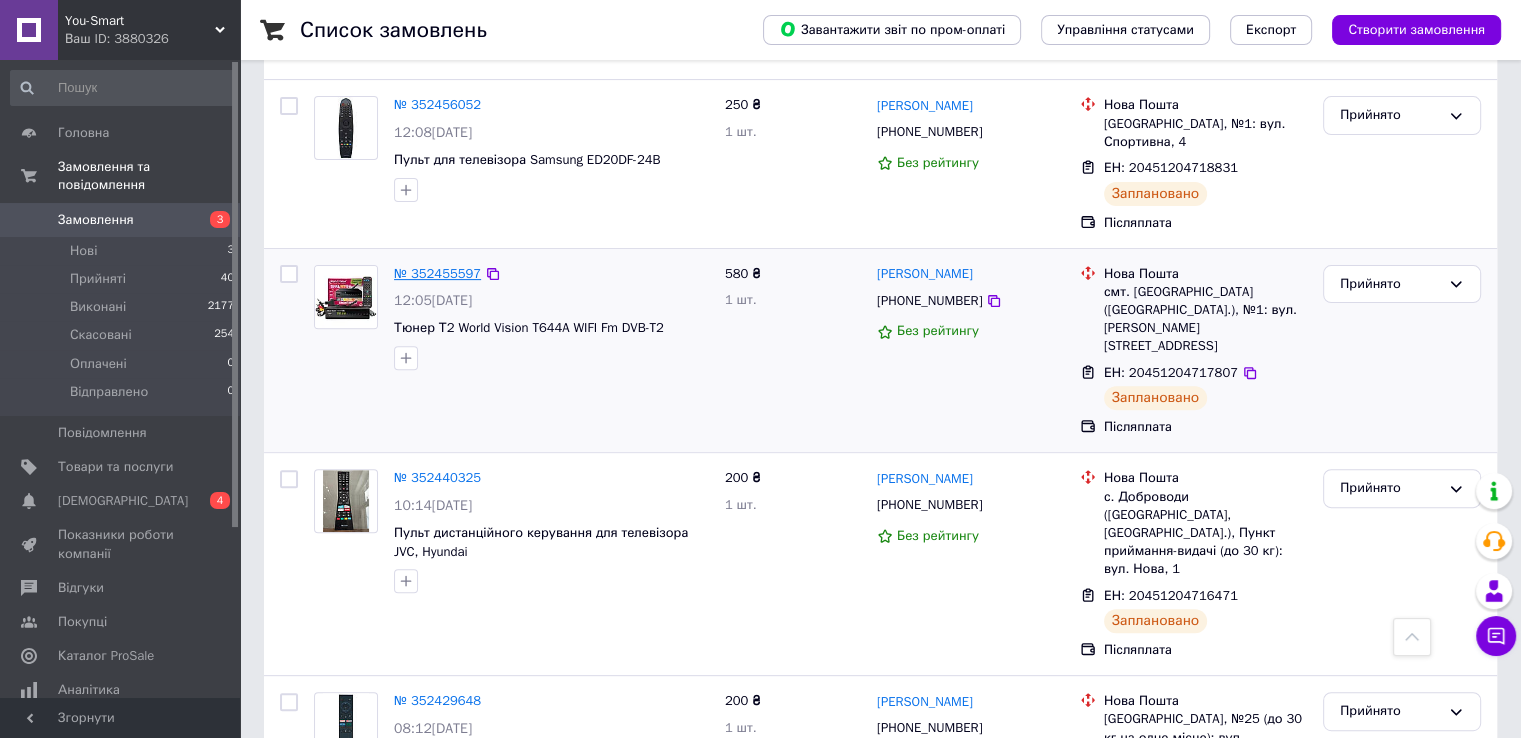 scroll, scrollTop: 537, scrollLeft: 0, axis: vertical 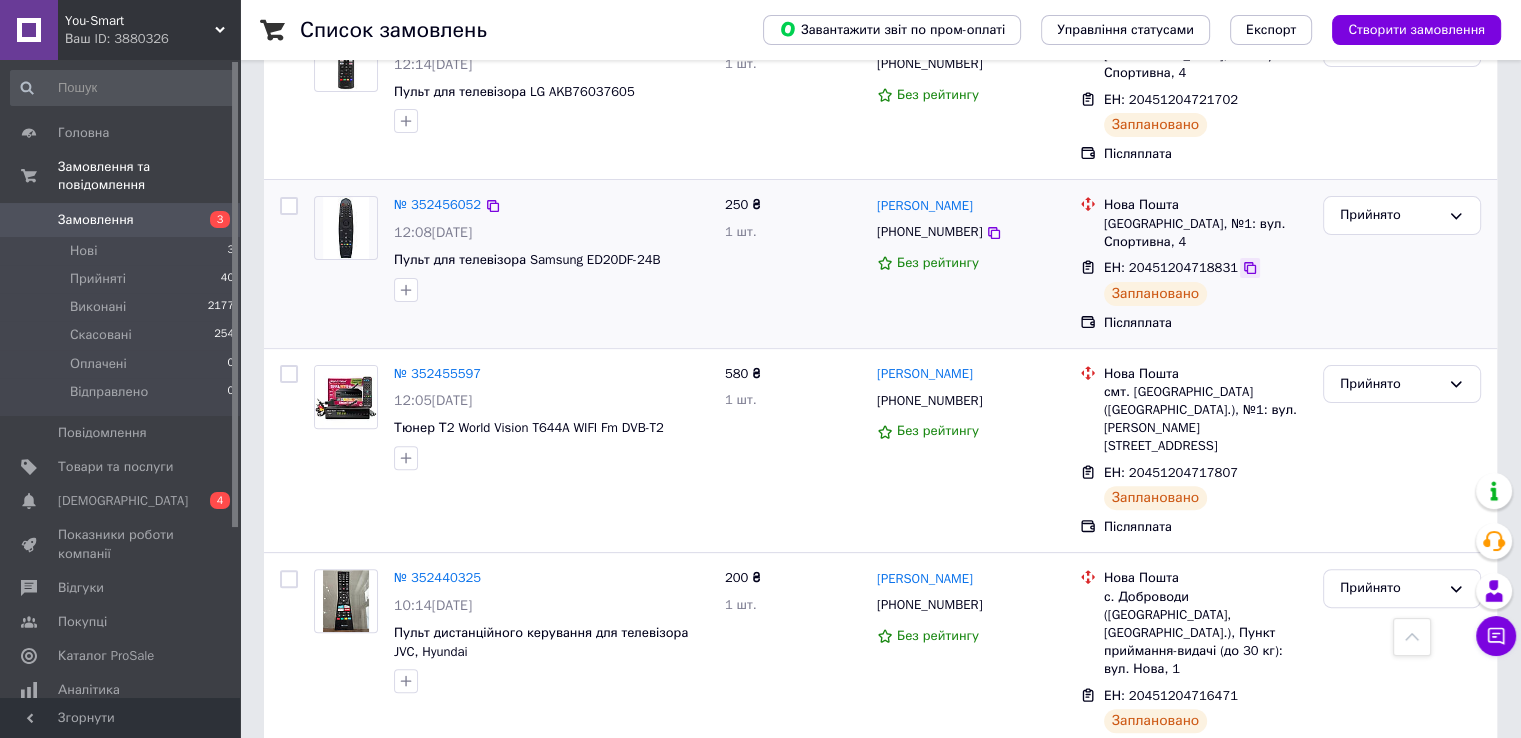 click 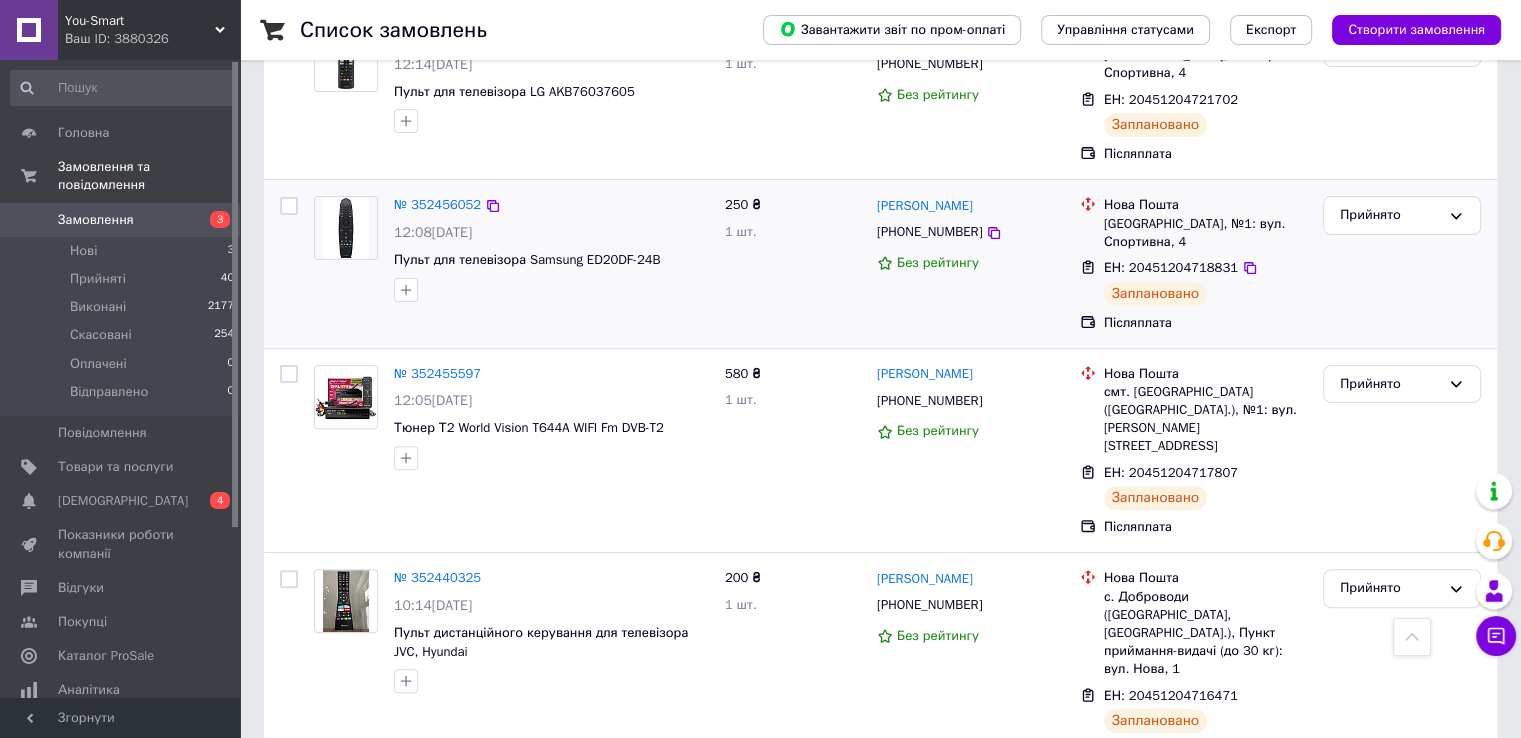 scroll, scrollTop: 337, scrollLeft: 0, axis: vertical 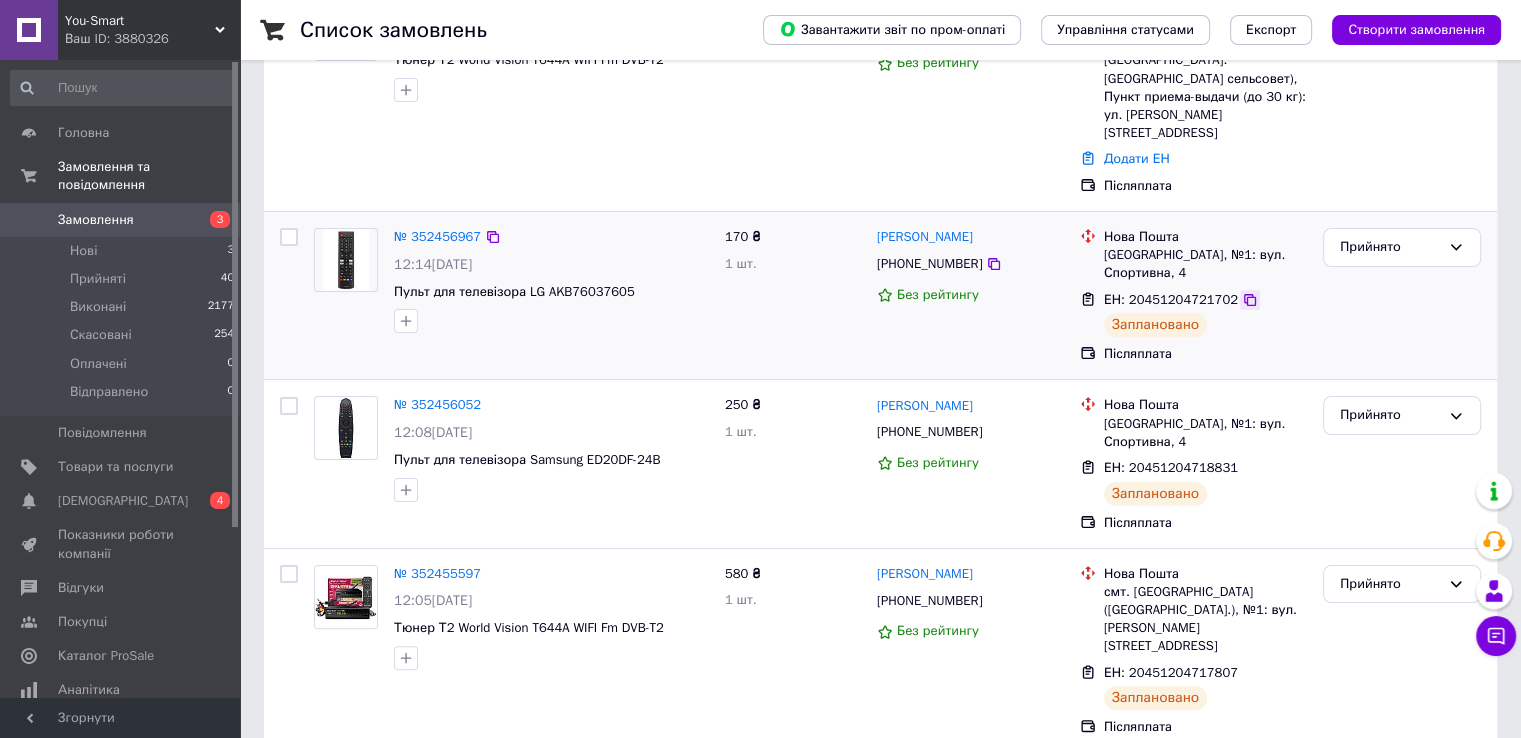 click 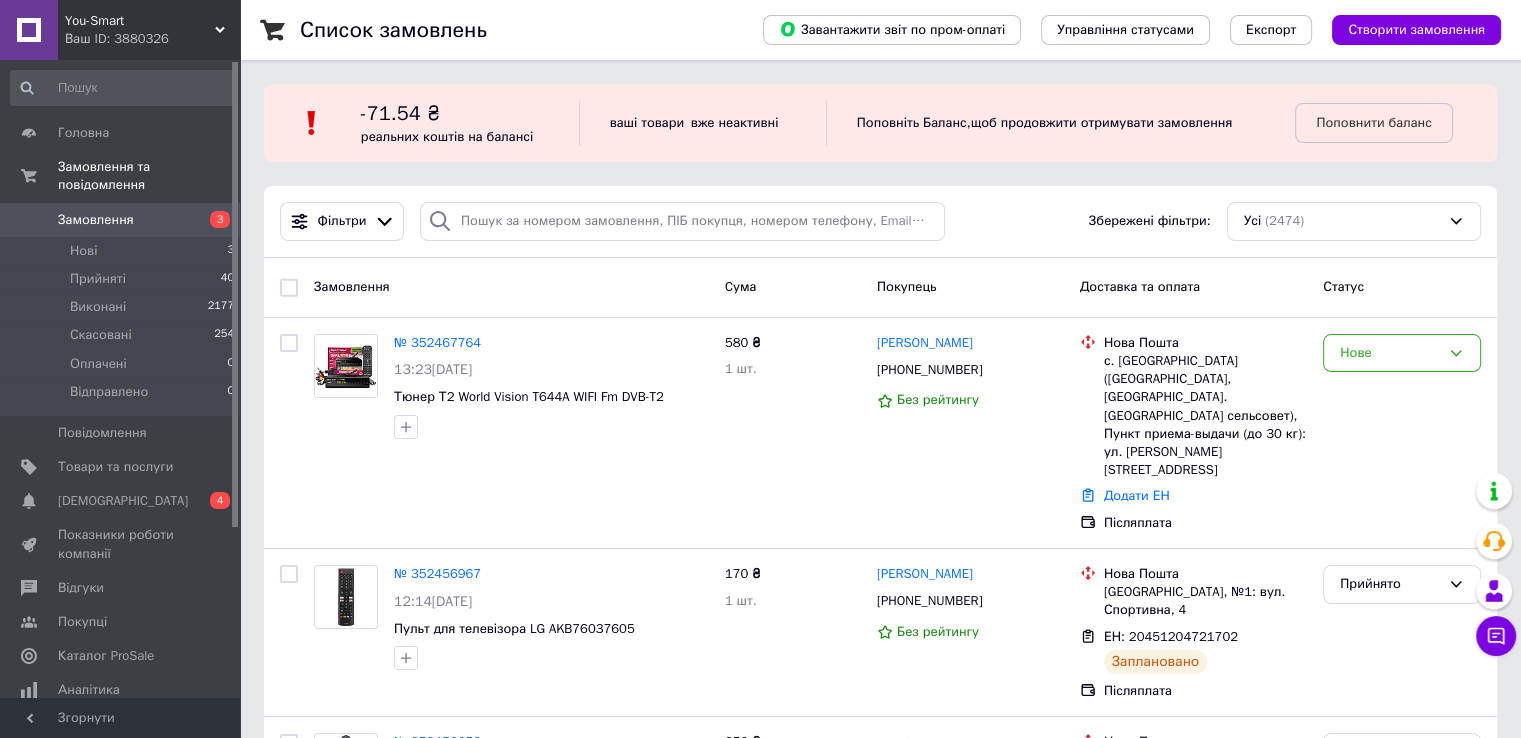 scroll, scrollTop: 0, scrollLeft: 0, axis: both 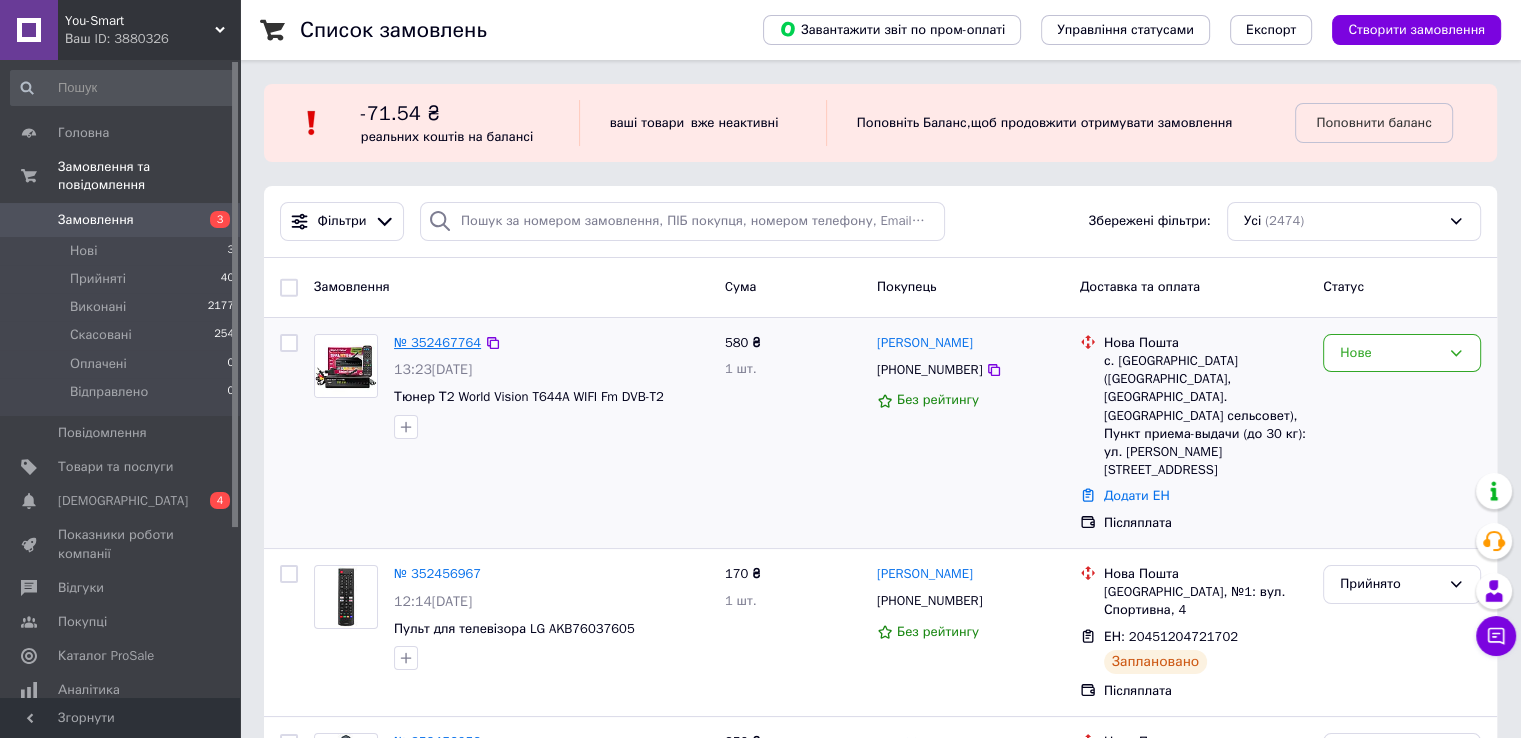 click on "№ 352467764" at bounding box center [437, 342] 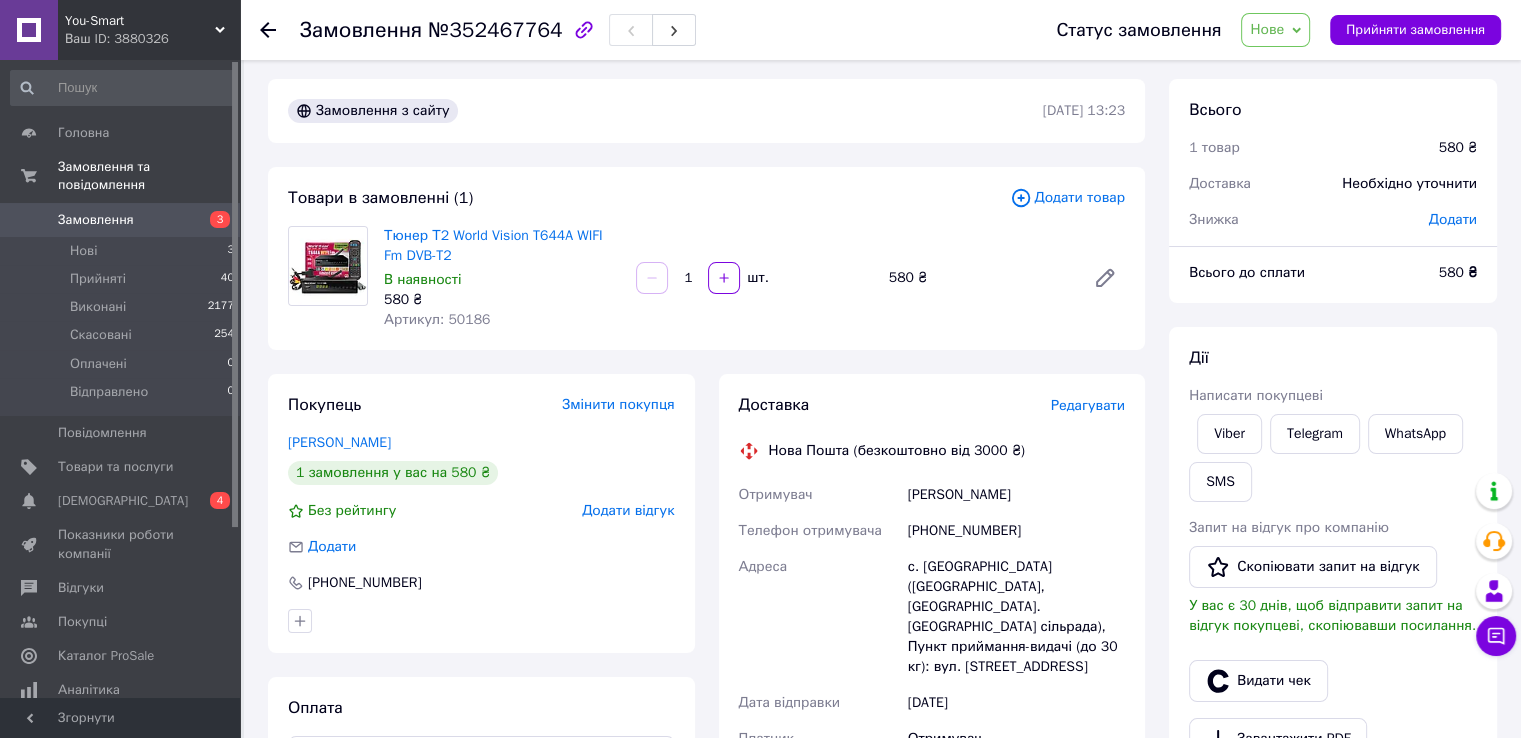 scroll, scrollTop: 0, scrollLeft: 0, axis: both 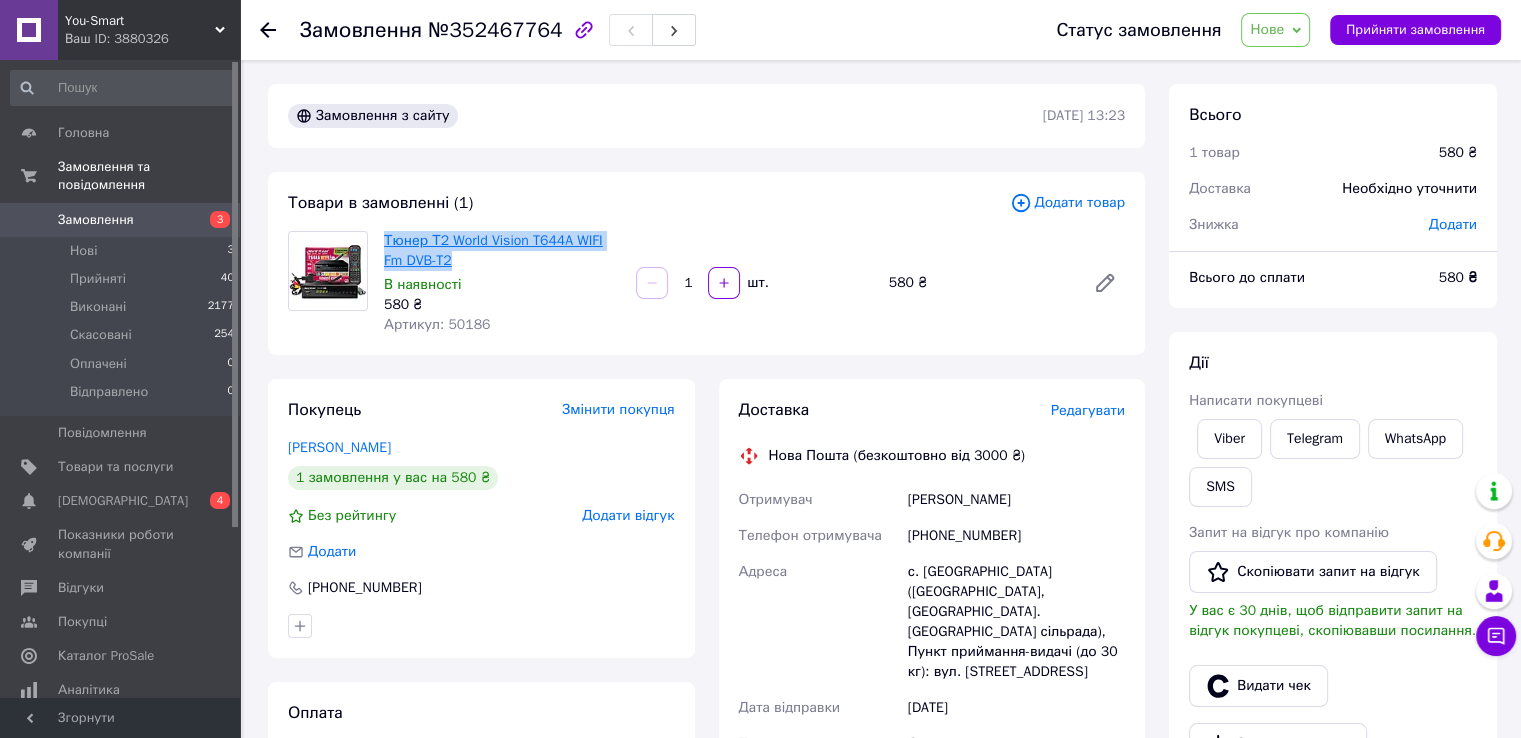 drag, startPoint x: 468, startPoint y: 261, endPoint x: 384, endPoint y: 242, distance: 86.12201 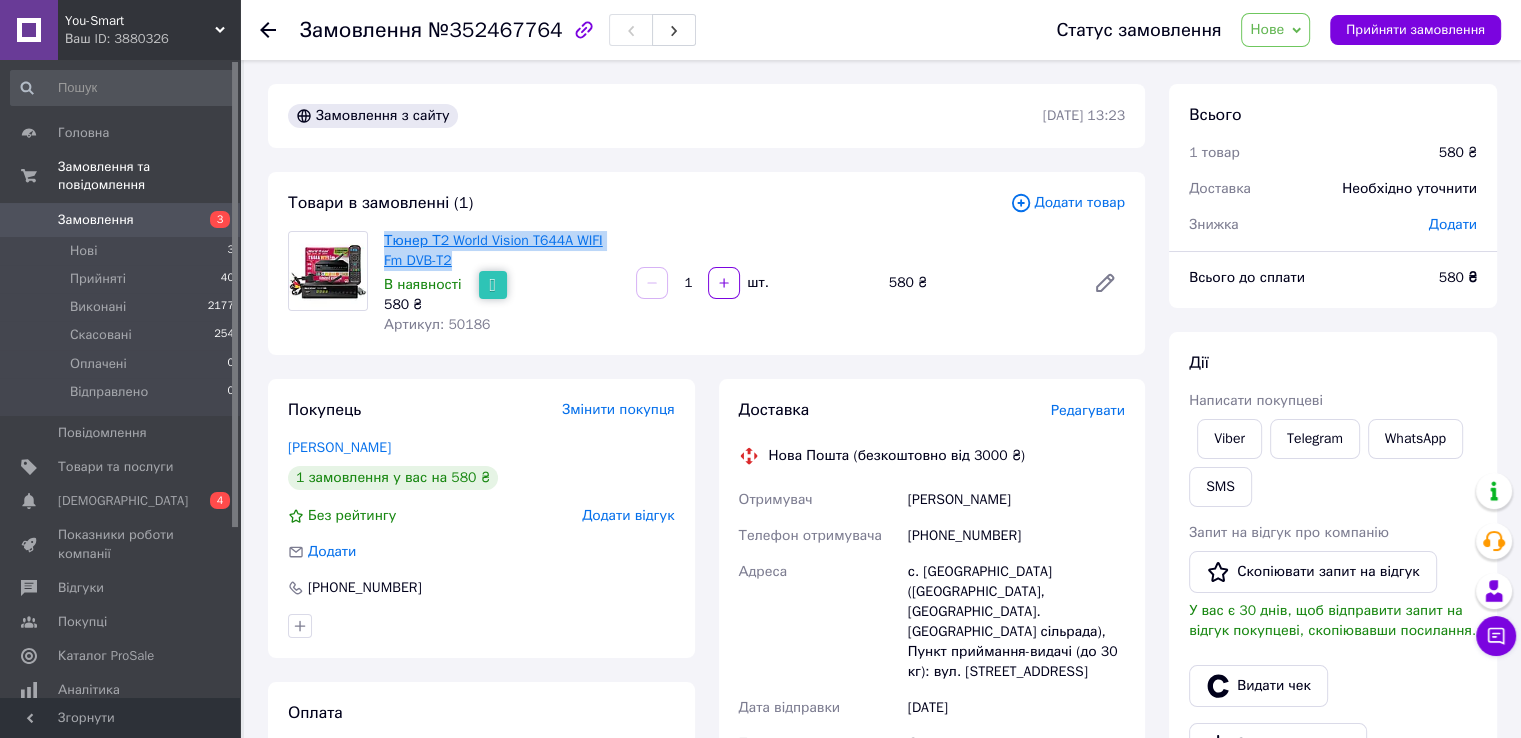 copy on "Тюнер Т2 World Vision T644A WIFI Fm DVB-T2" 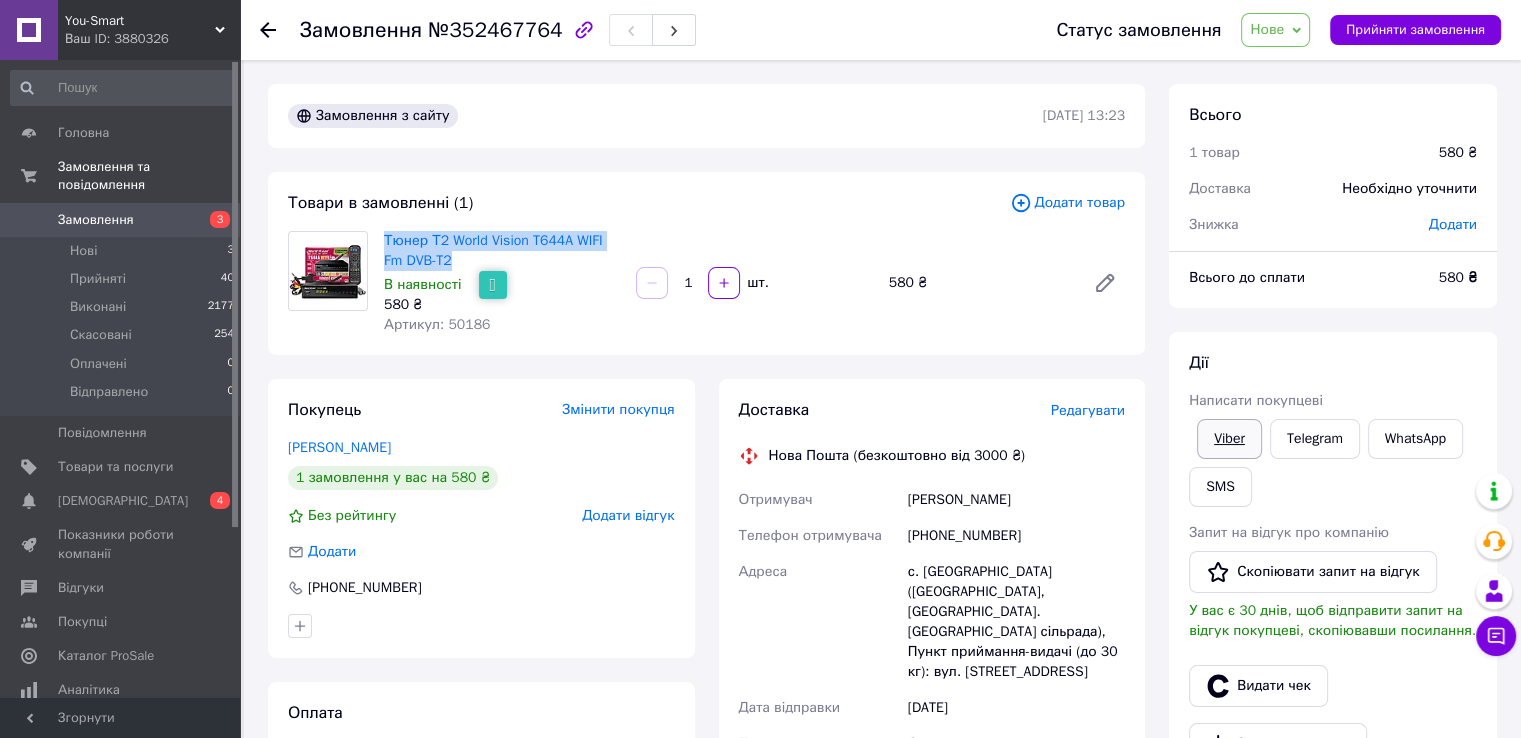 click on "Viber" at bounding box center (1229, 439) 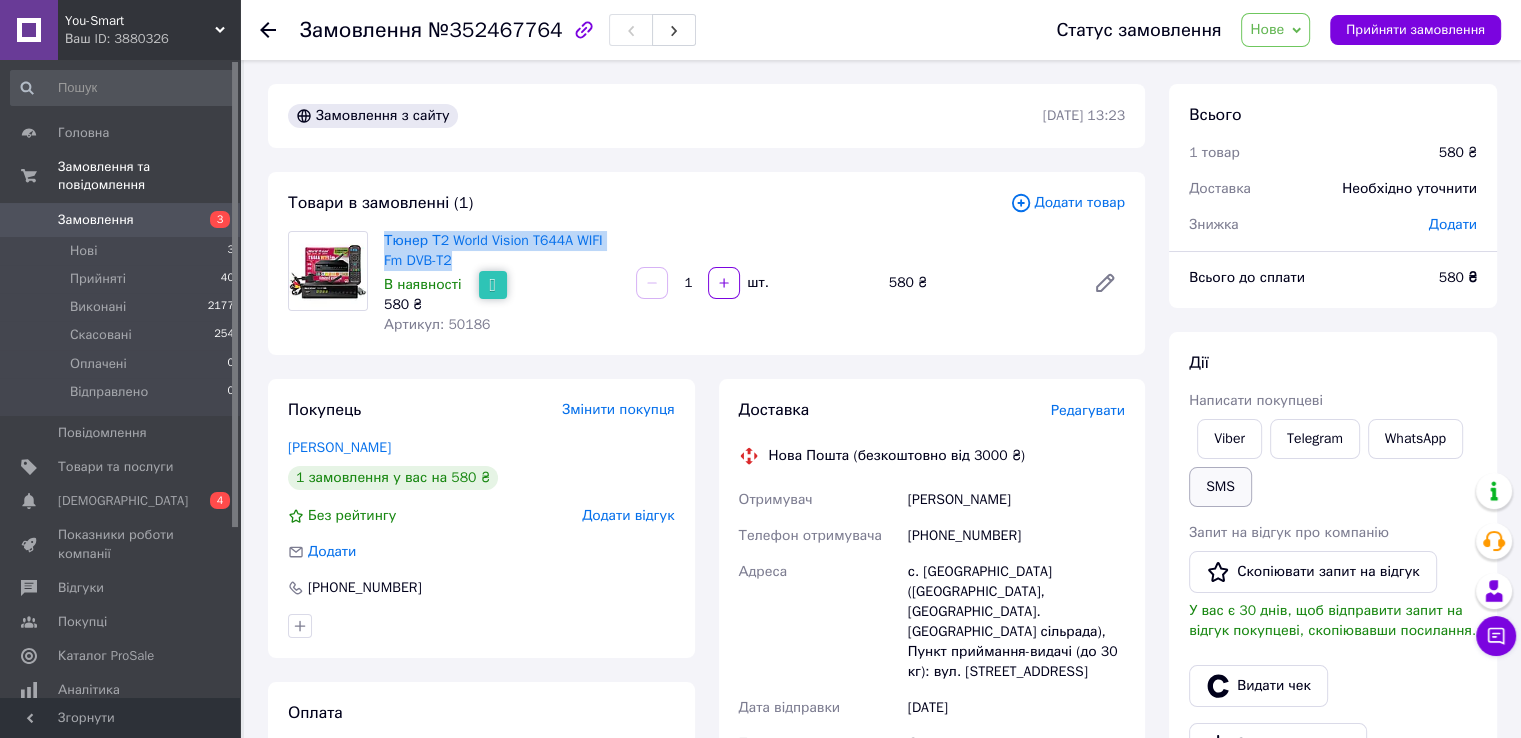 click on "SMS" at bounding box center [1220, 487] 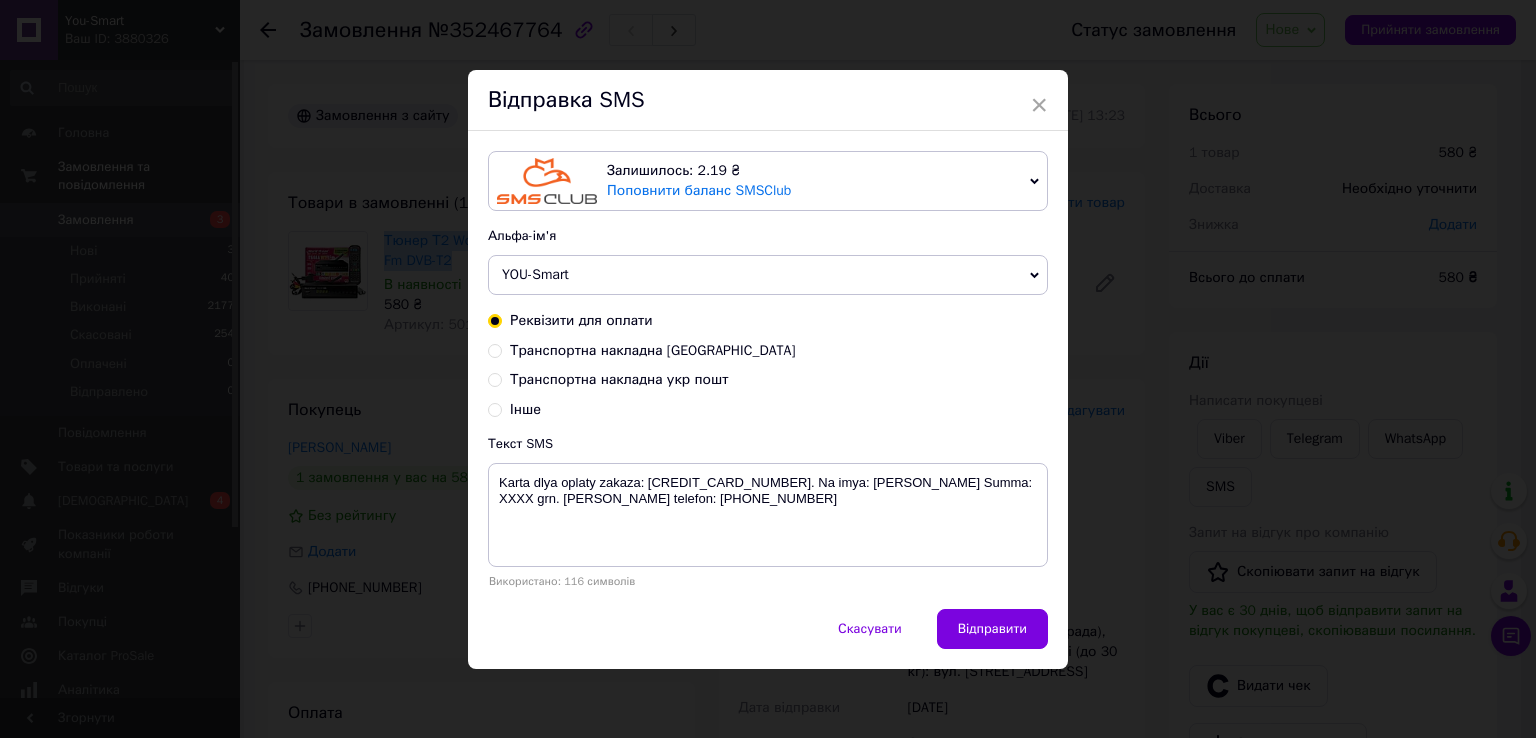 click at bounding box center [547, 181] 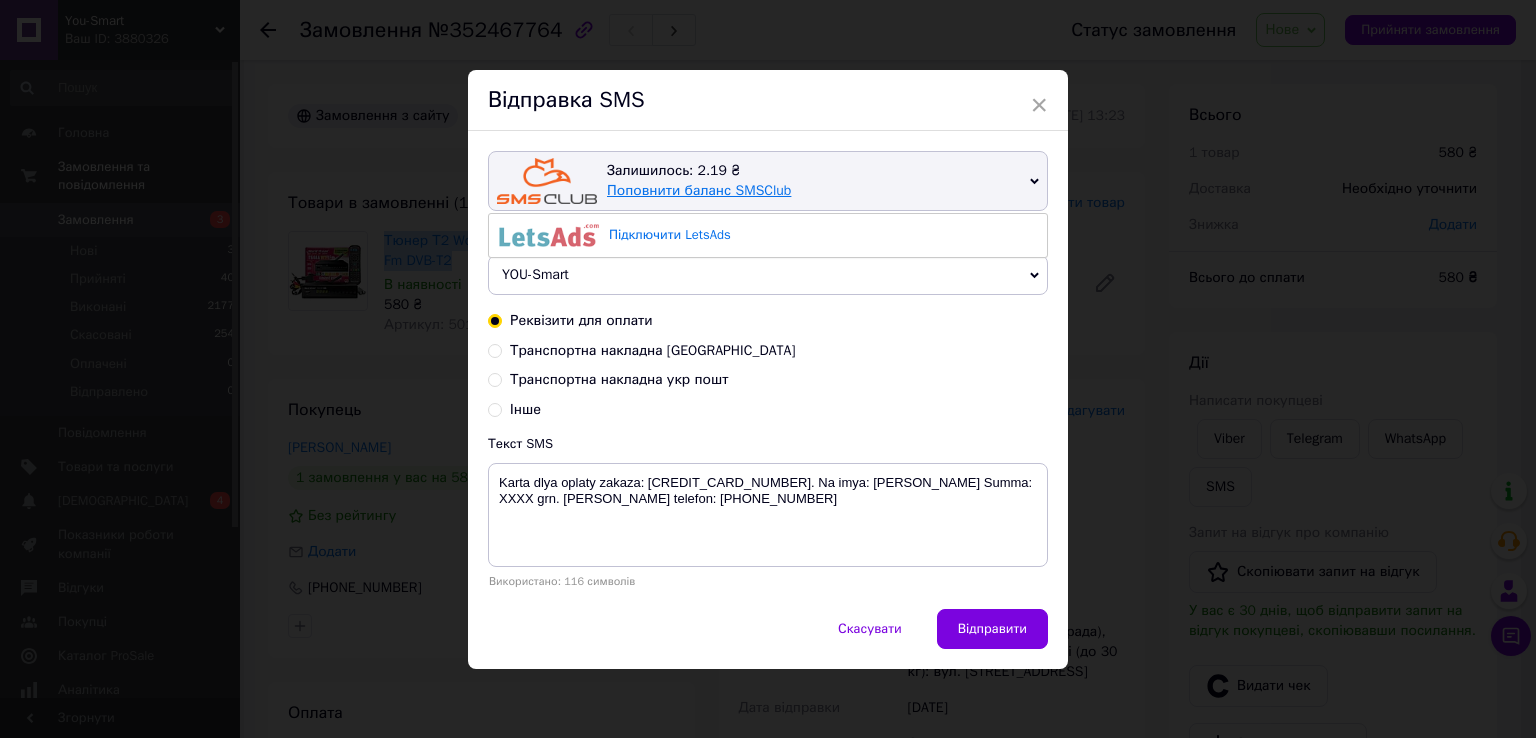click on "Поповнити баланс SMSClub" at bounding box center [699, 190] 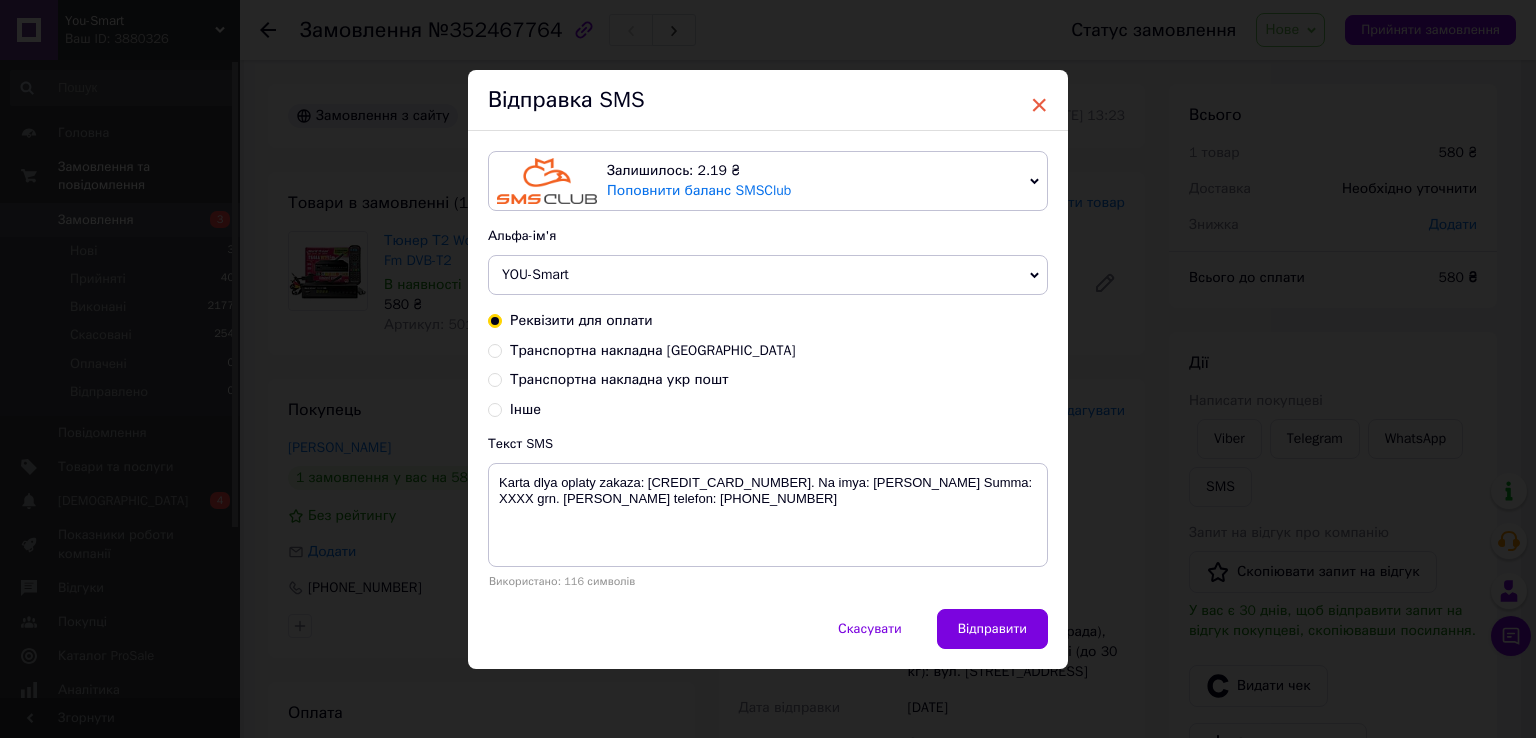click on "×" at bounding box center [1039, 105] 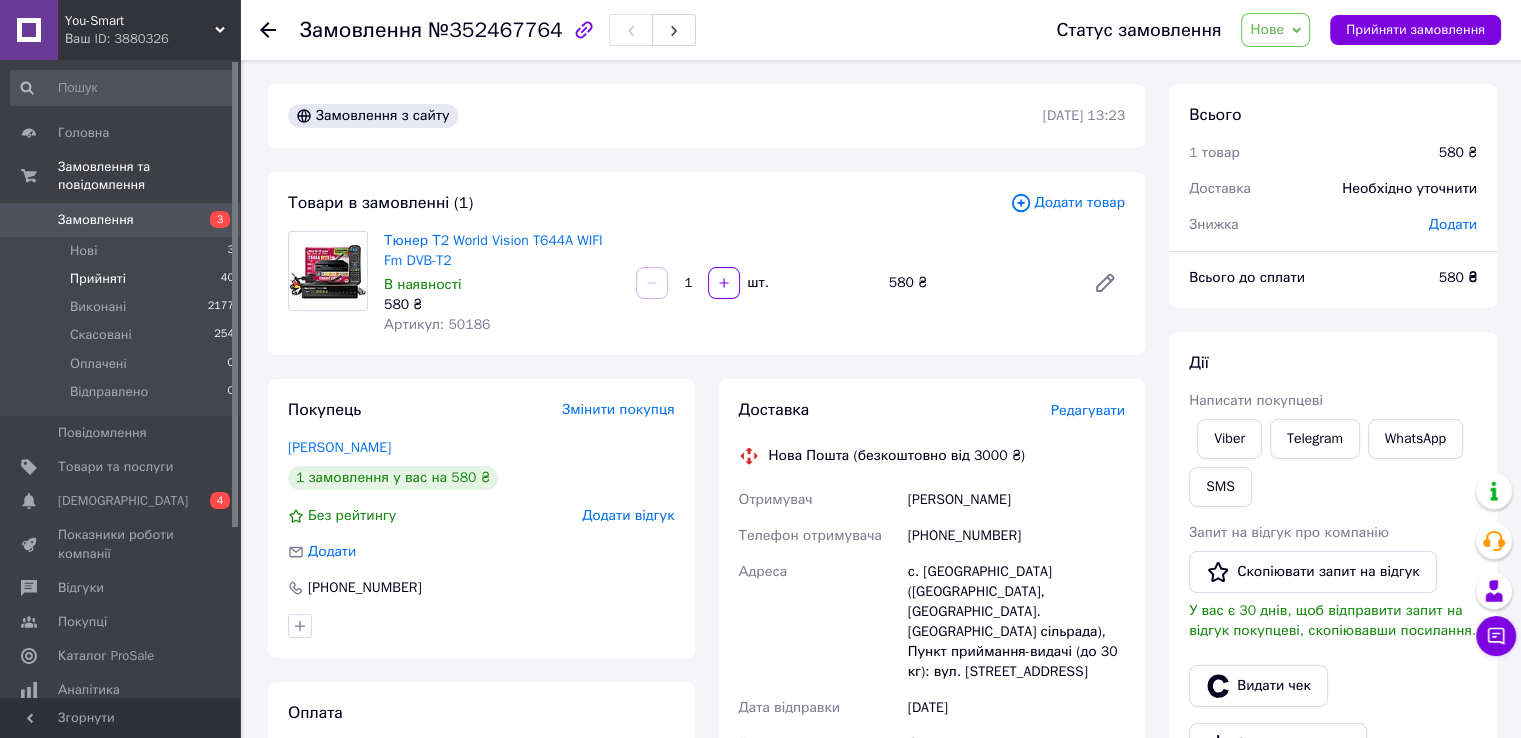 click on "Прийняті" at bounding box center (98, 279) 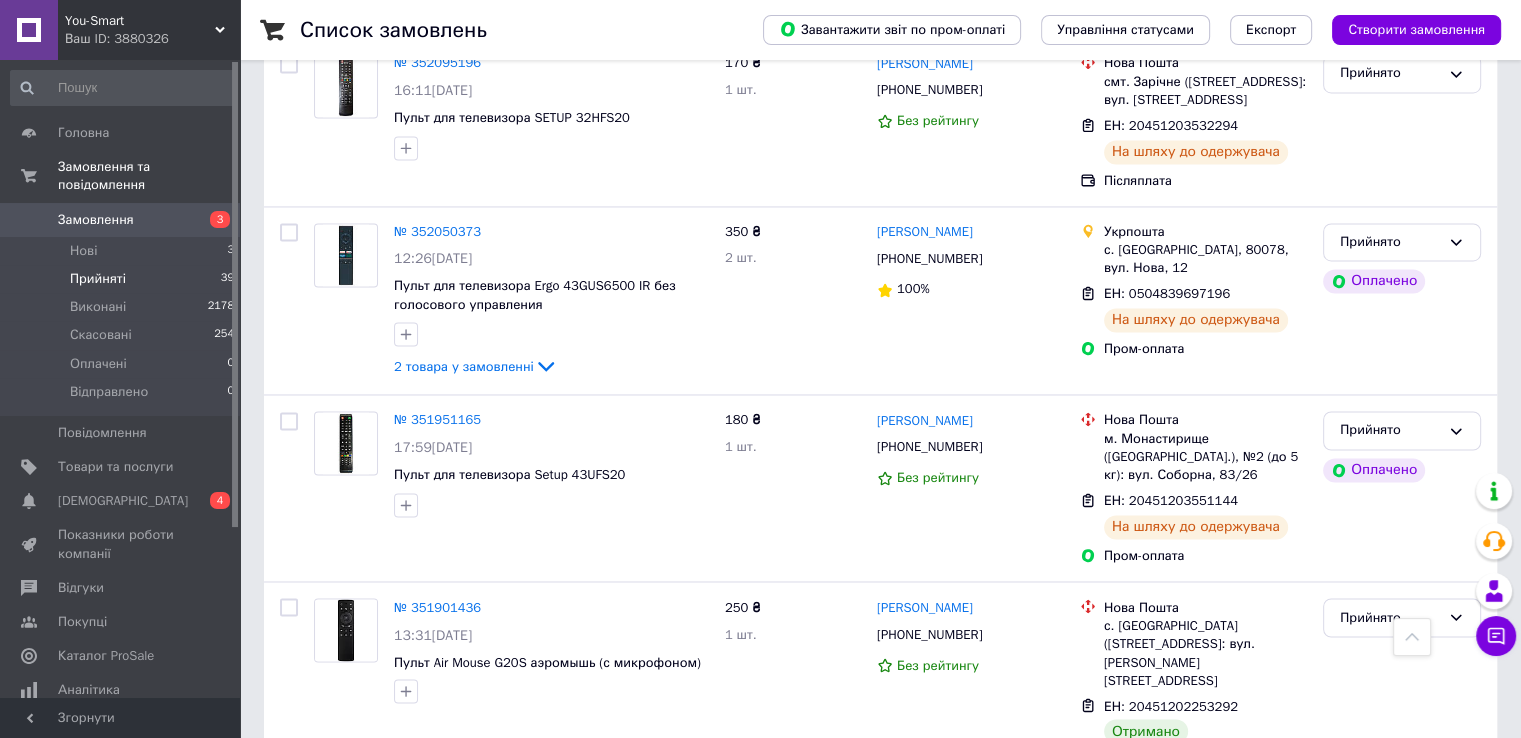 scroll, scrollTop: 3317, scrollLeft: 0, axis: vertical 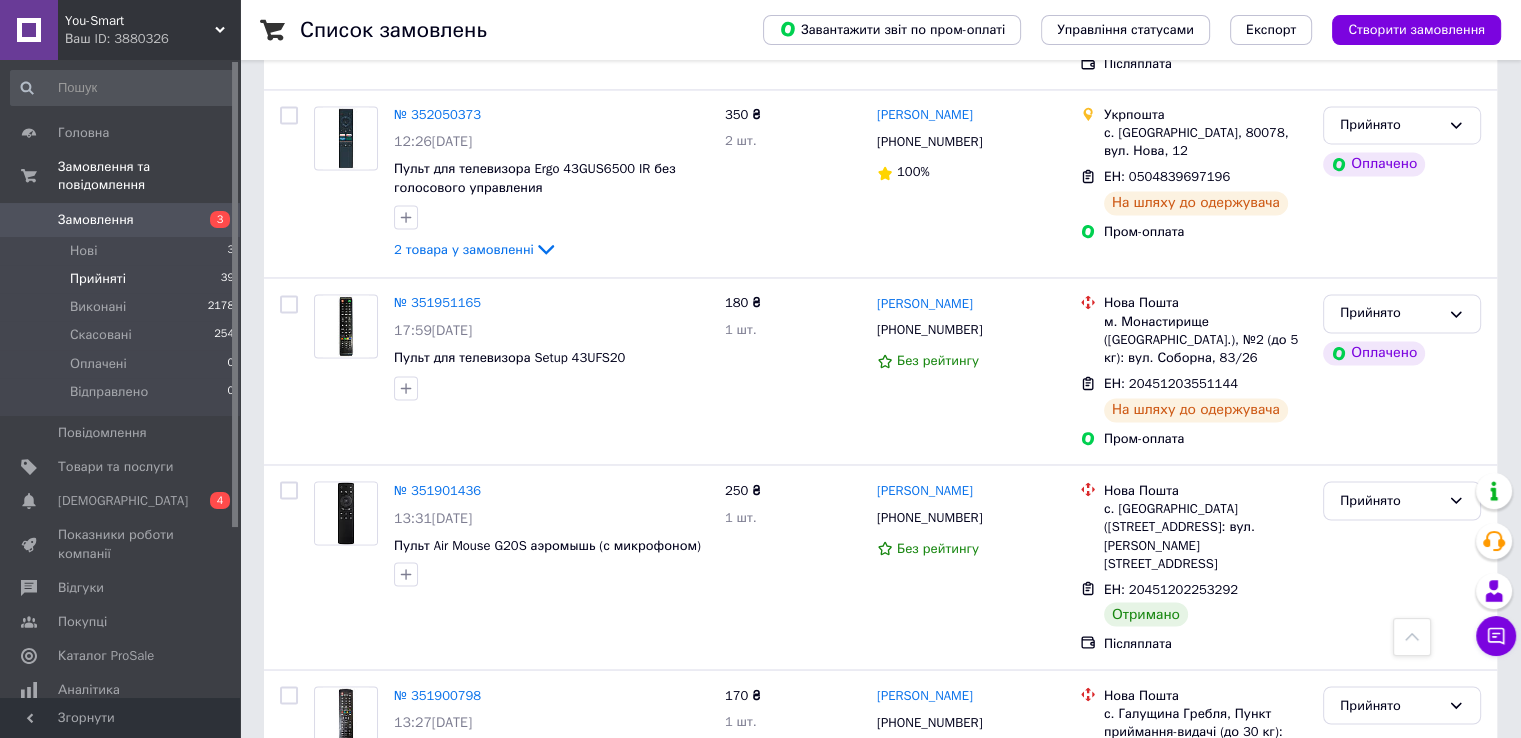 click on "2" at bounding box center (327, 900) 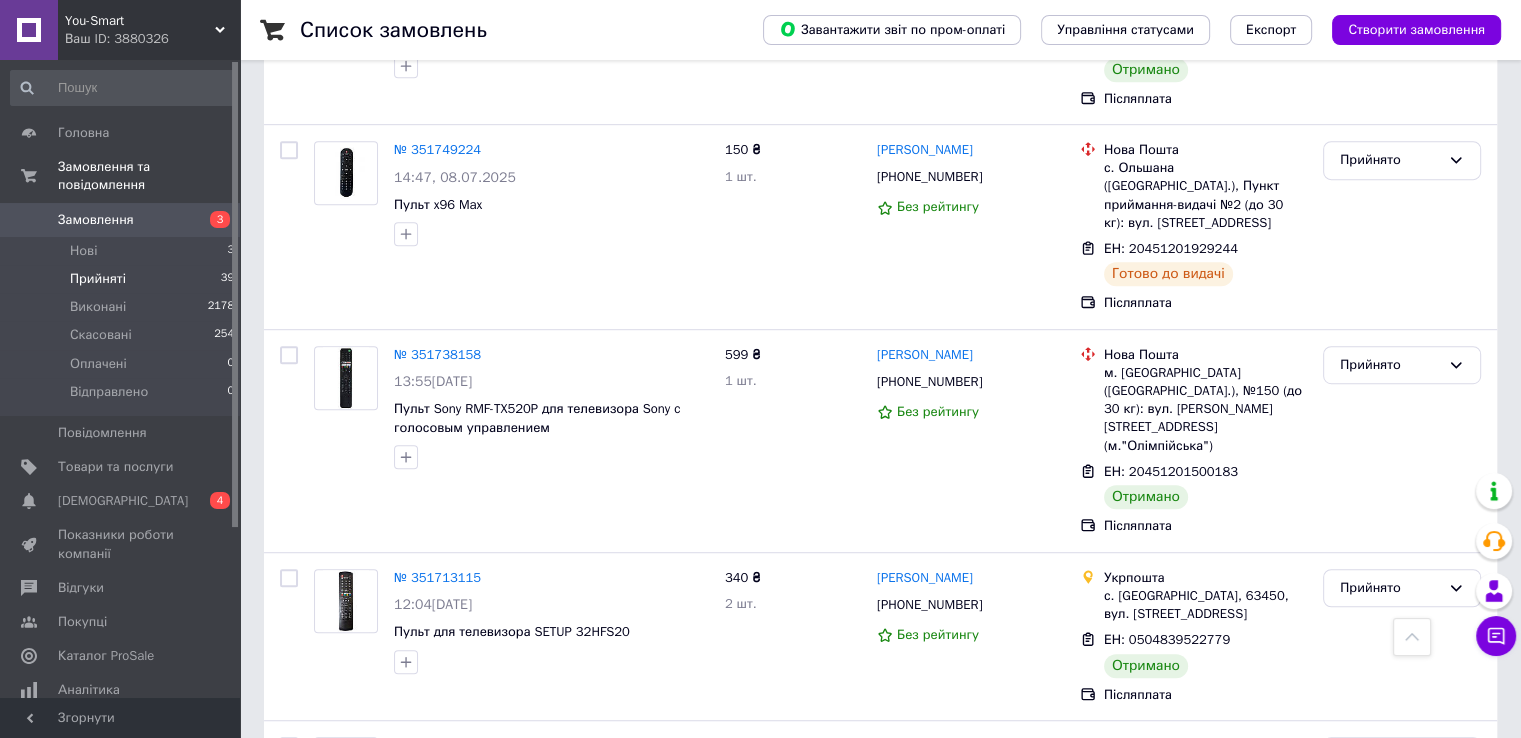 scroll, scrollTop: 1100, scrollLeft: 0, axis: vertical 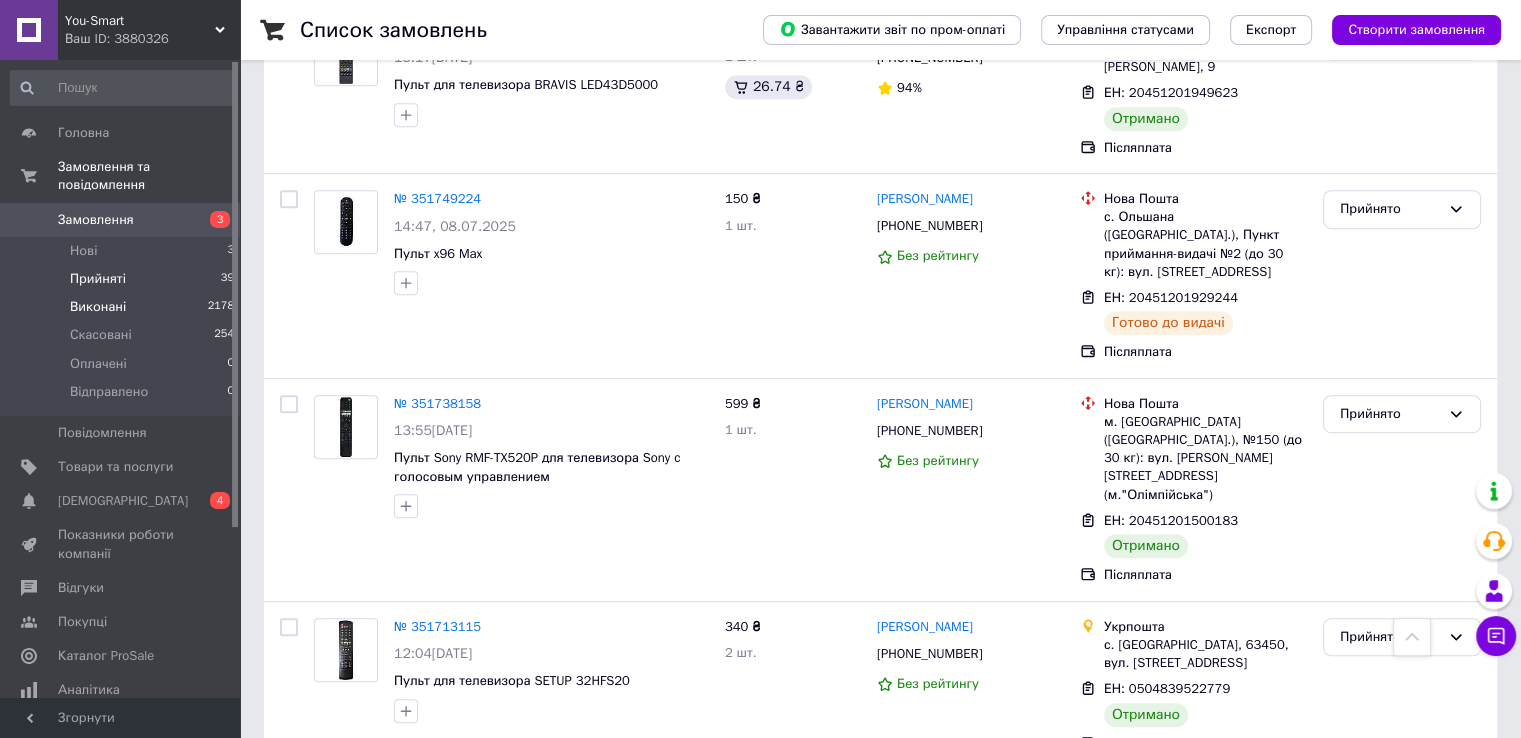 click on "Виконані" at bounding box center [98, 307] 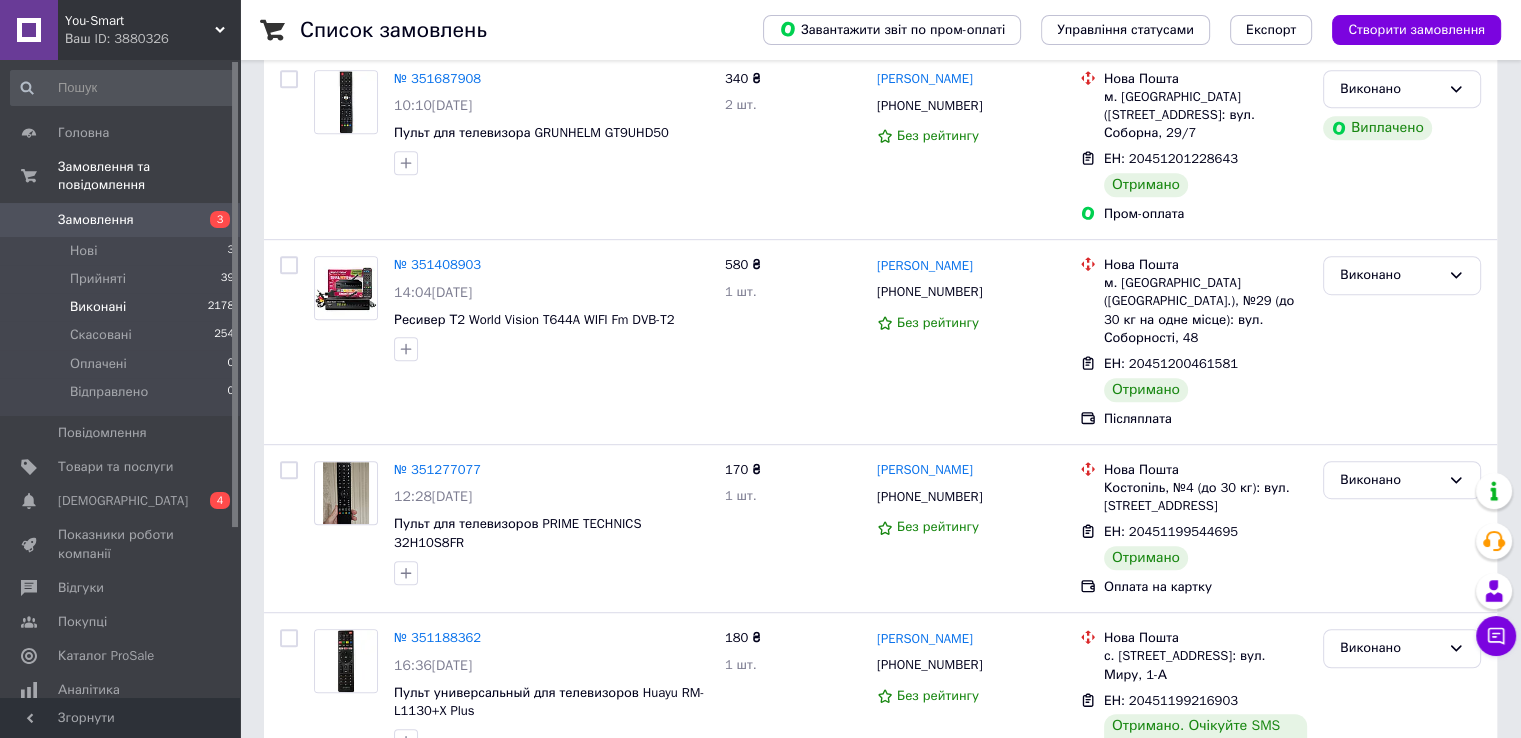 scroll, scrollTop: 0, scrollLeft: 0, axis: both 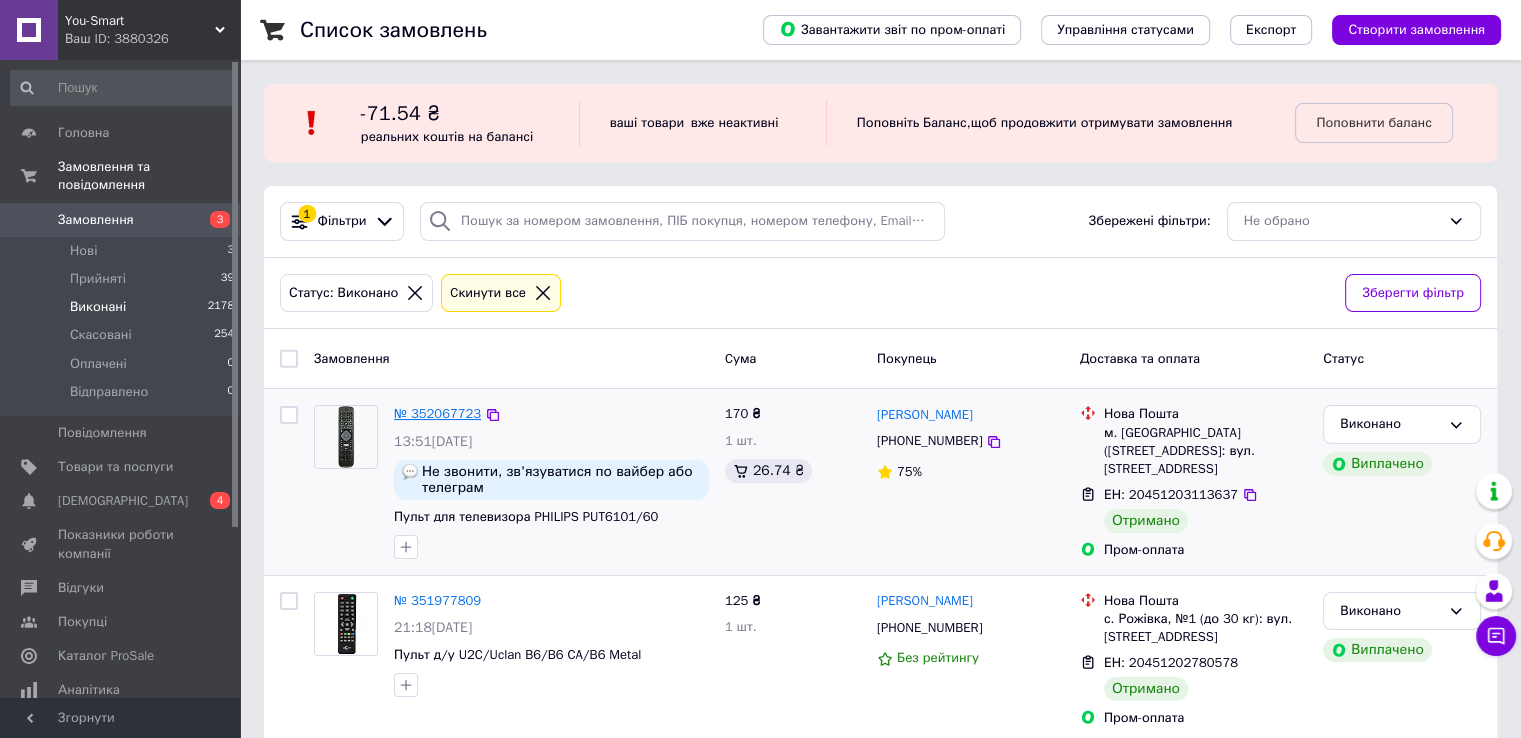 click on "№ 352067723" at bounding box center (437, 413) 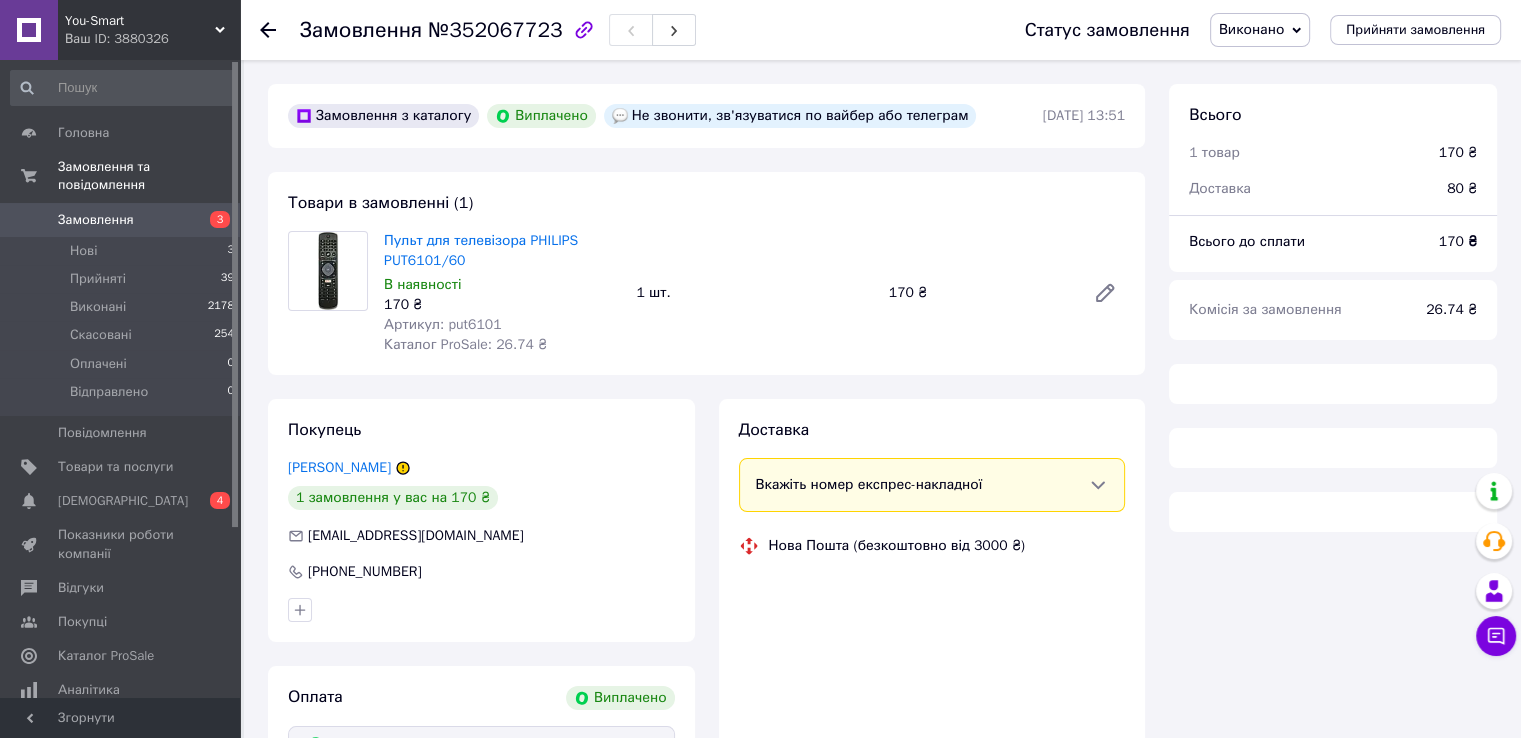 scroll, scrollTop: 100, scrollLeft: 0, axis: vertical 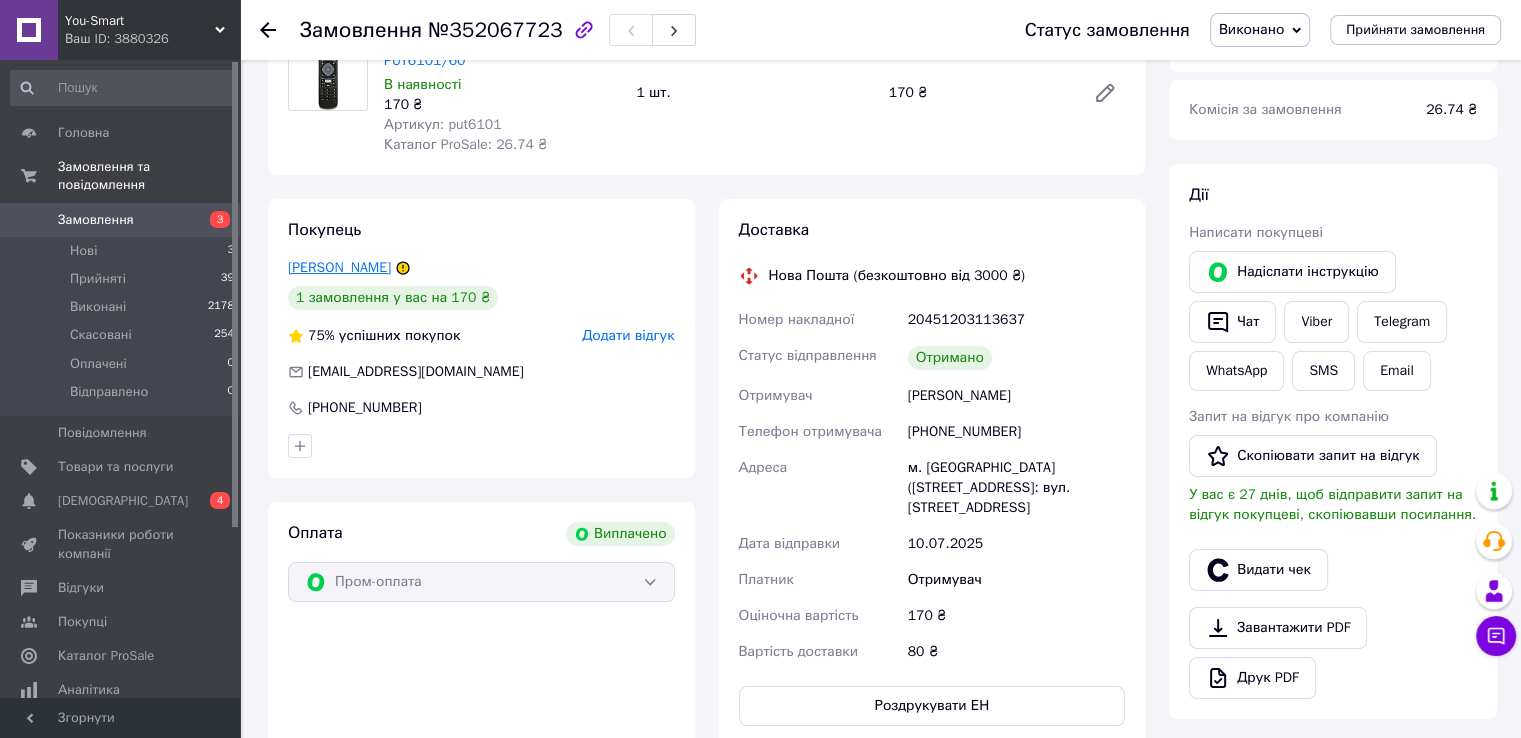 drag, startPoint x: 276, startPoint y: 265, endPoint x: 394, endPoint y: 270, distance: 118.10589 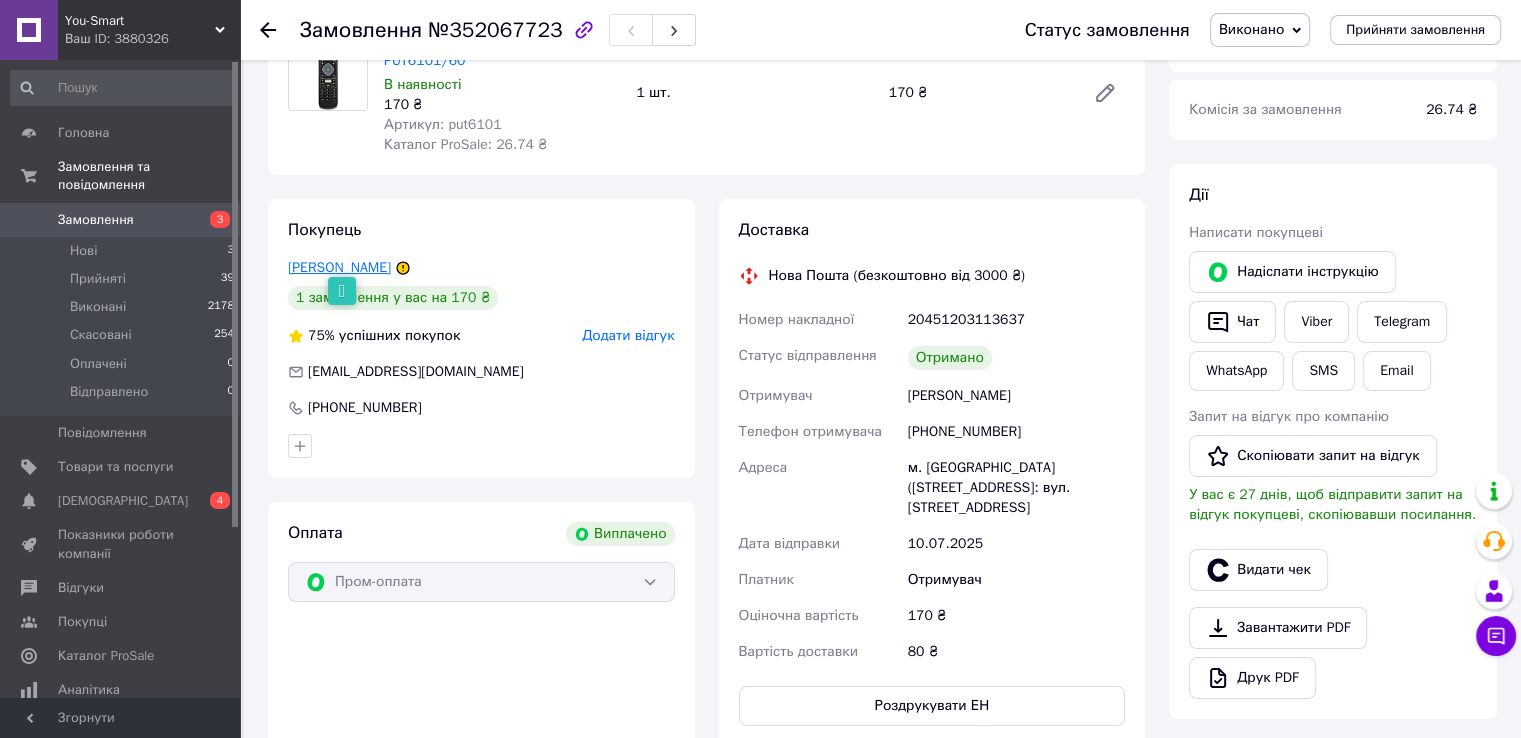 copy on "[PERSON_NAME]" 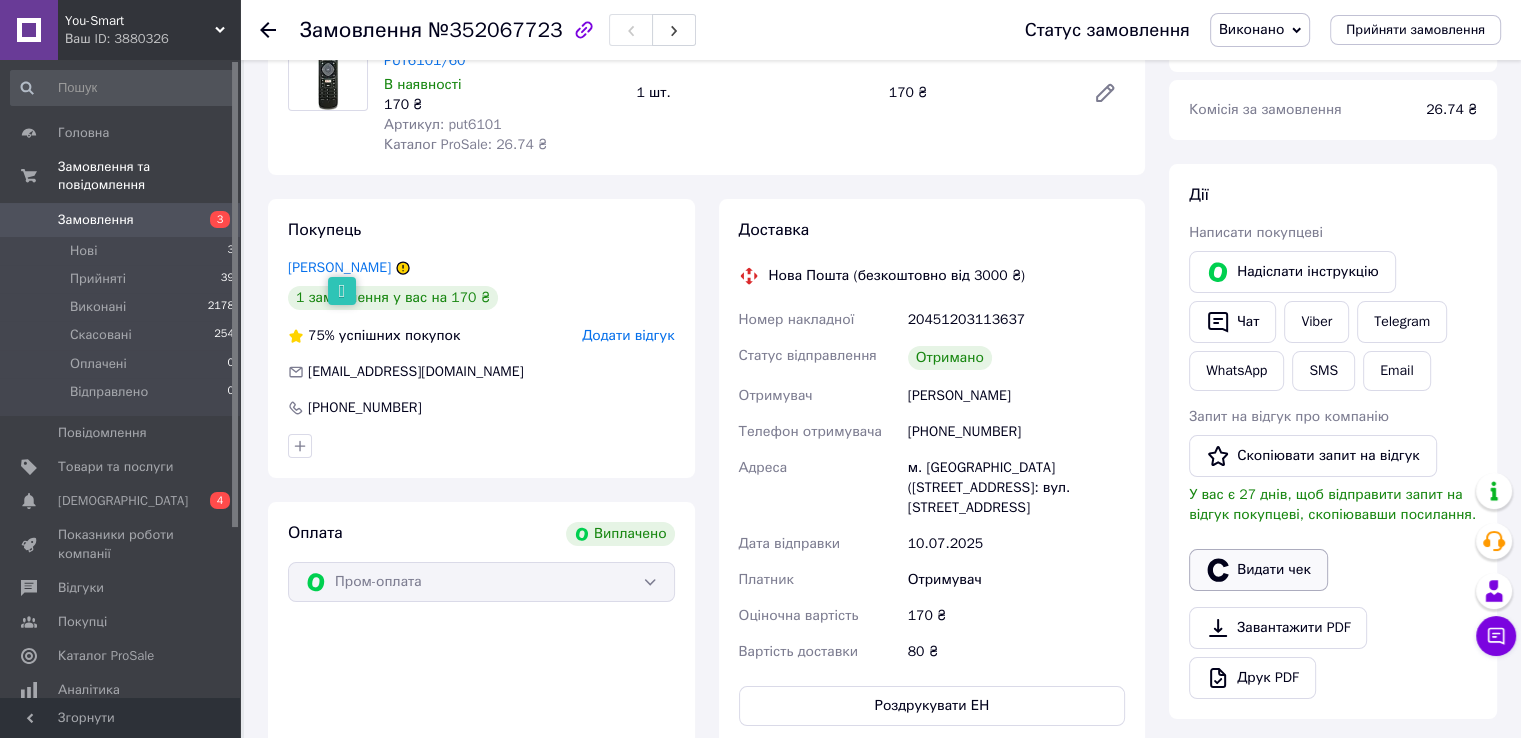 click on "Видати чек" at bounding box center [1258, 570] 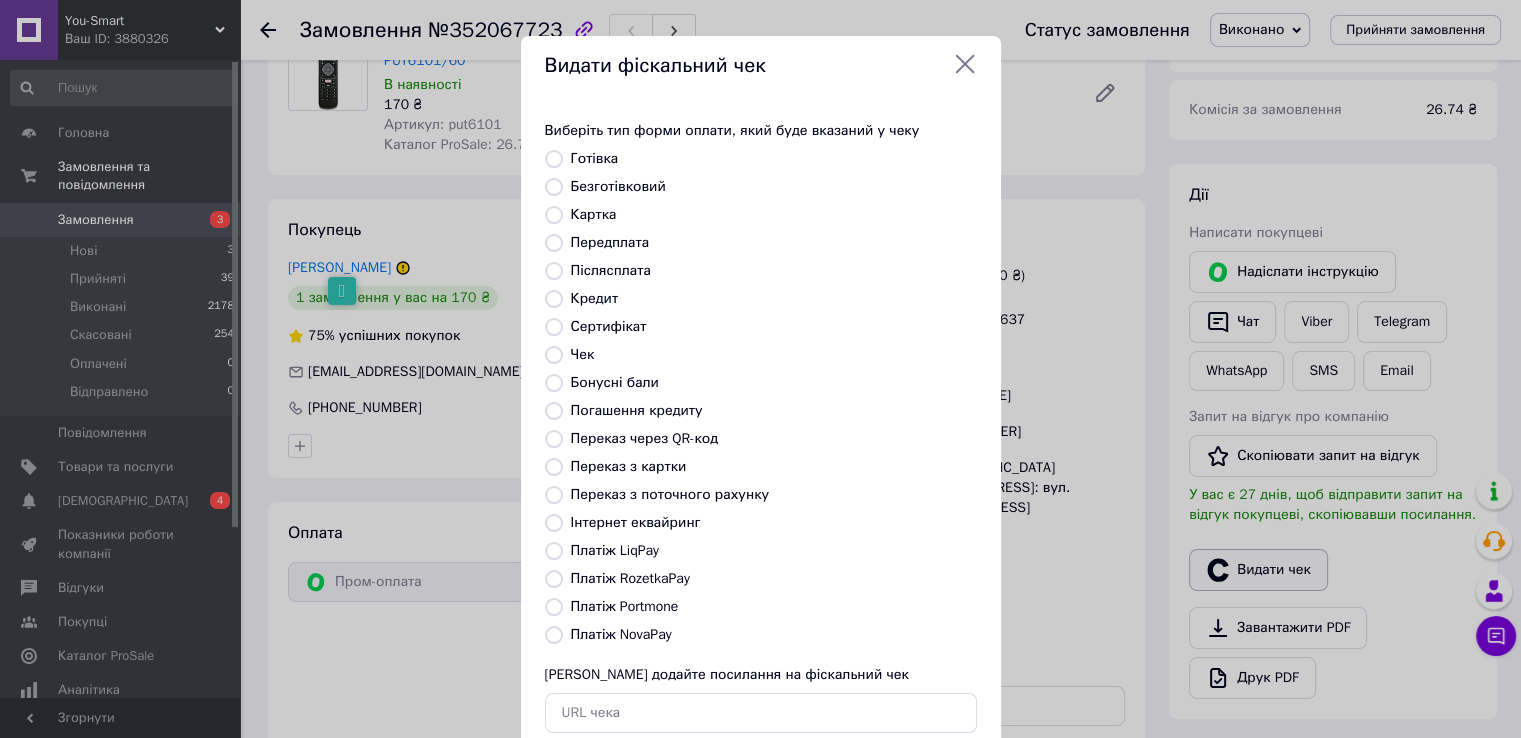 scroll, scrollTop: 24, scrollLeft: 0, axis: vertical 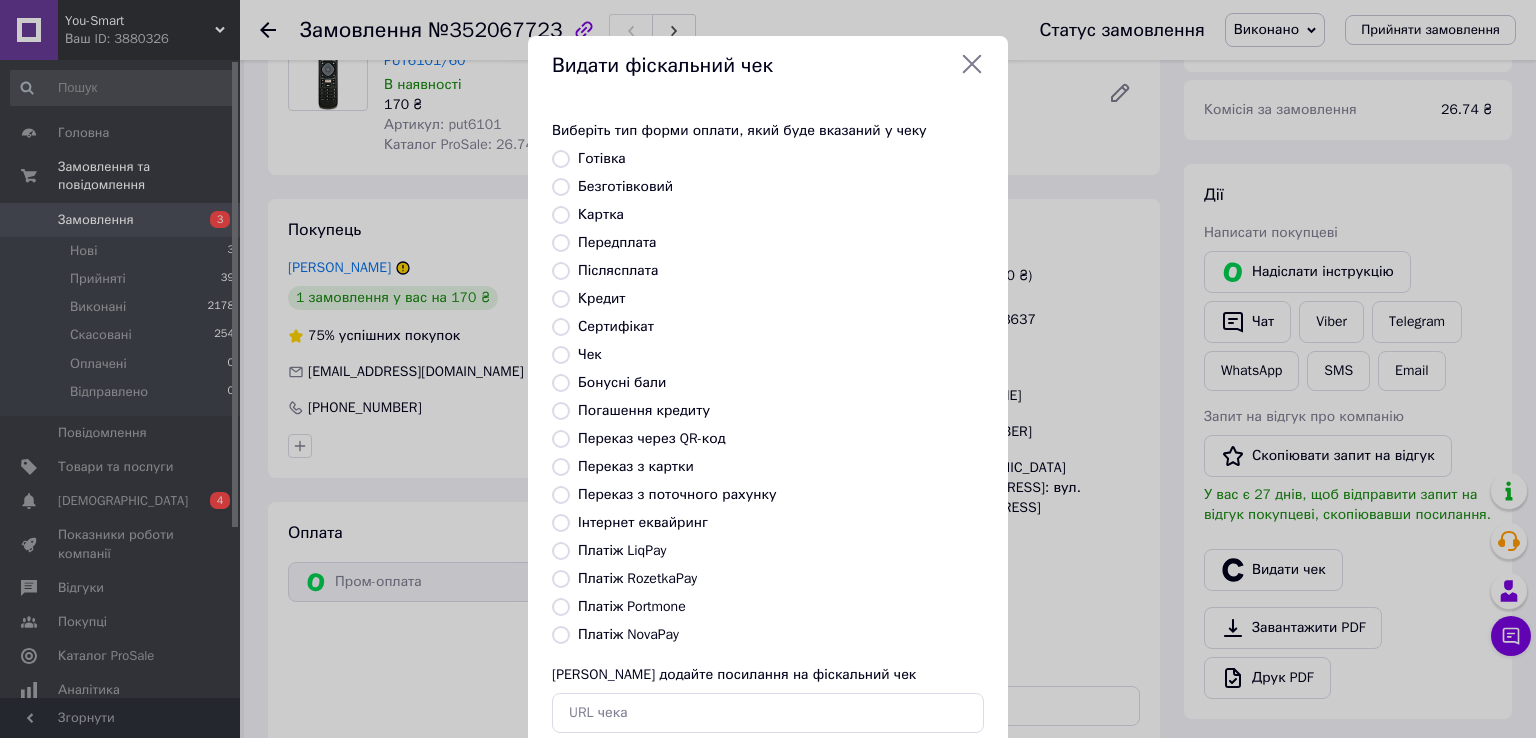 click 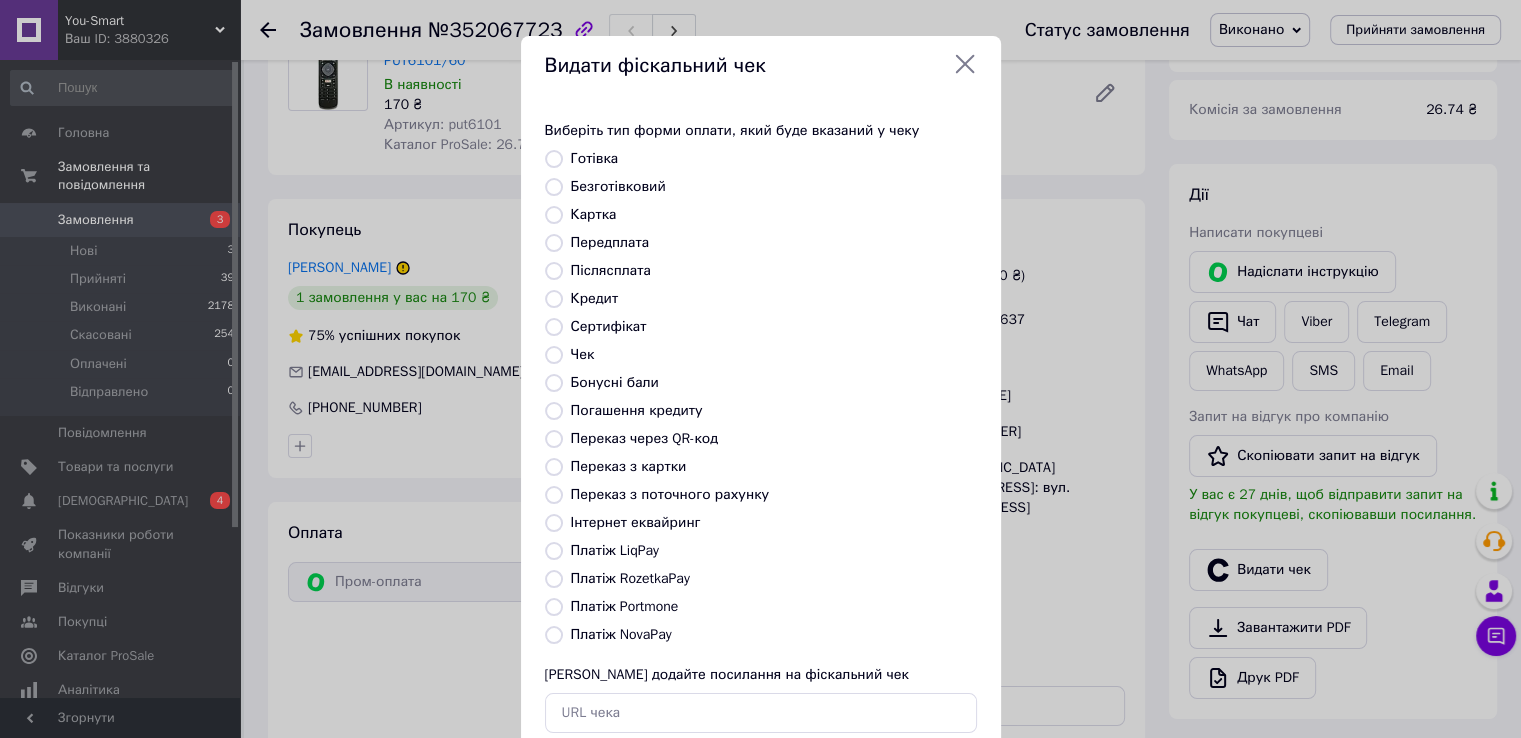 scroll, scrollTop: 44, scrollLeft: 0, axis: vertical 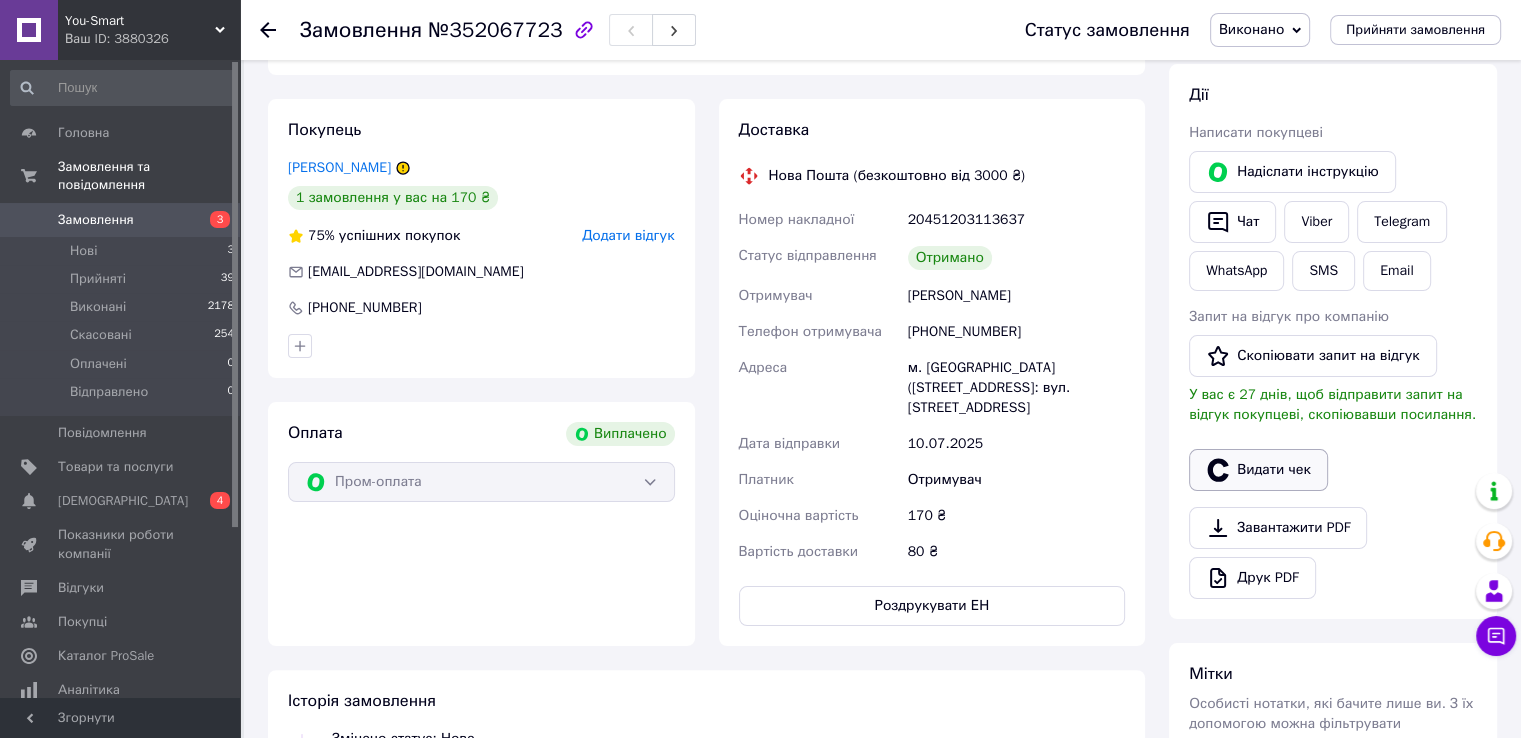 click on "Видати чек" at bounding box center [1258, 470] 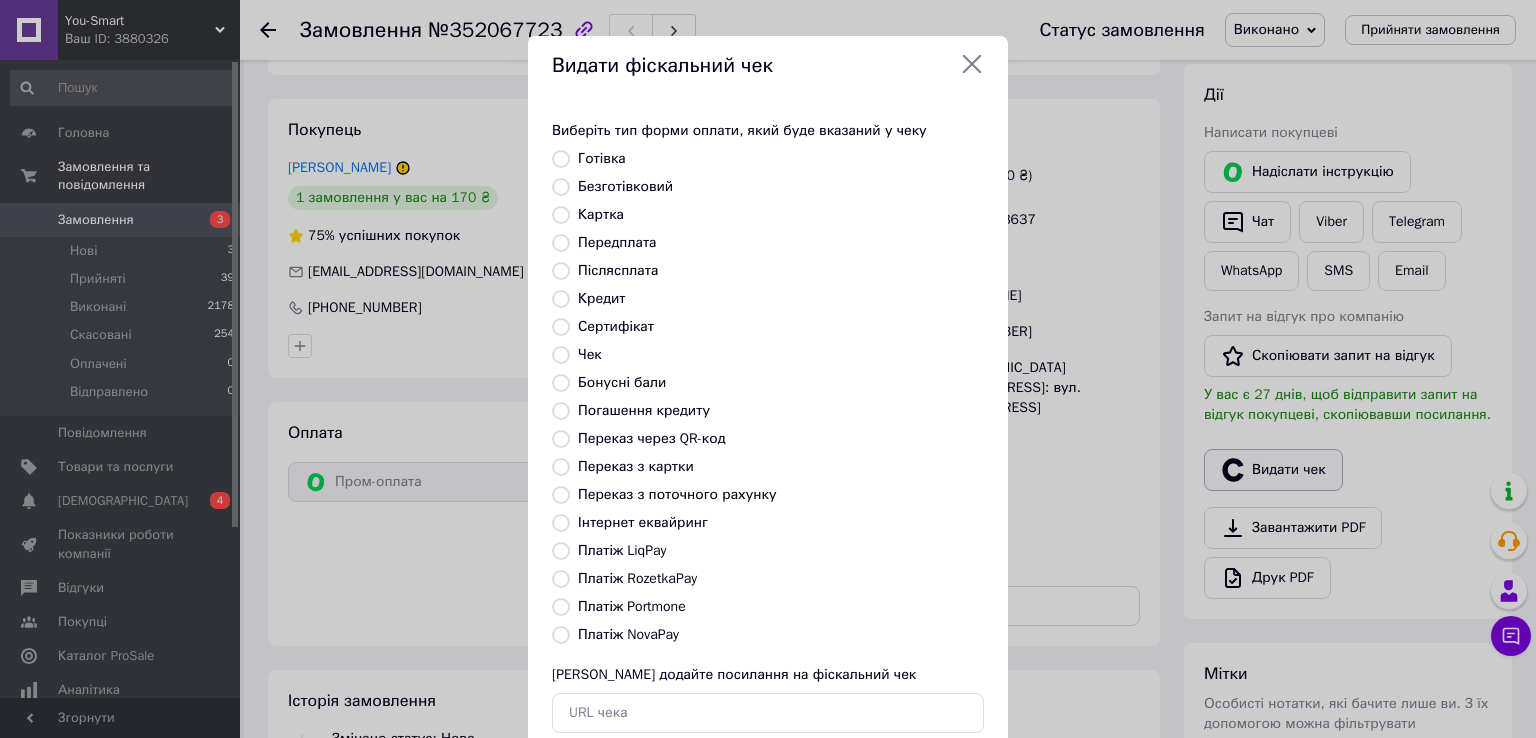 scroll, scrollTop: 24, scrollLeft: 0, axis: vertical 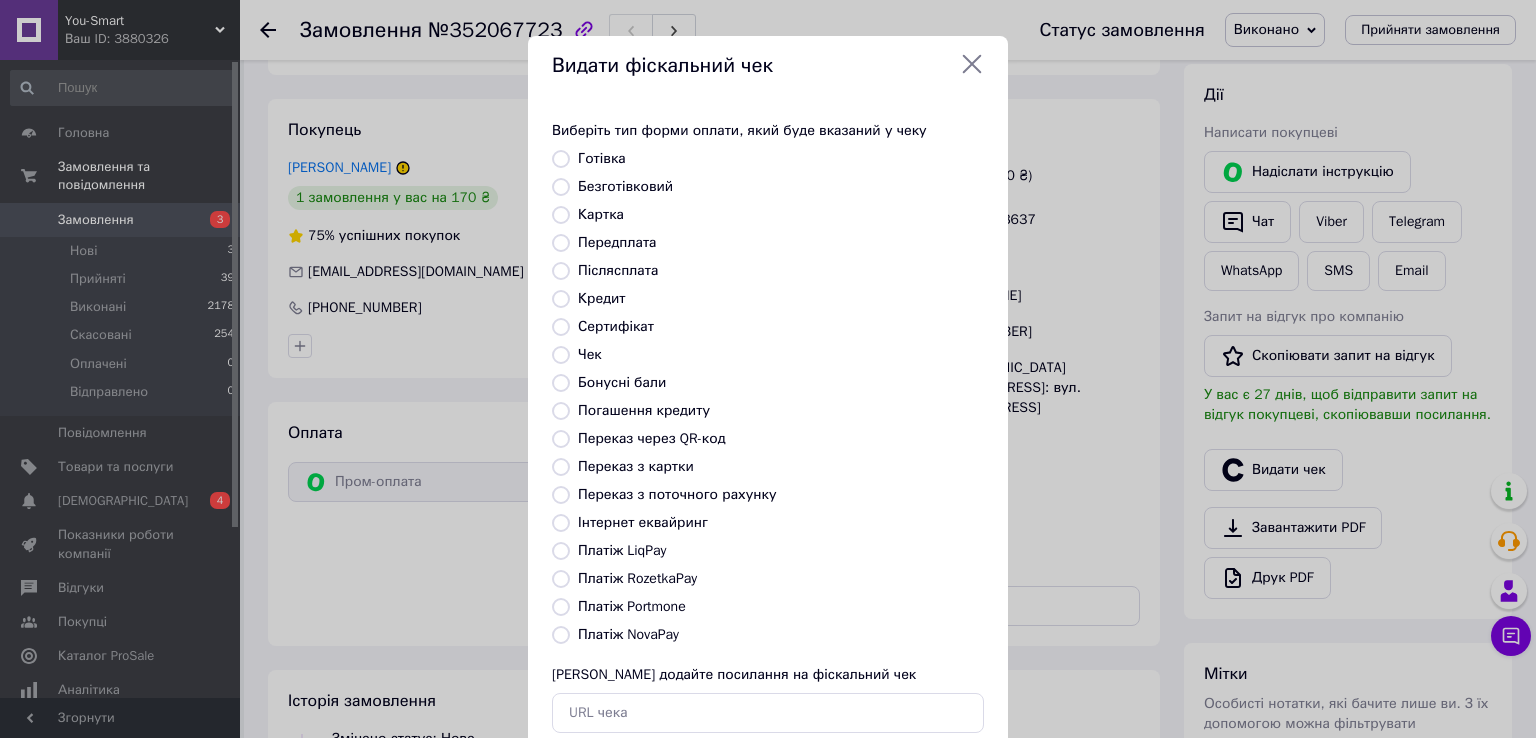 click on "Виберіть тип форми оплати, який буде вказаний у чеку Готівка Безготівковий Картка Передплата Післясплата Кредит Сертифікат Чек Бонусні бали Погашення кредиту Переказ через QR-код Переказ з картки Переказ з поточного рахунку Інтернет еквайринг Платіж LiqPay Платіж RozetkaPay Платіж Portmone Платіж NovaPay Або додайте посилання на фіскальний чек" at bounding box center [768, 427] 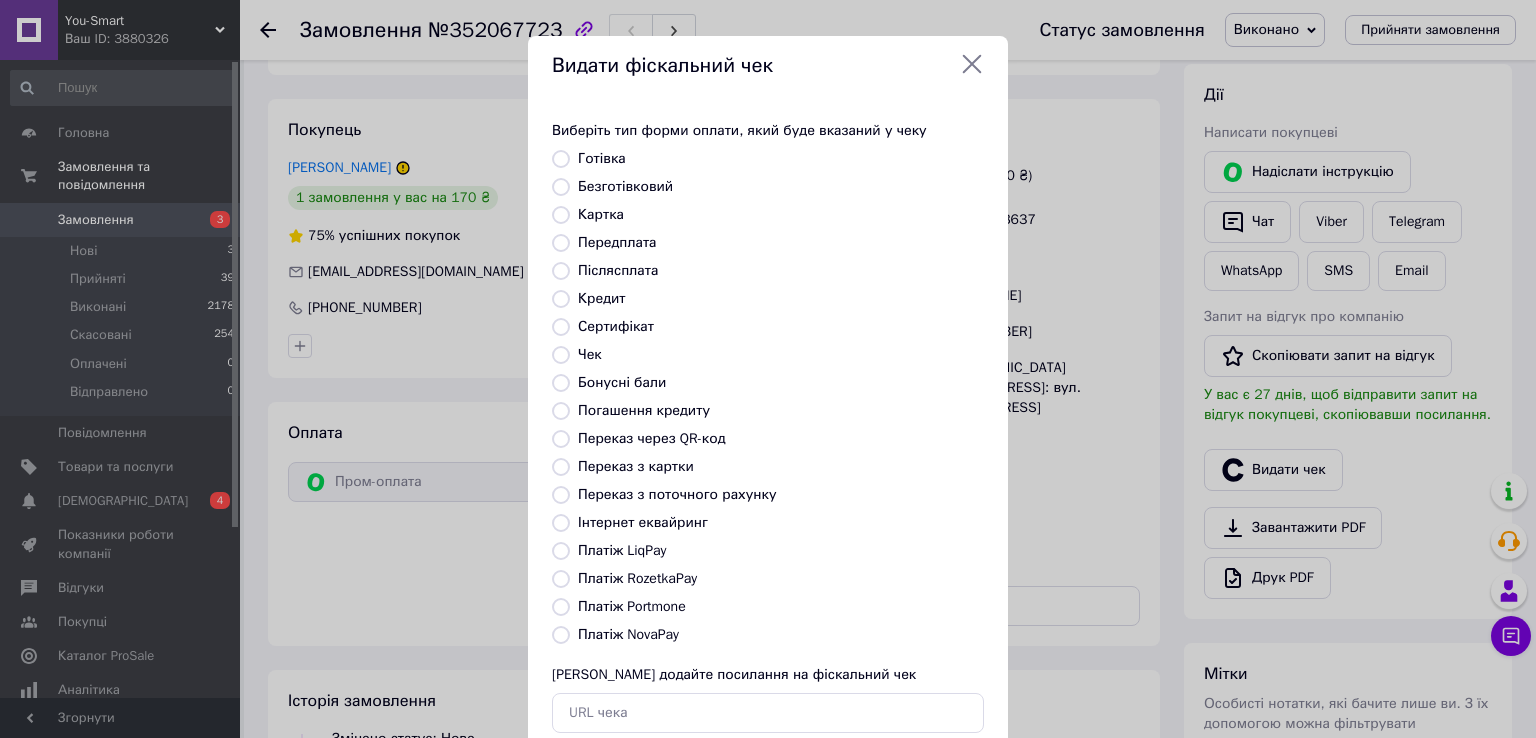 click on "Платіж RozetkaPay" at bounding box center (561, 579) 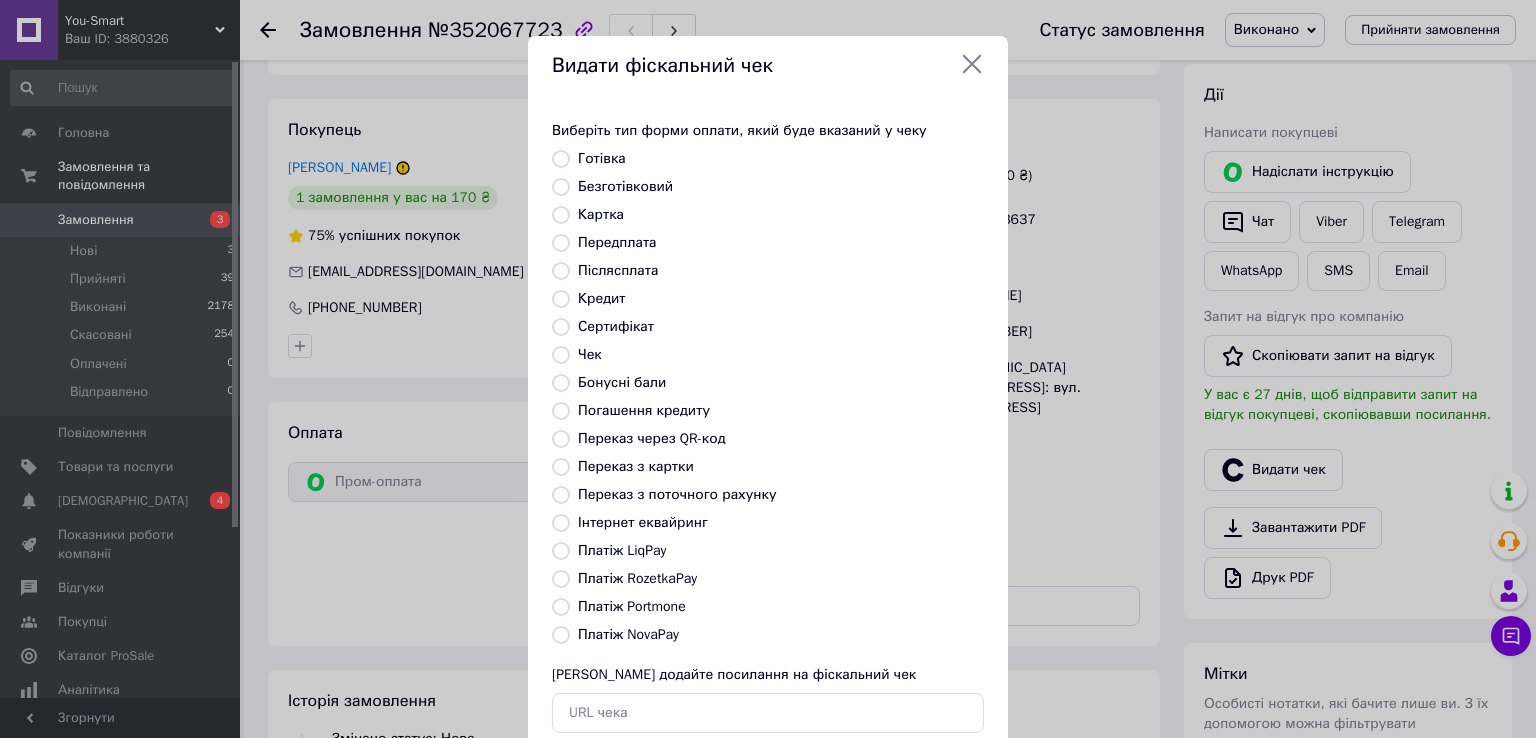 radio on "true" 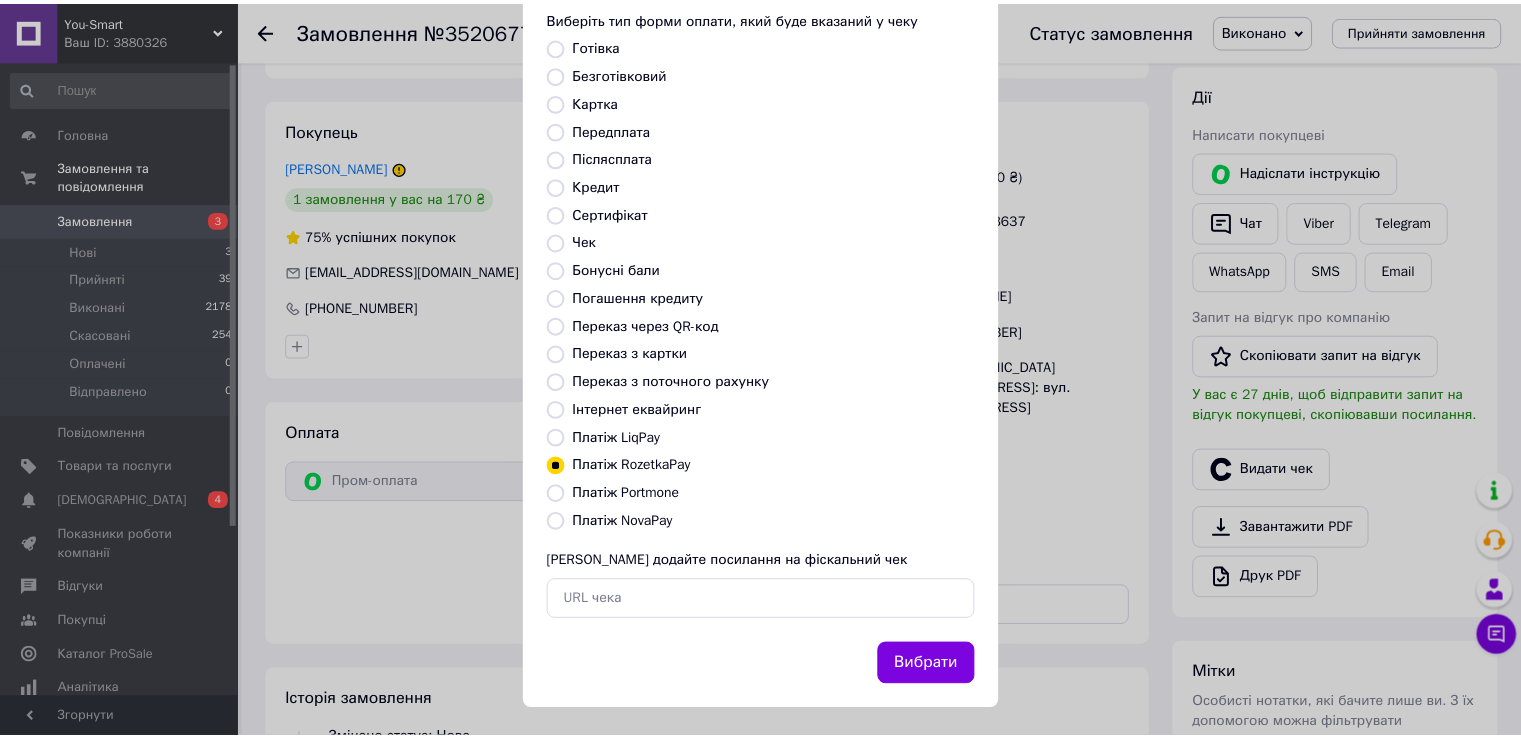 scroll, scrollTop: 120, scrollLeft: 0, axis: vertical 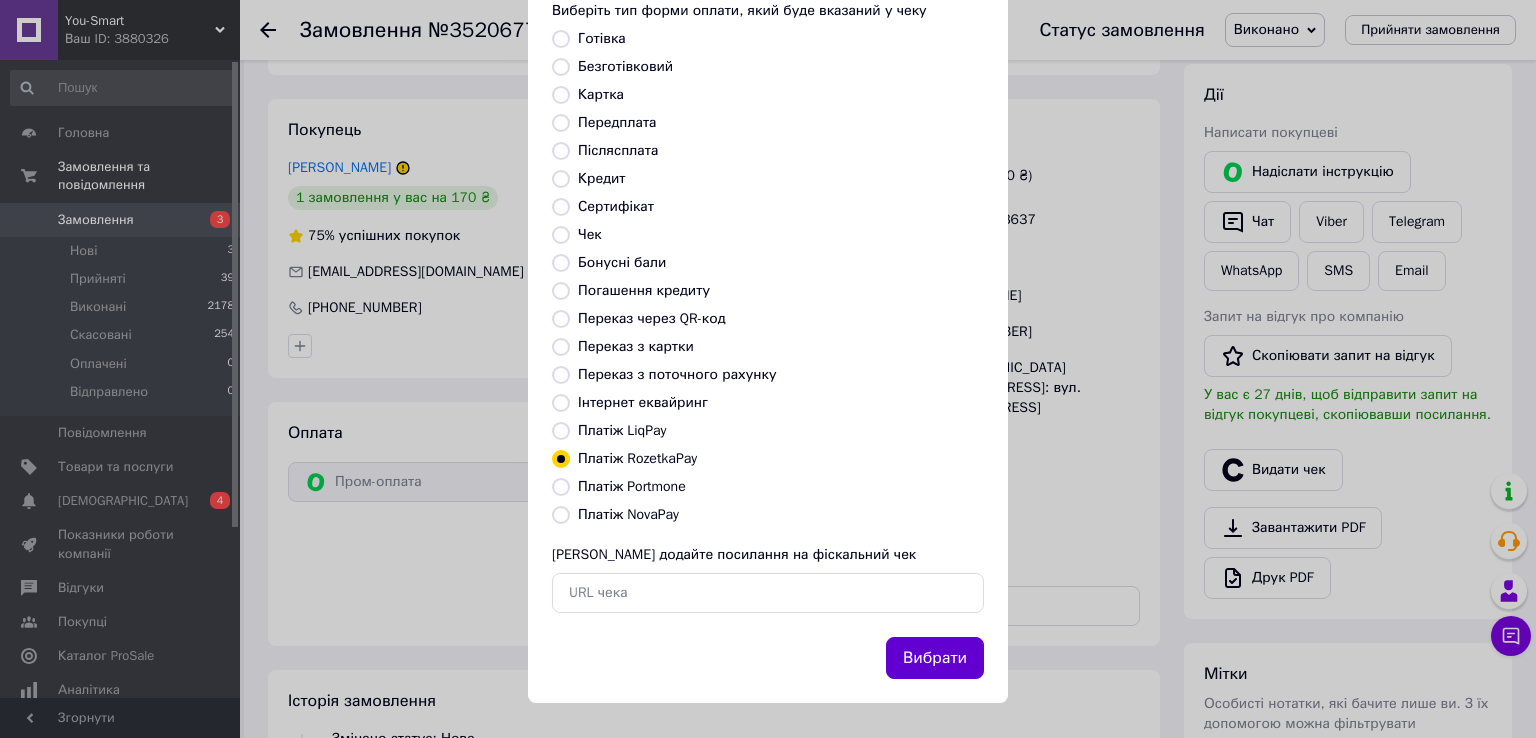 click on "Вибрати" at bounding box center [935, 658] 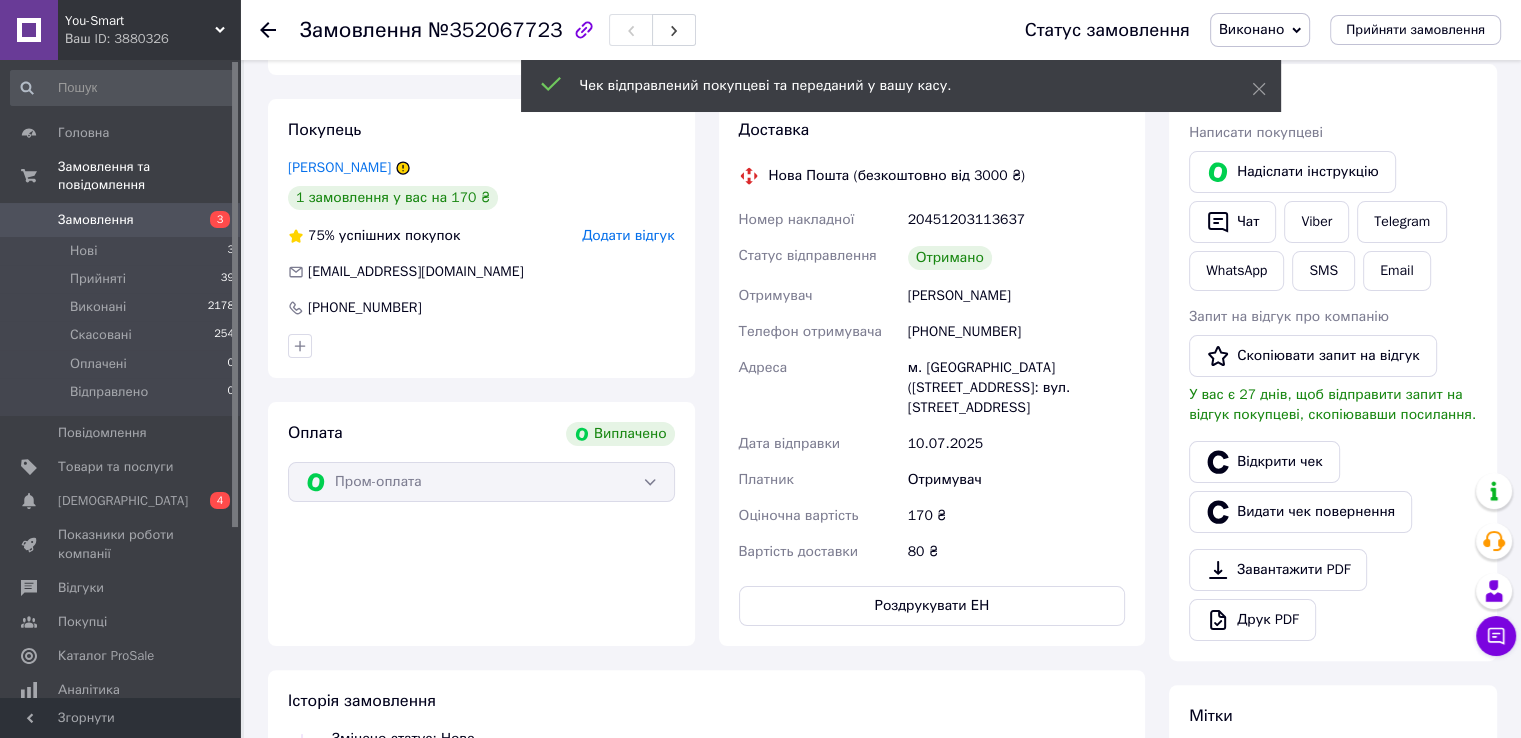 scroll, scrollTop: 44, scrollLeft: 0, axis: vertical 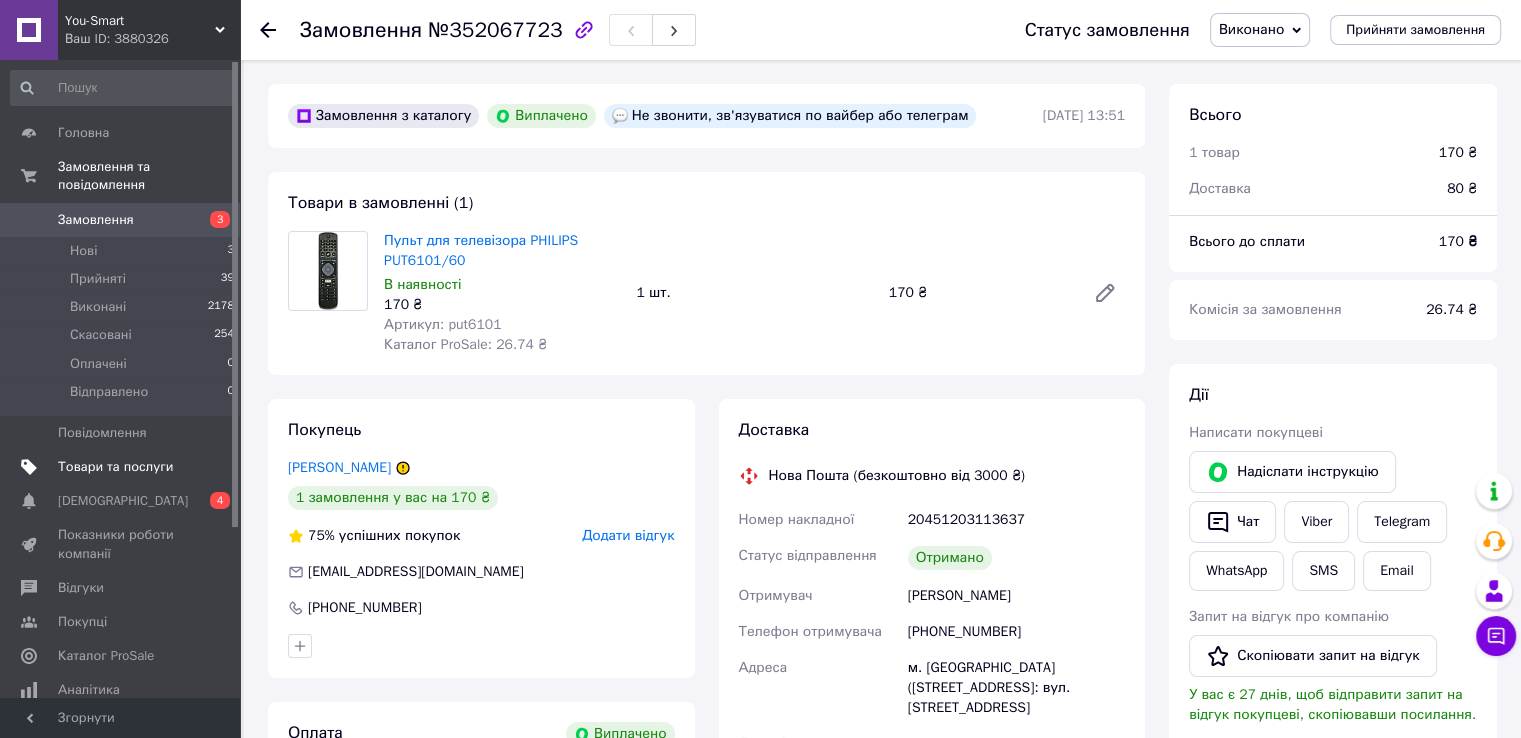click on "Товари та послуги" at bounding box center [115, 467] 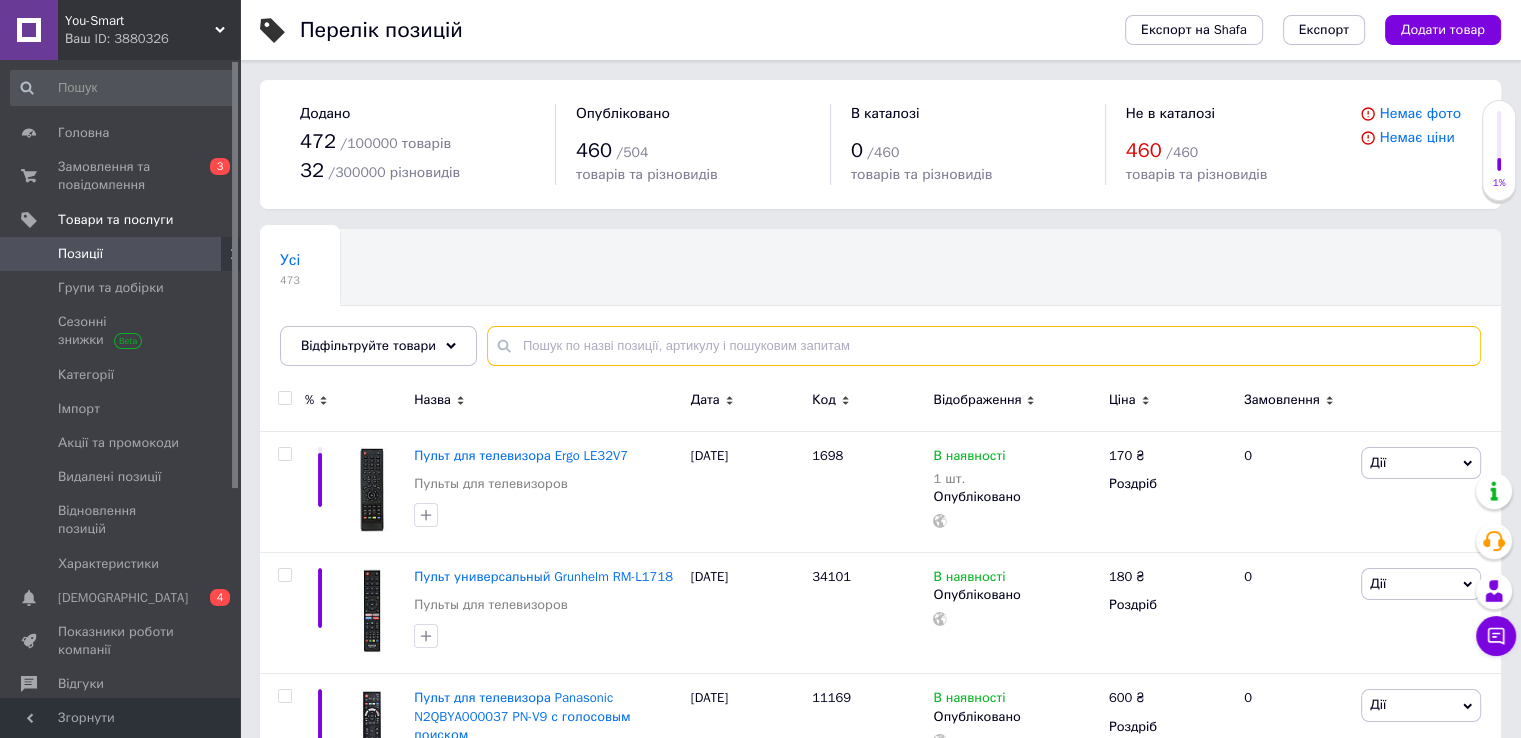 drag, startPoint x: 617, startPoint y: 334, endPoint x: 602, endPoint y: 326, distance: 17 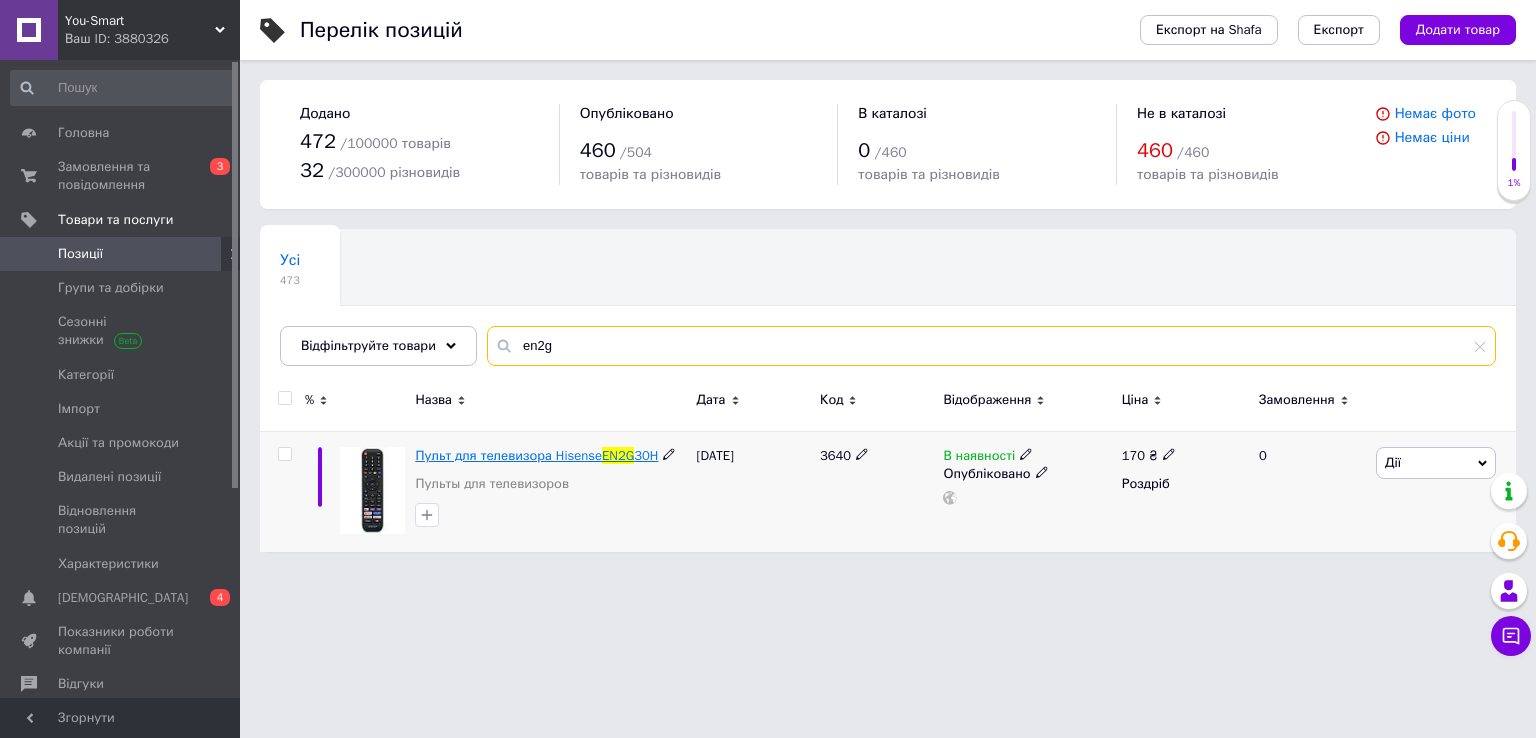 type on "en2g" 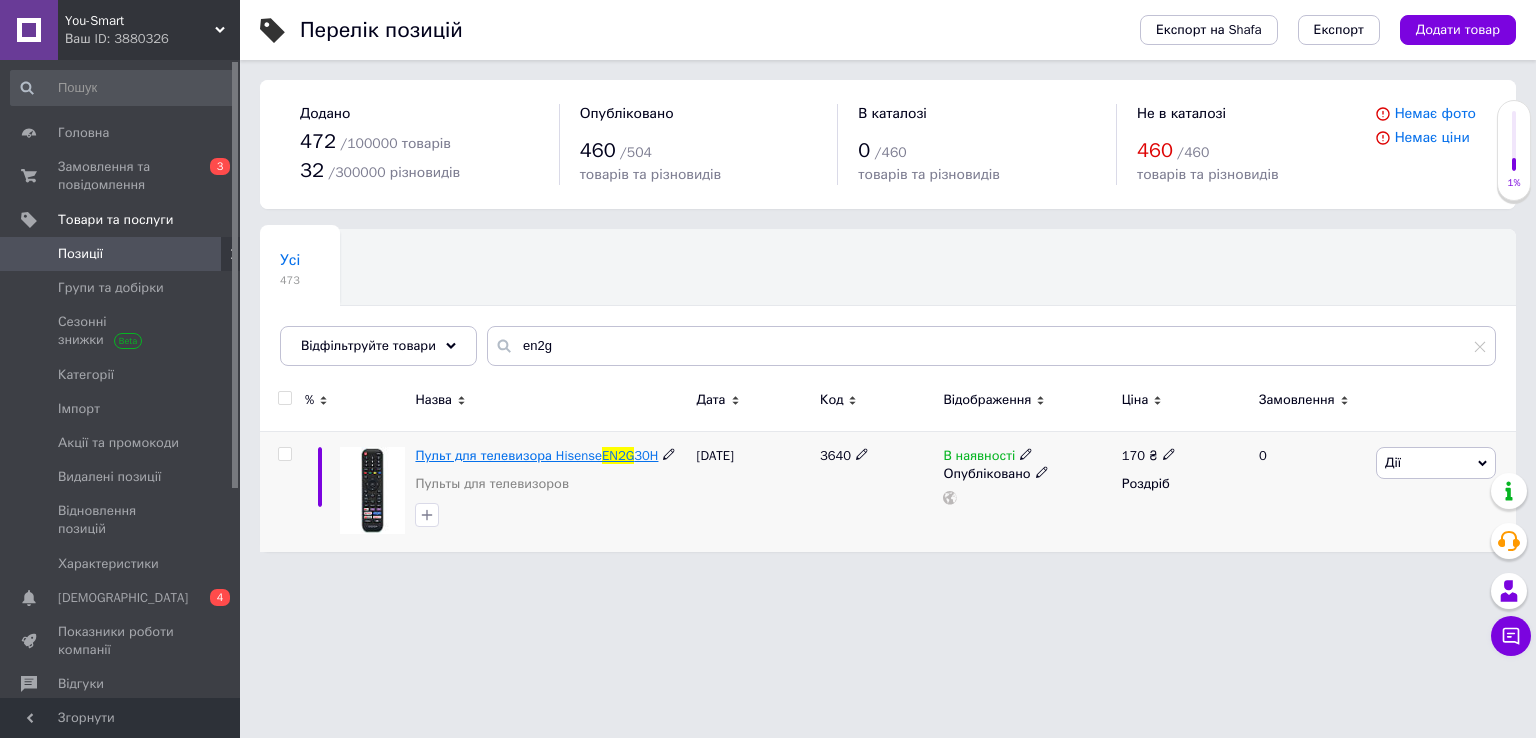 click on "Пульт для телевизора Hisense" at bounding box center (508, 455) 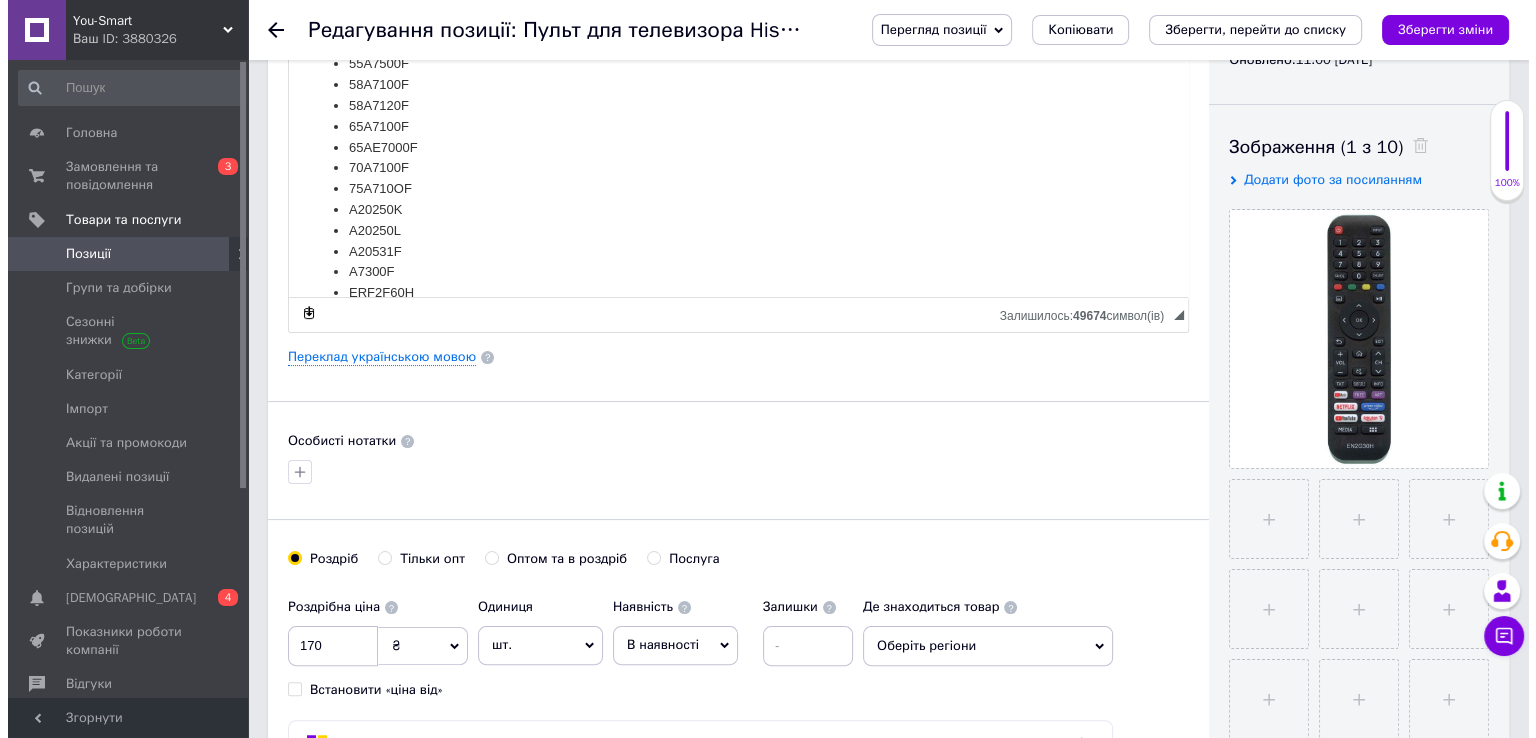 scroll, scrollTop: 100, scrollLeft: 0, axis: vertical 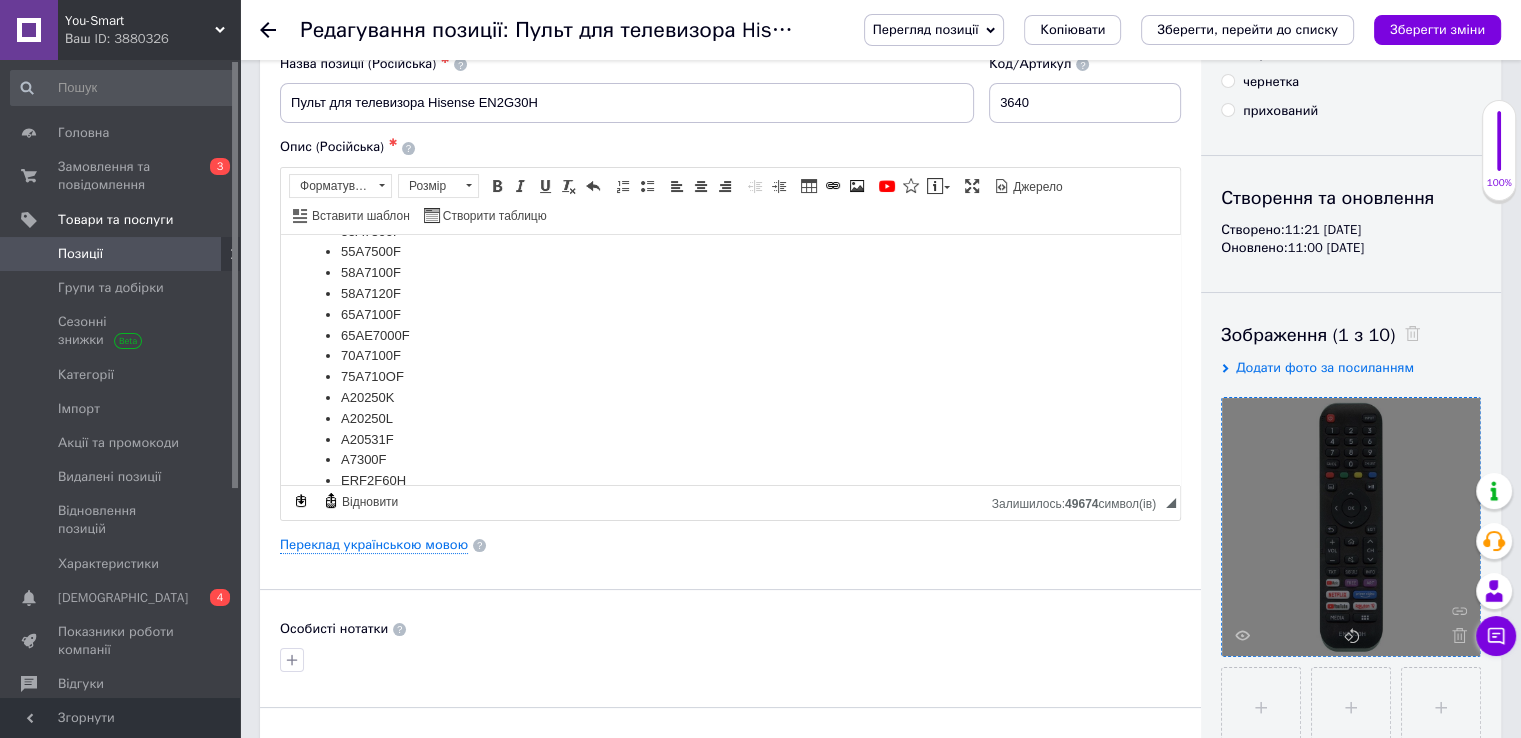 click at bounding box center [1351, 527] 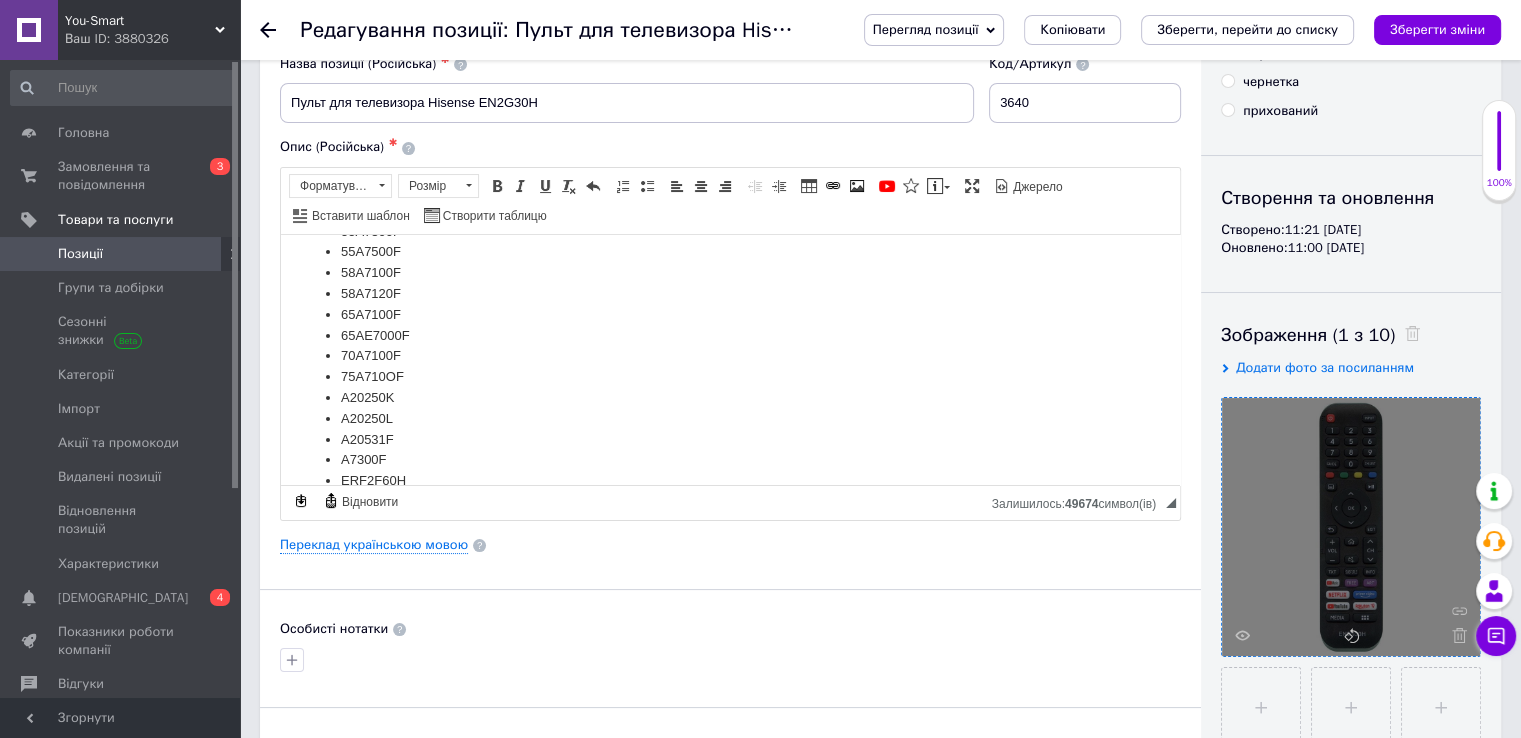click at bounding box center (1351, 527) 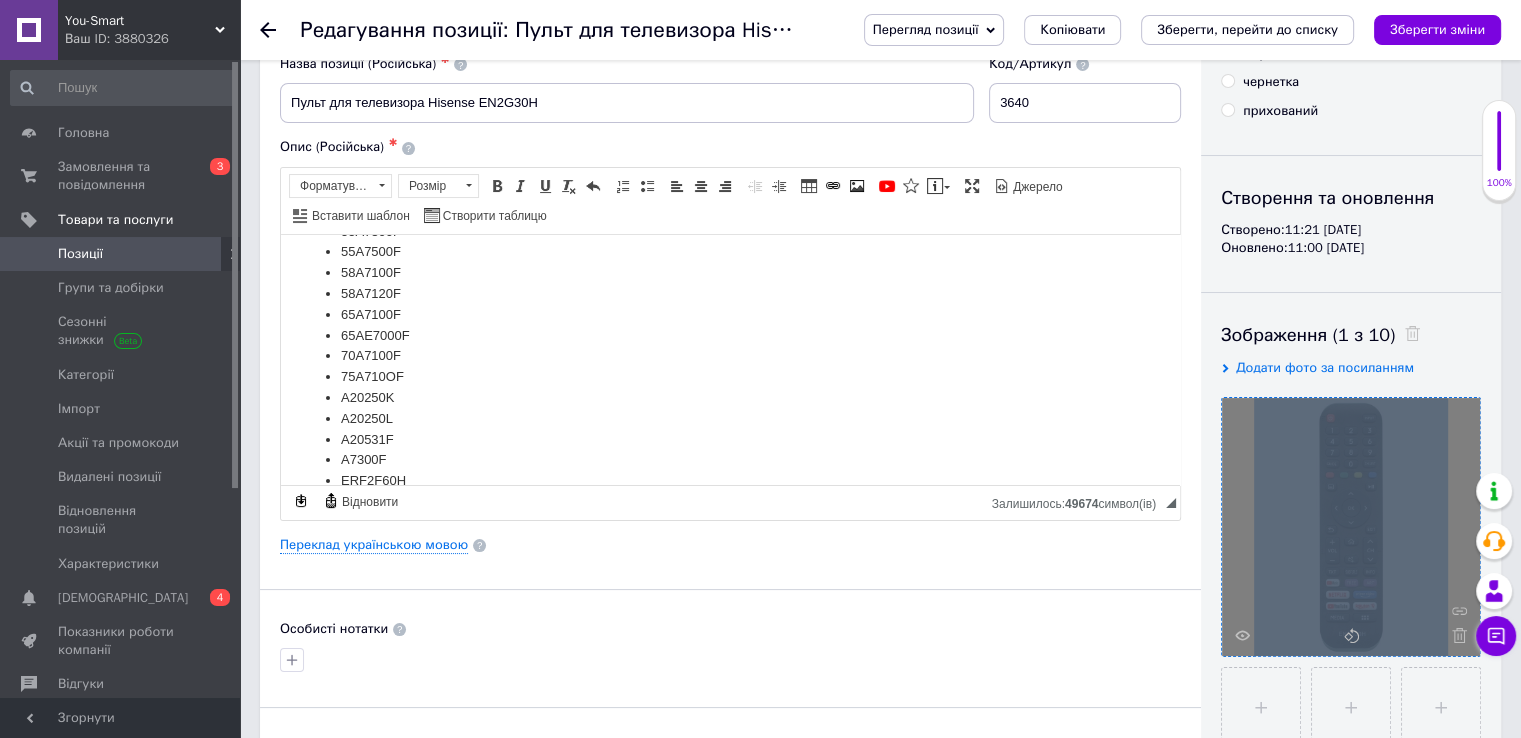 click at bounding box center (1351, 527) 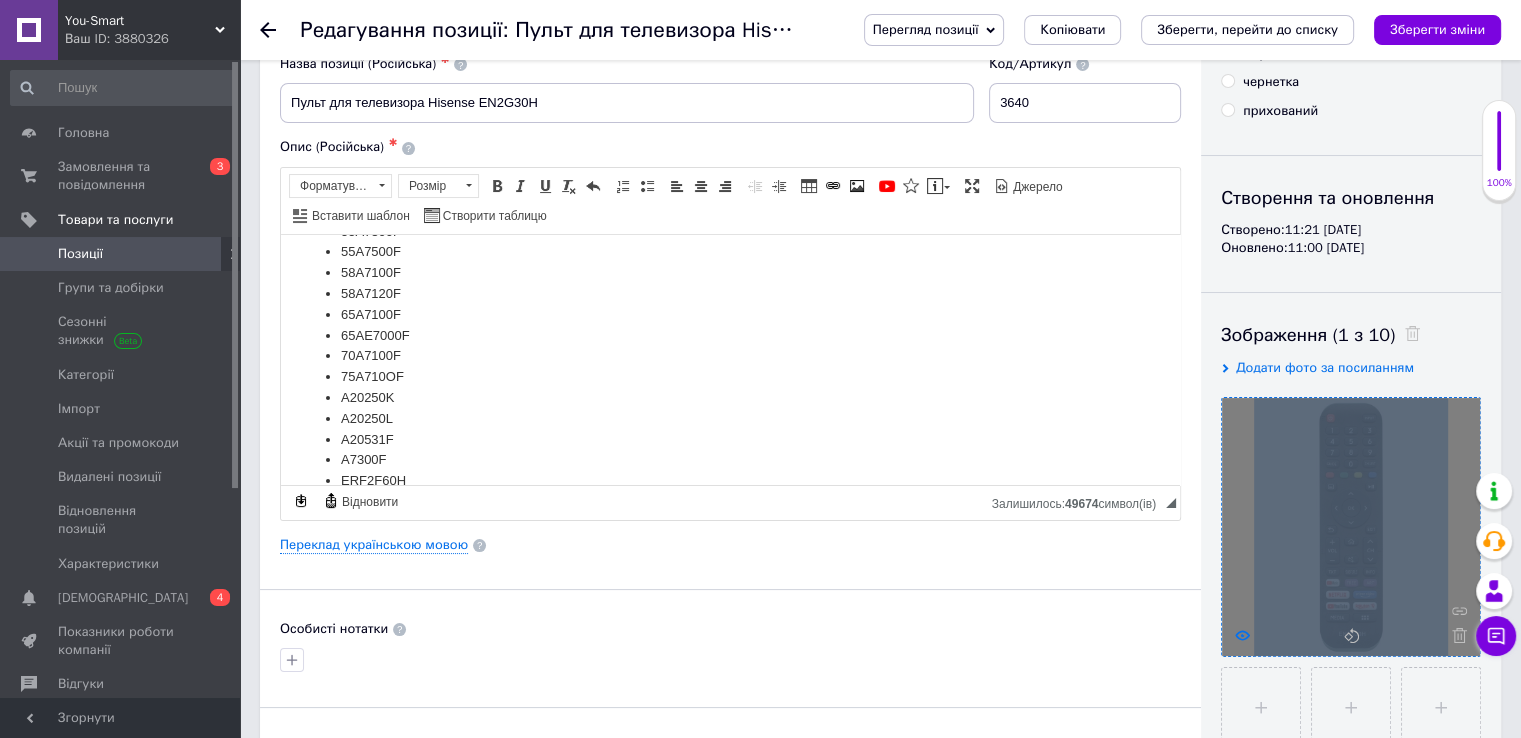 click 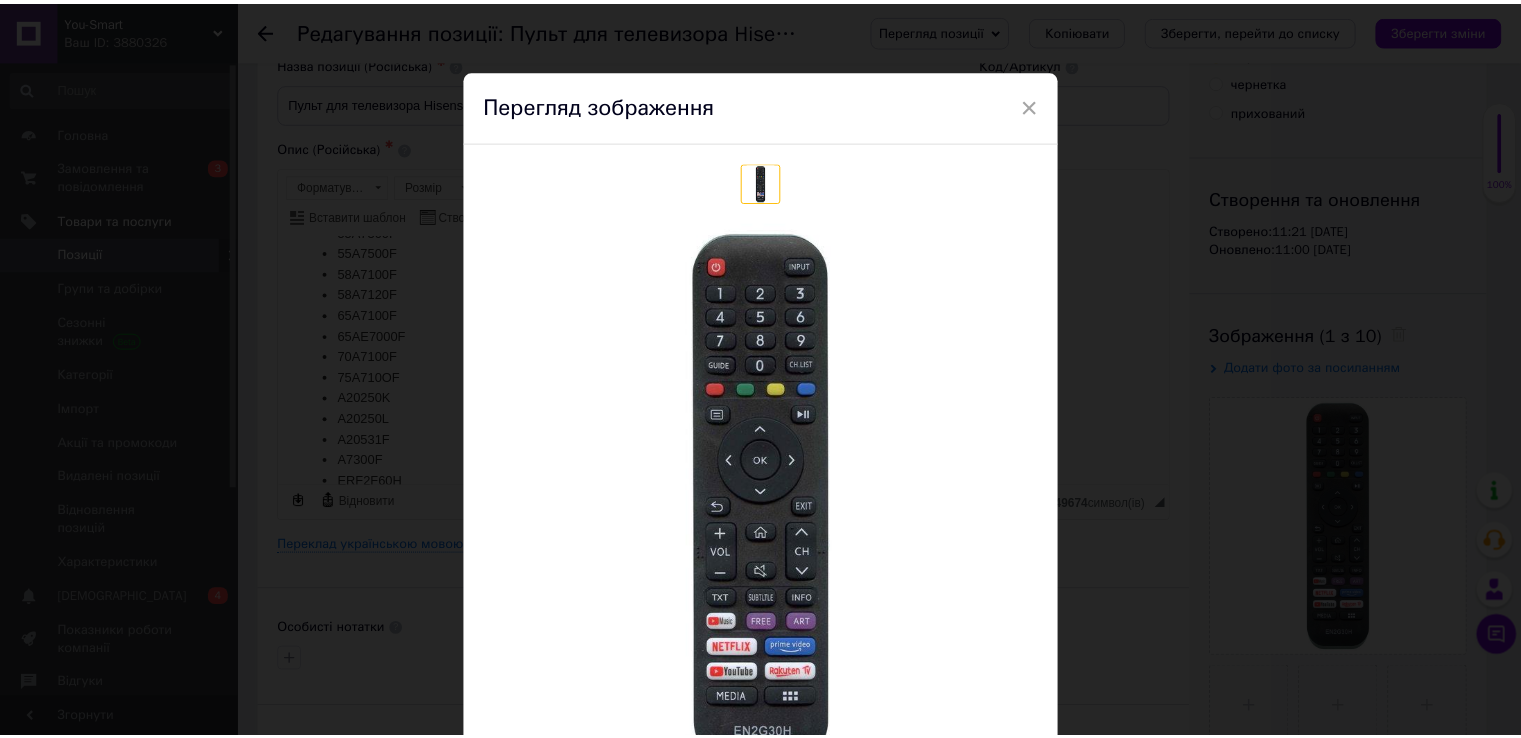 scroll, scrollTop: 0, scrollLeft: 0, axis: both 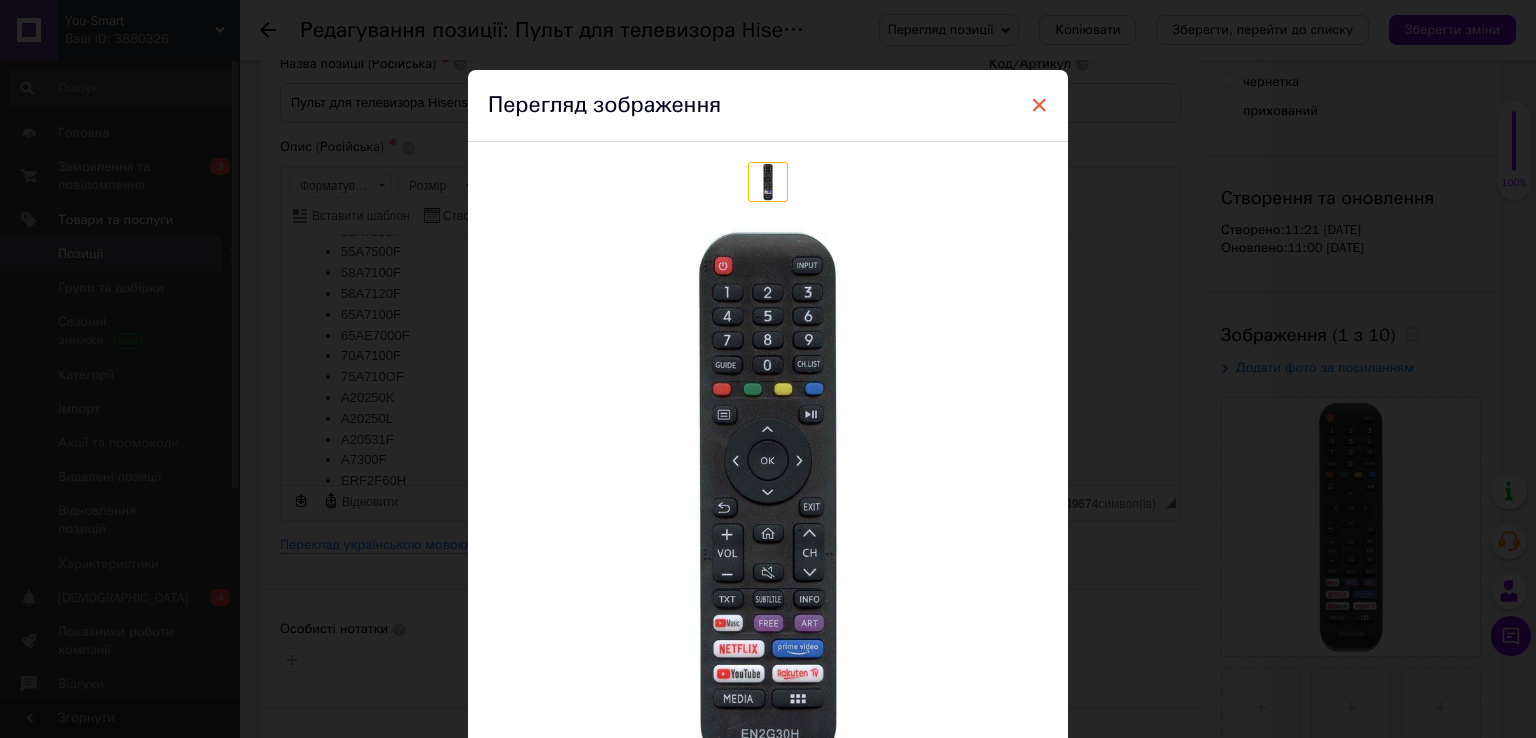 click on "×" at bounding box center [1039, 105] 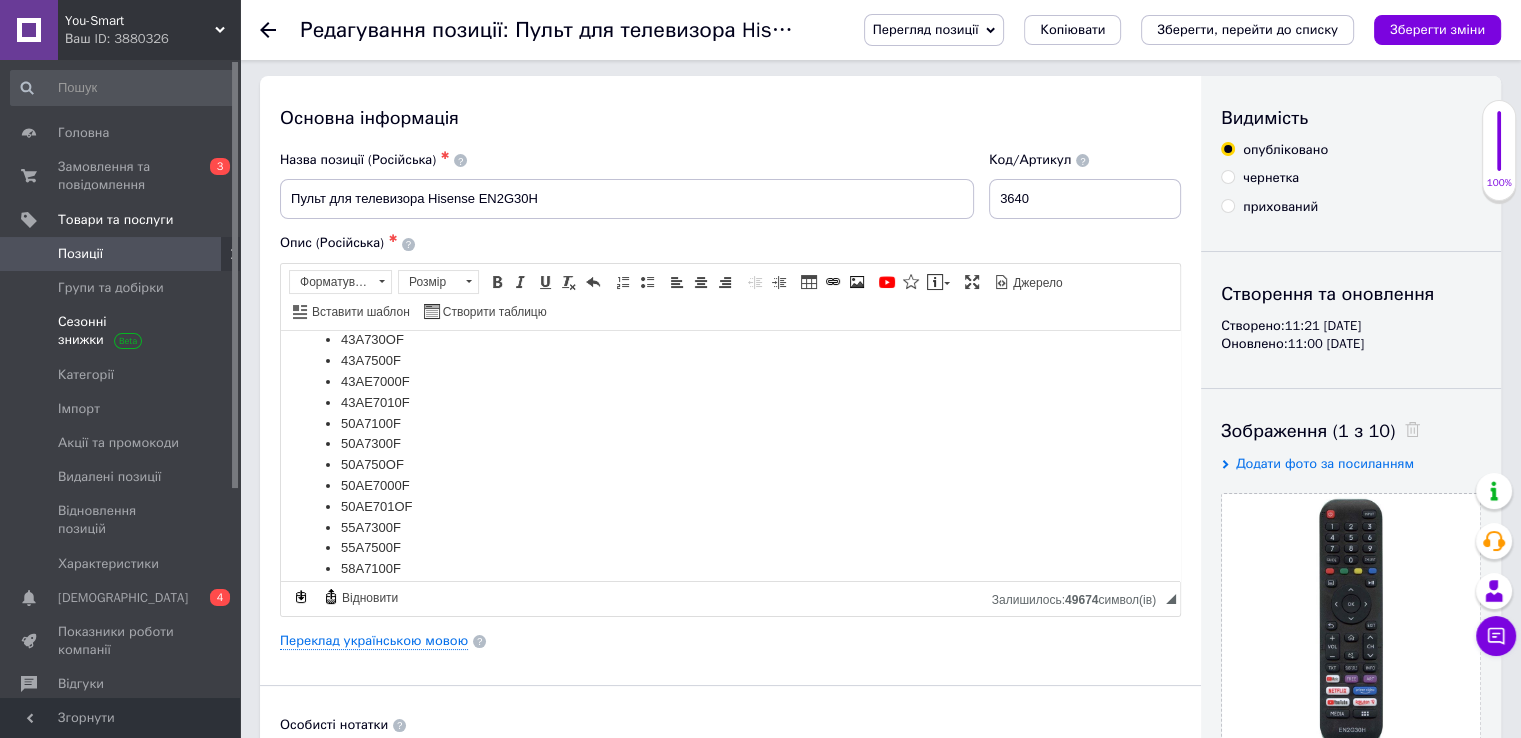 scroll, scrollTop: 0, scrollLeft: 0, axis: both 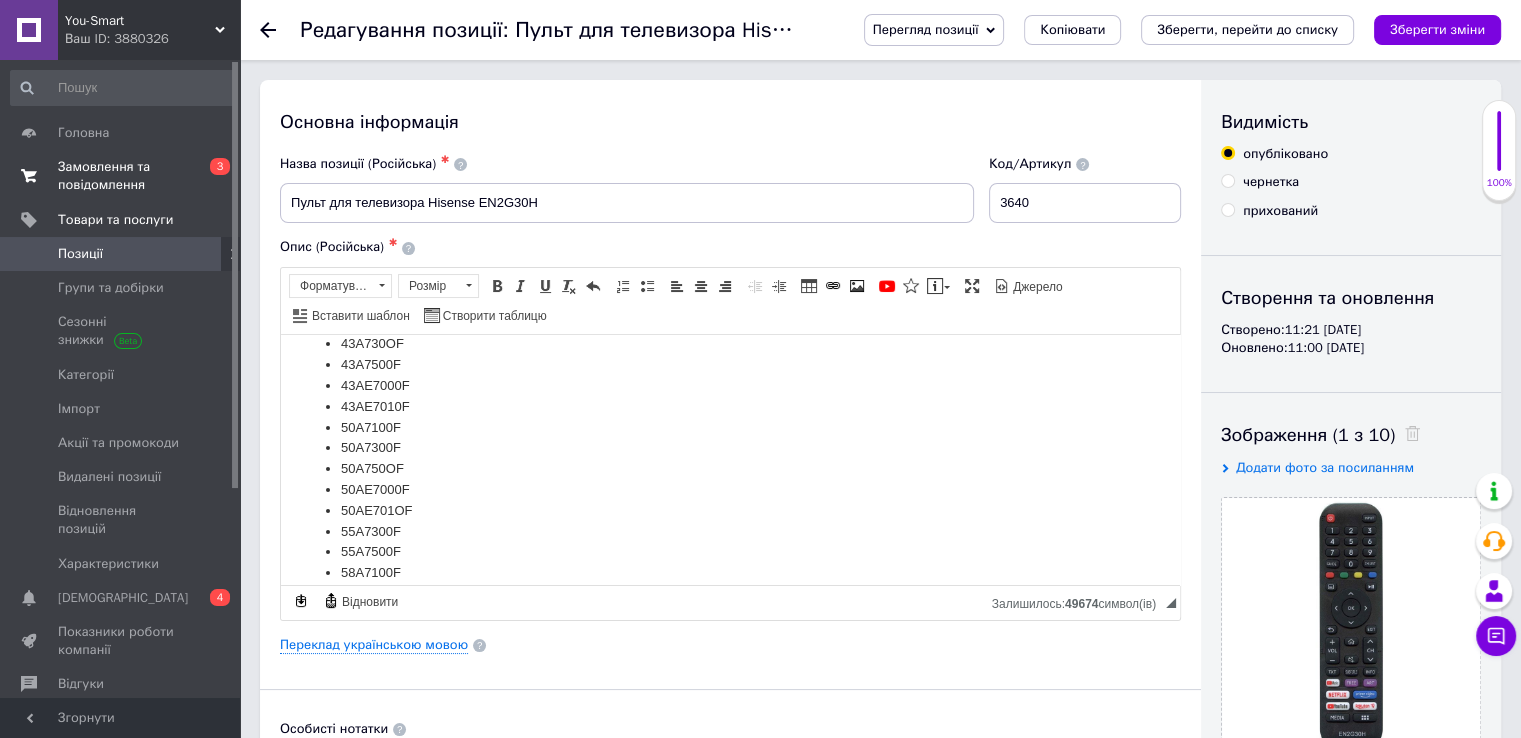 click on "Замовлення та повідомлення" at bounding box center [121, 176] 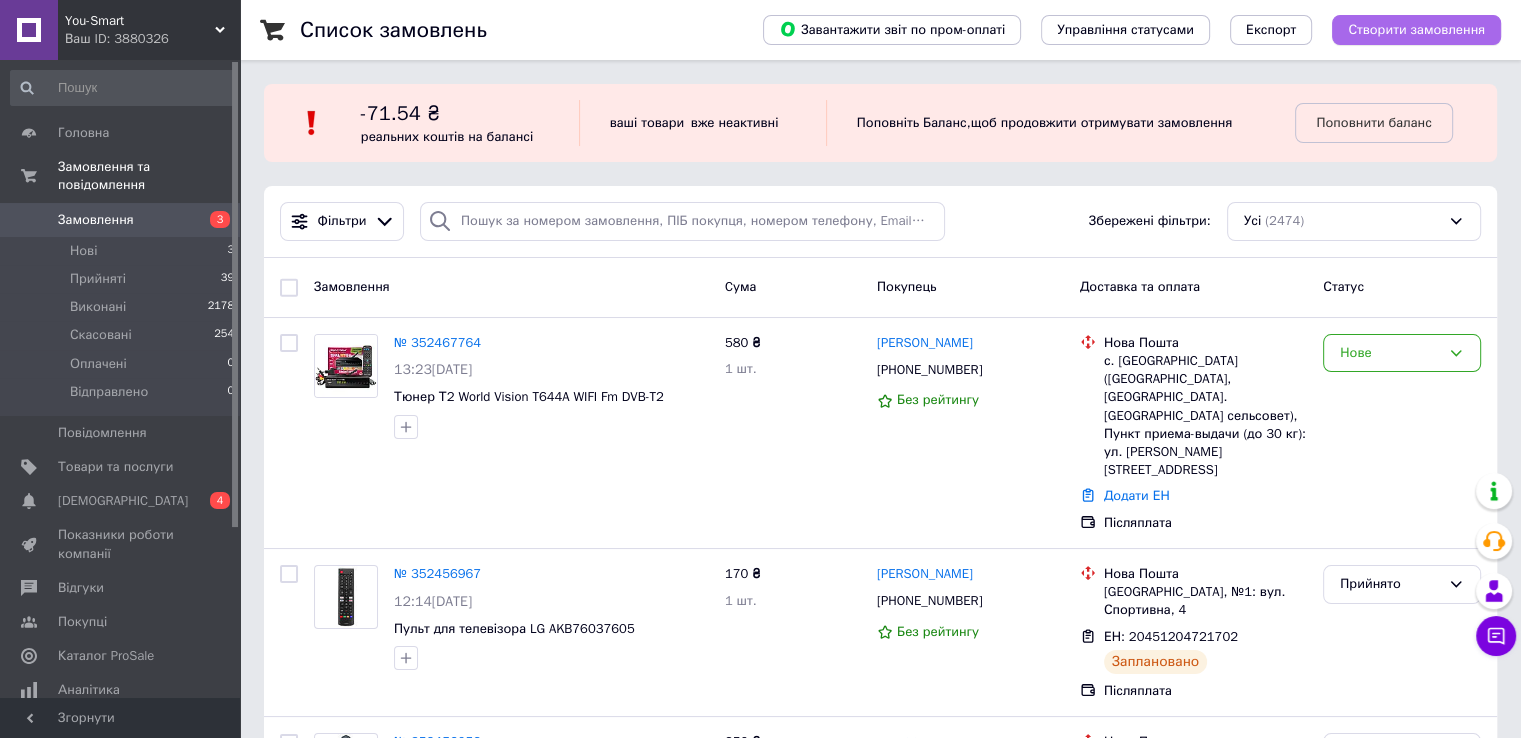 click on "Створити замовлення" at bounding box center [1416, 30] 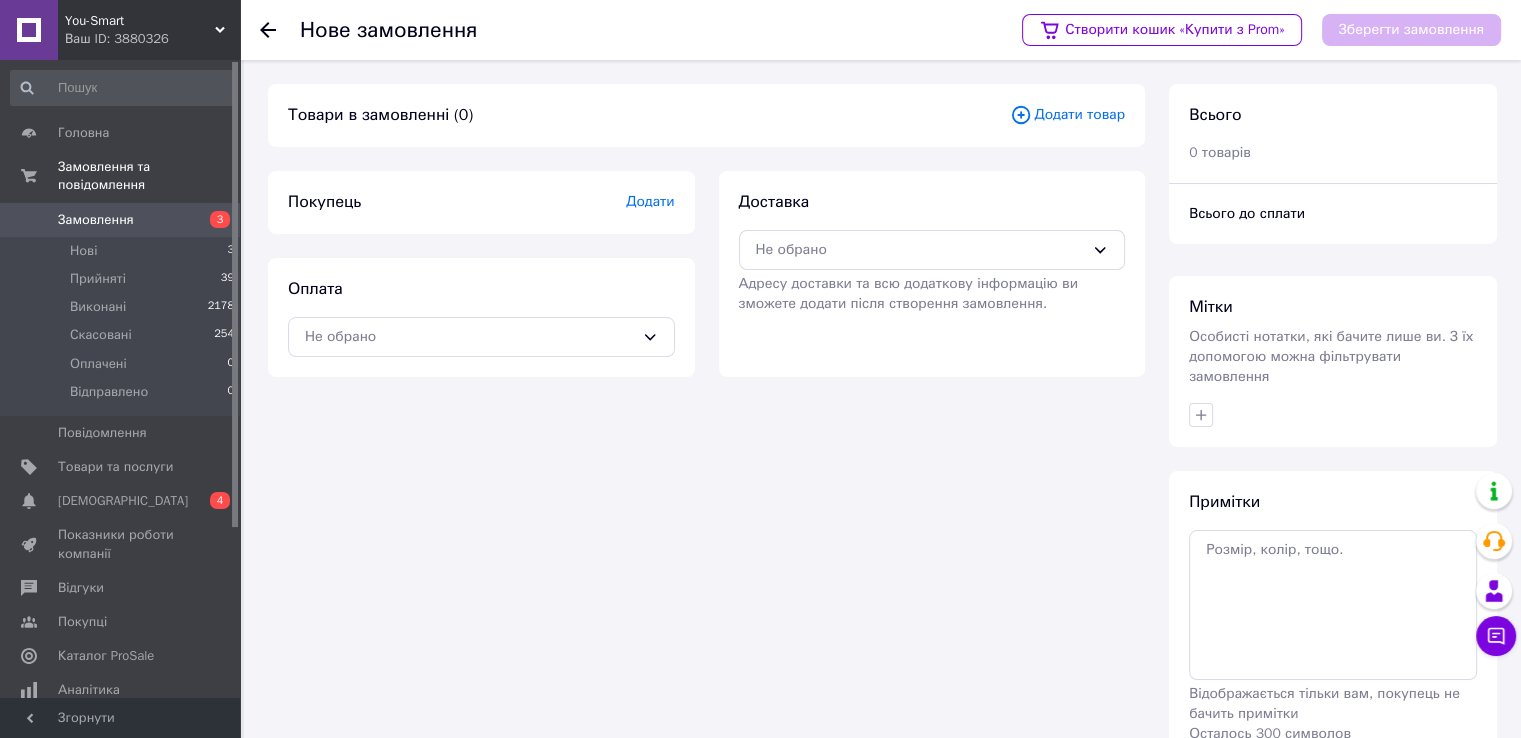 click on "Додати товар" at bounding box center (1067, 115) 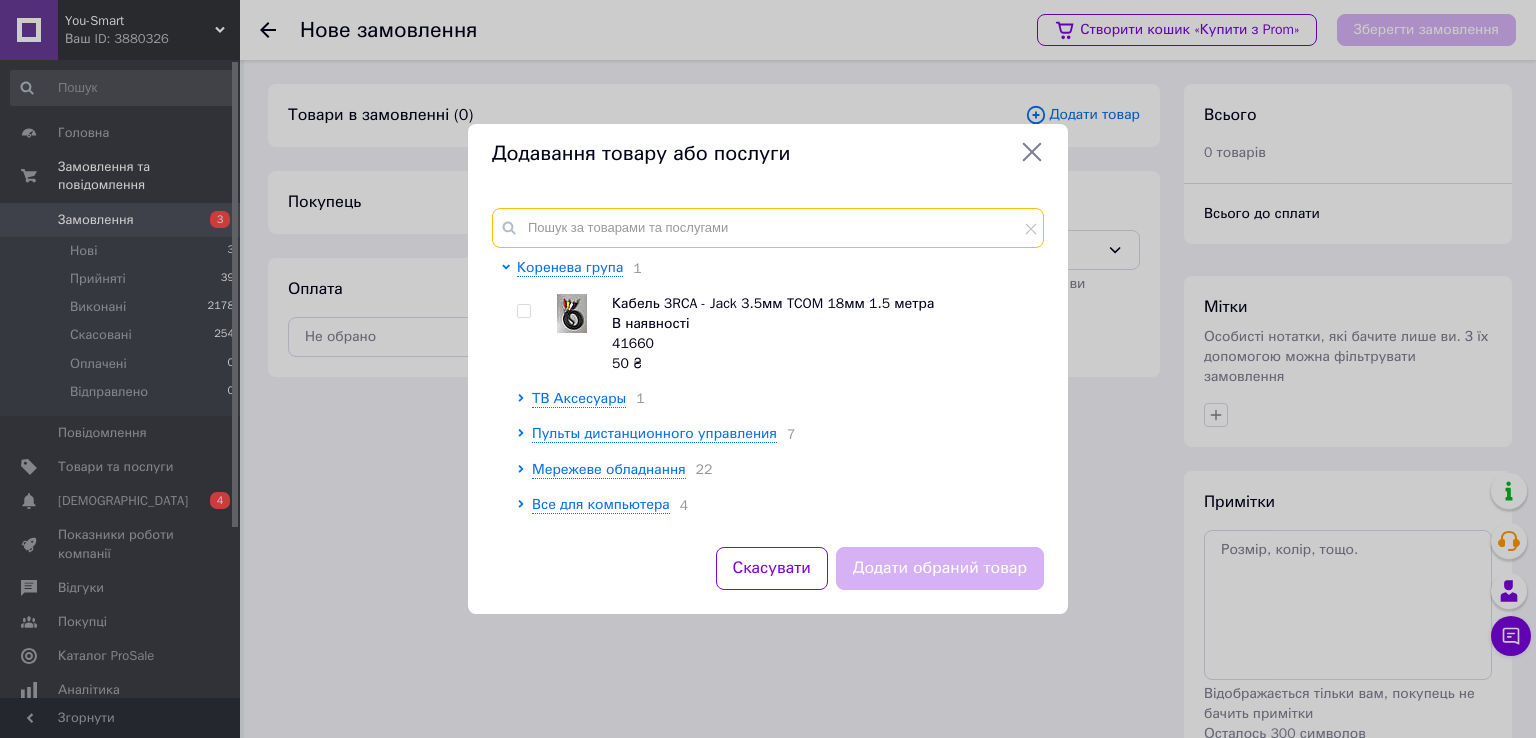 click at bounding box center (768, 228) 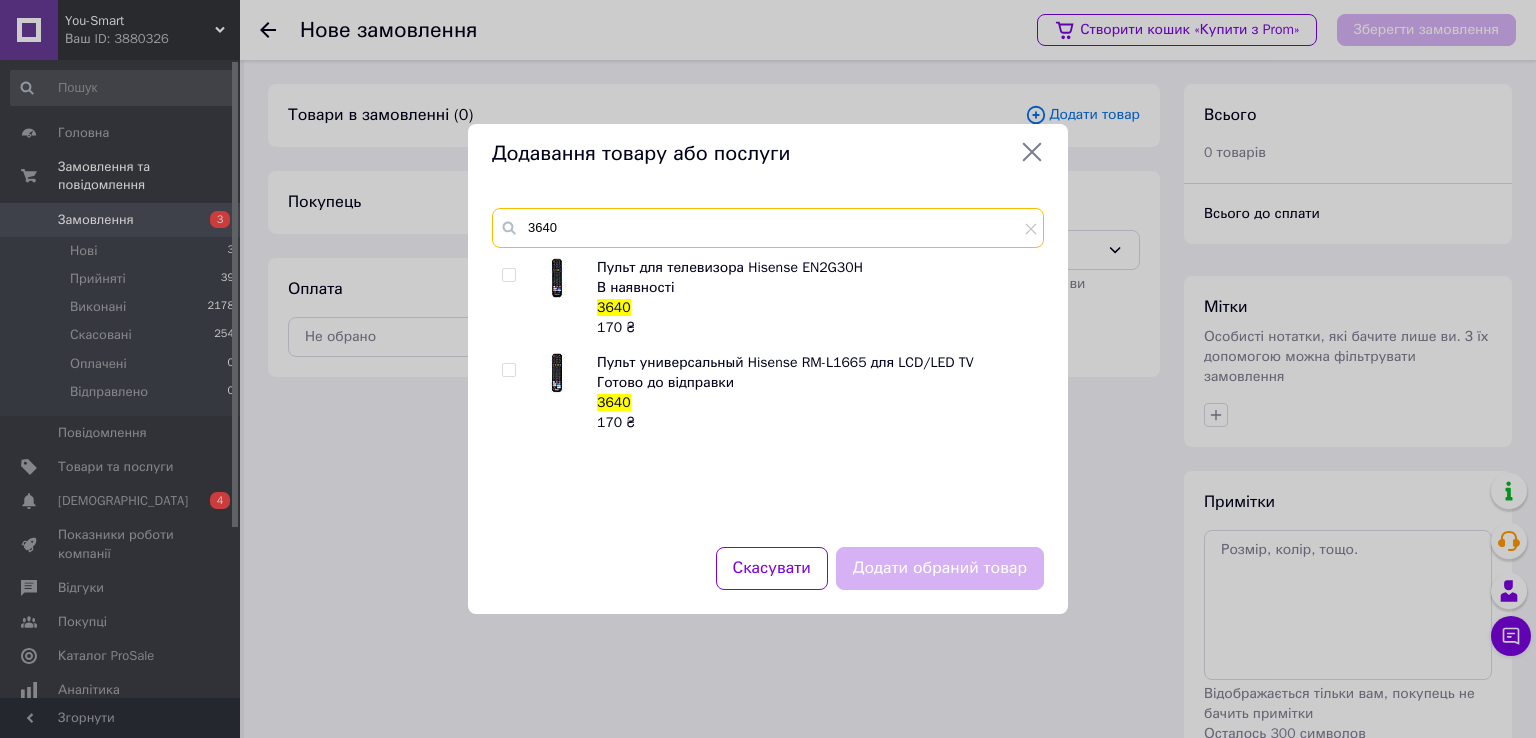 type on "3640" 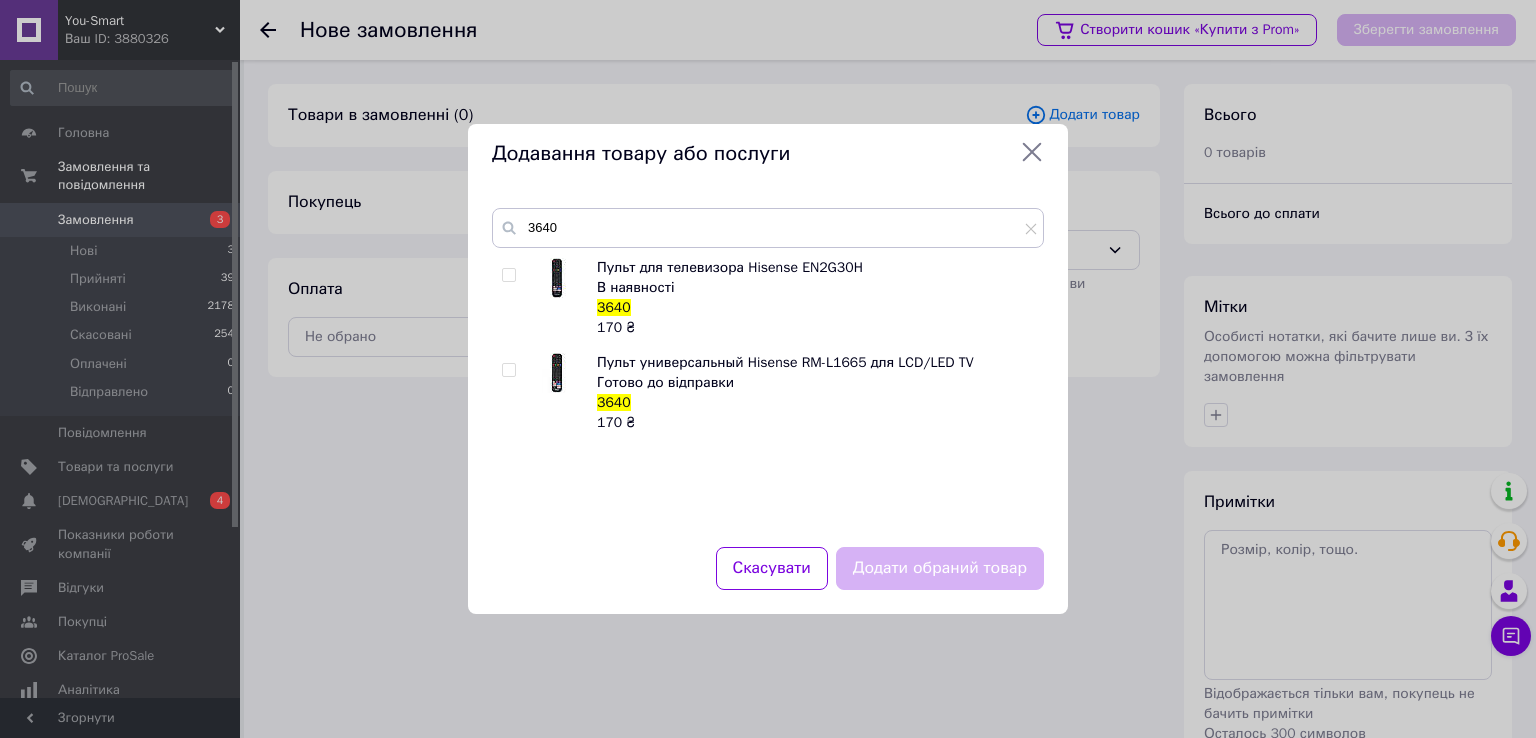 click at bounding box center (508, 275) 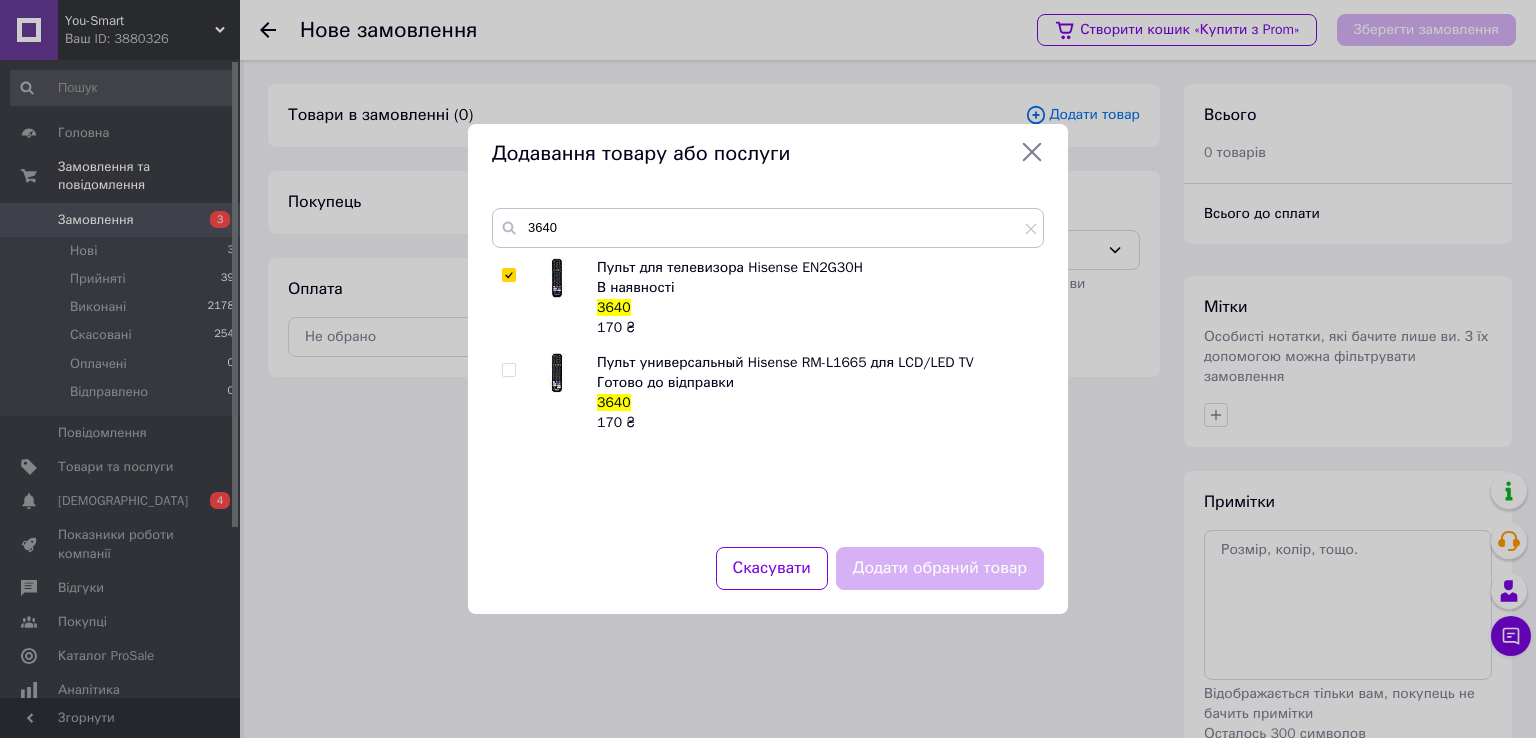checkbox on "true" 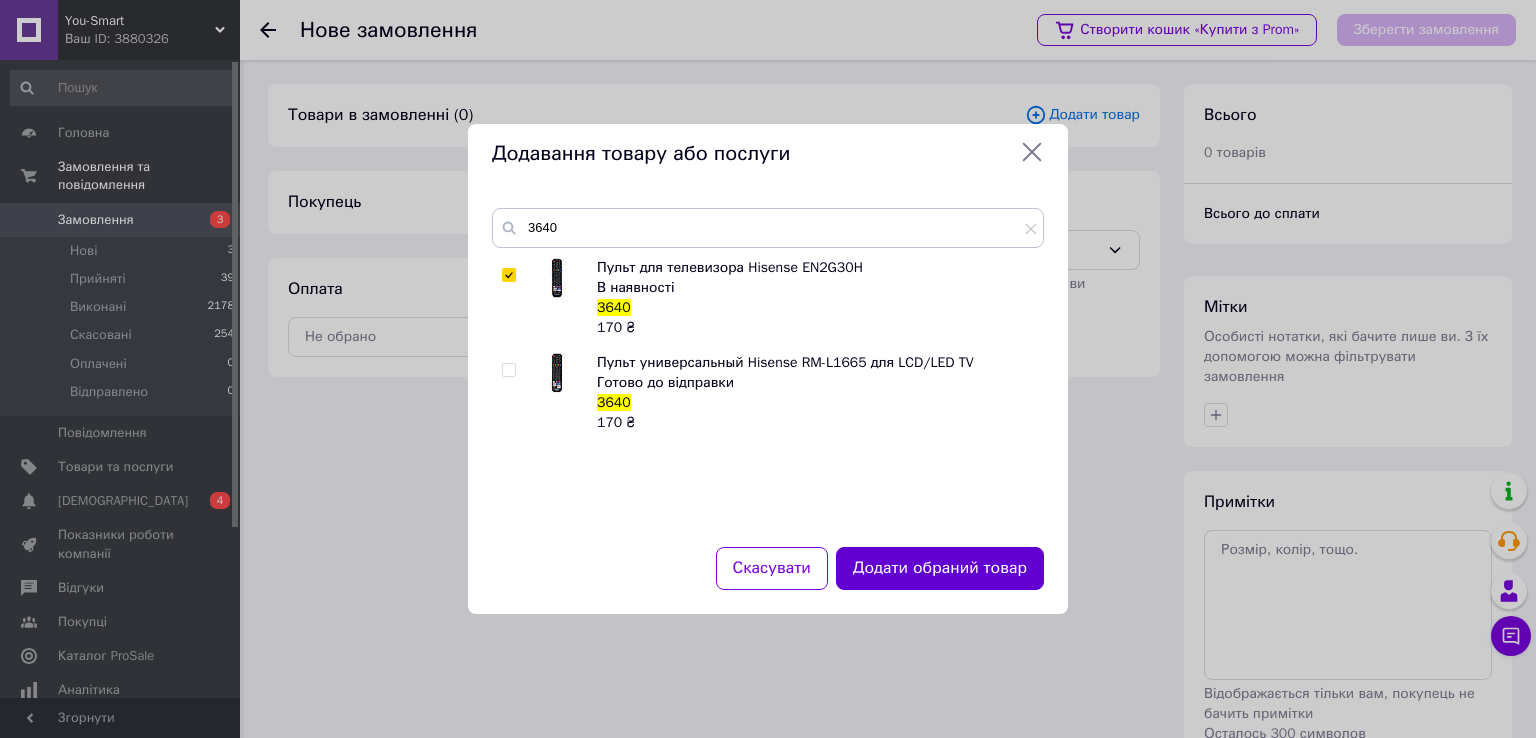click on "Додати обраний товар" at bounding box center [940, 568] 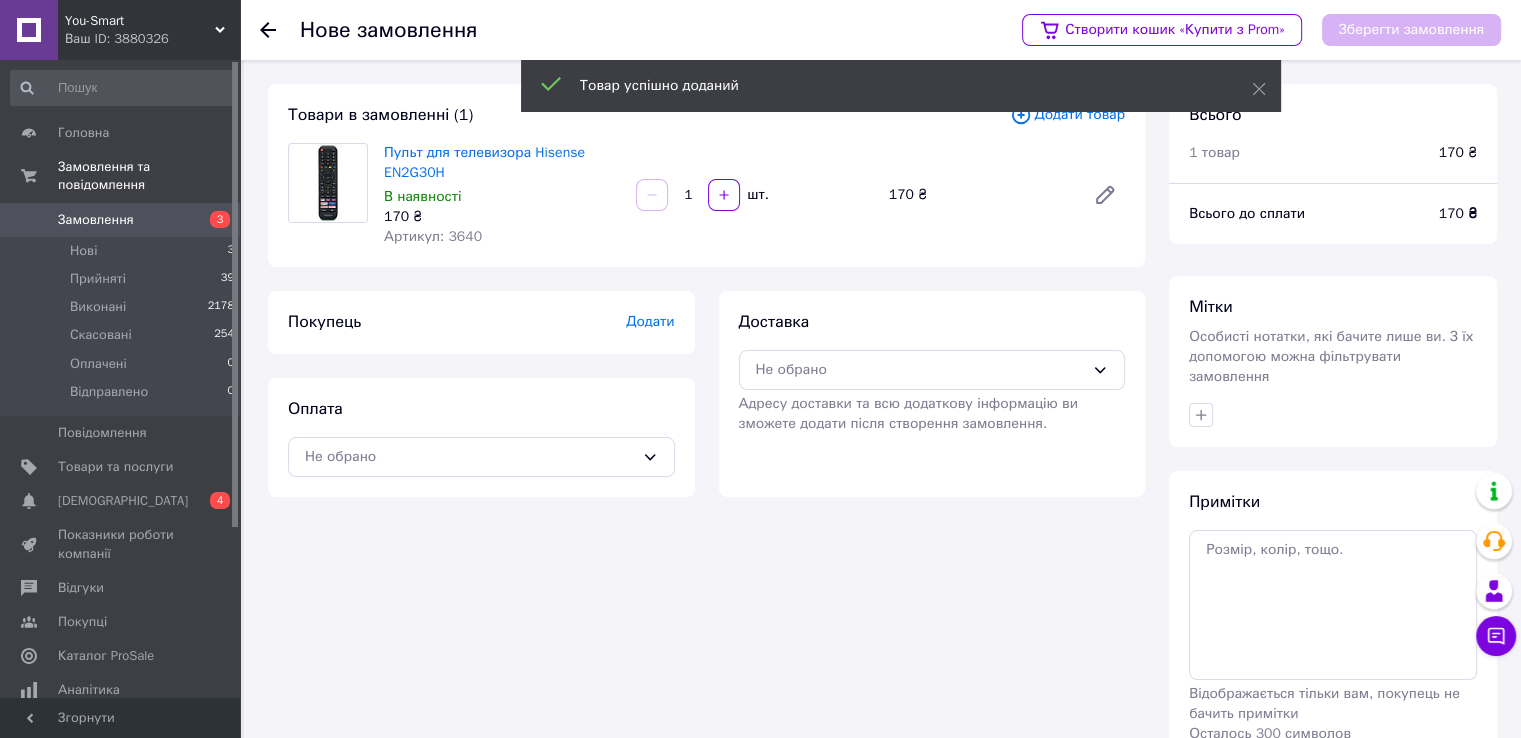 click on "Додати" at bounding box center [650, 321] 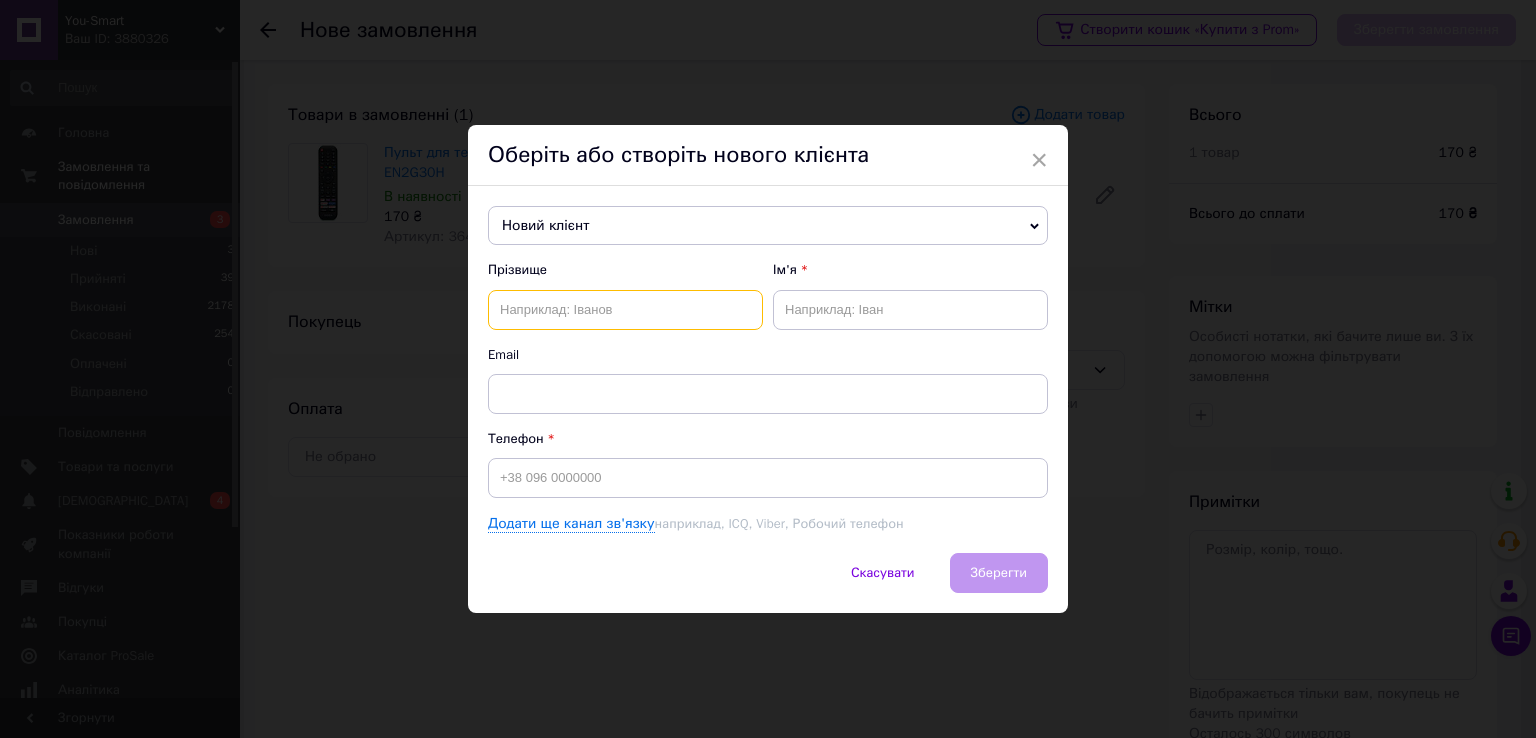 click at bounding box center [625, 310] 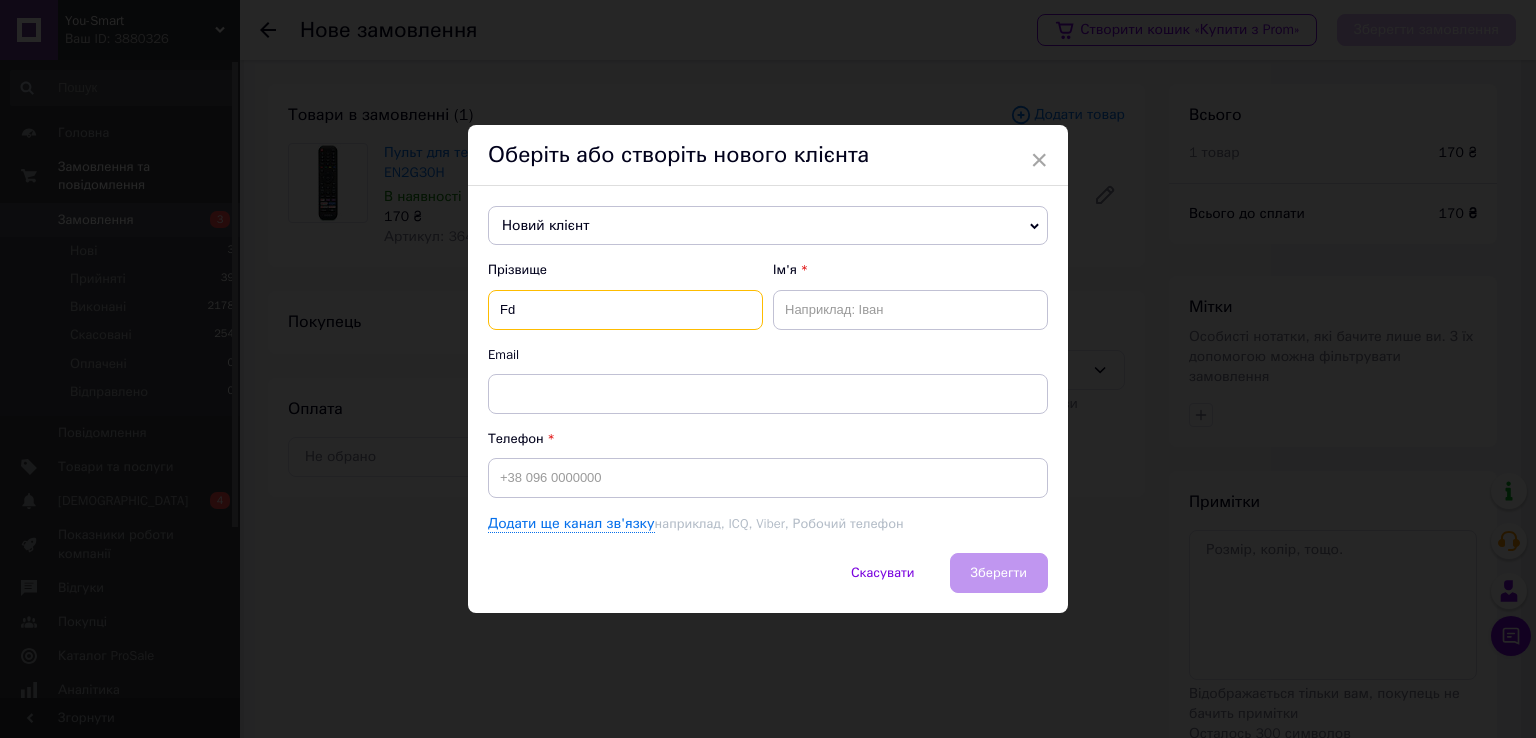 type on "F" 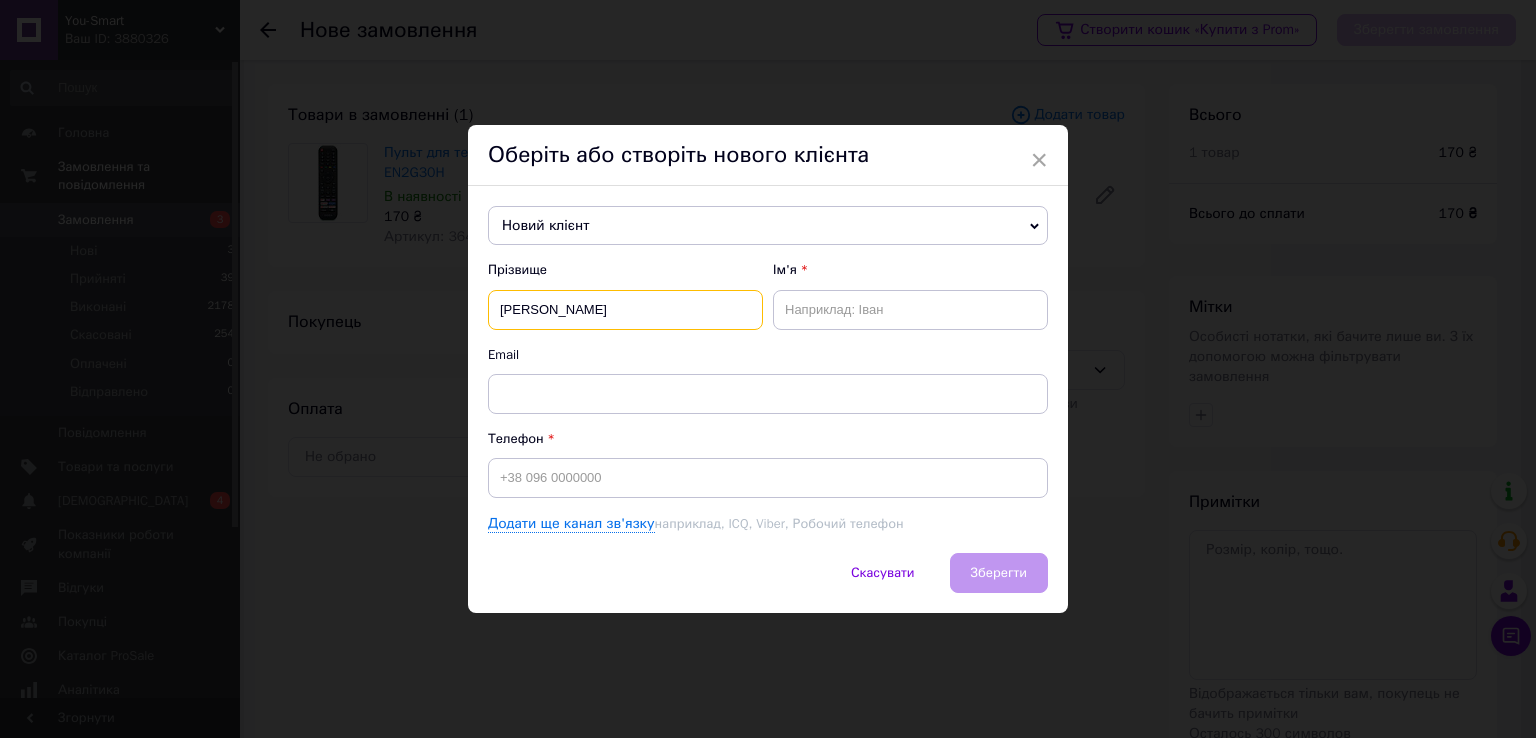 type on "[PERSON_NAME]" 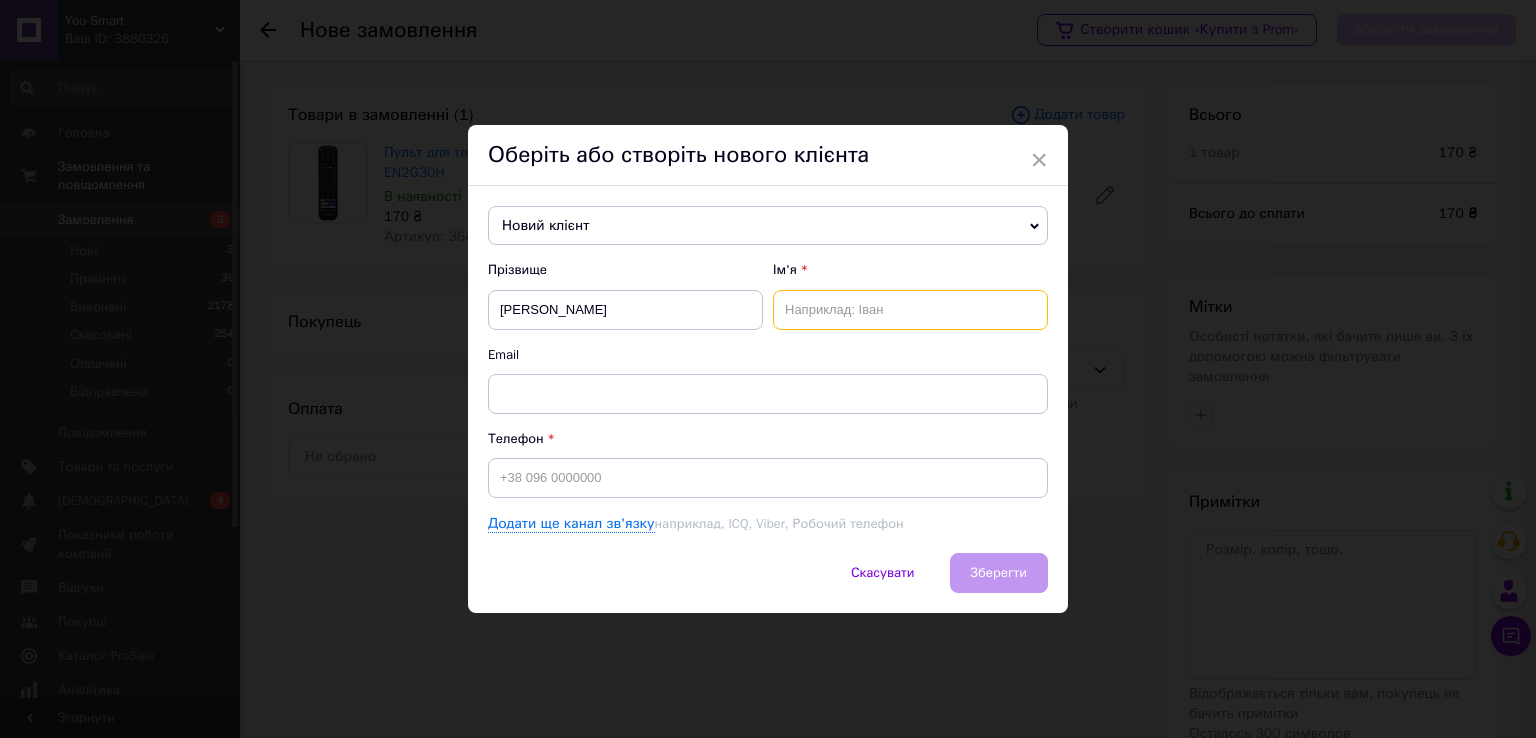 click at bounding box center (910, 310) 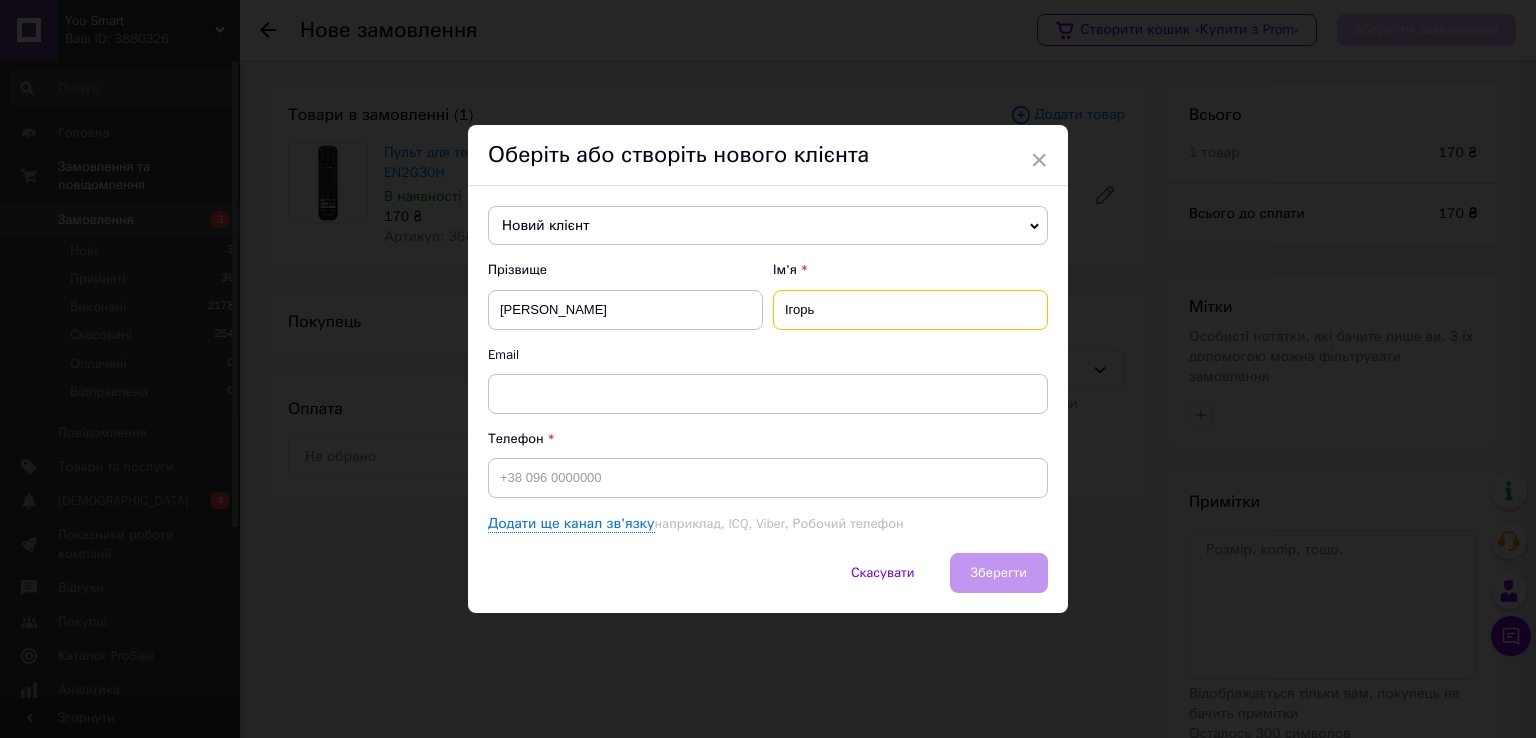 type on "Ігорь" 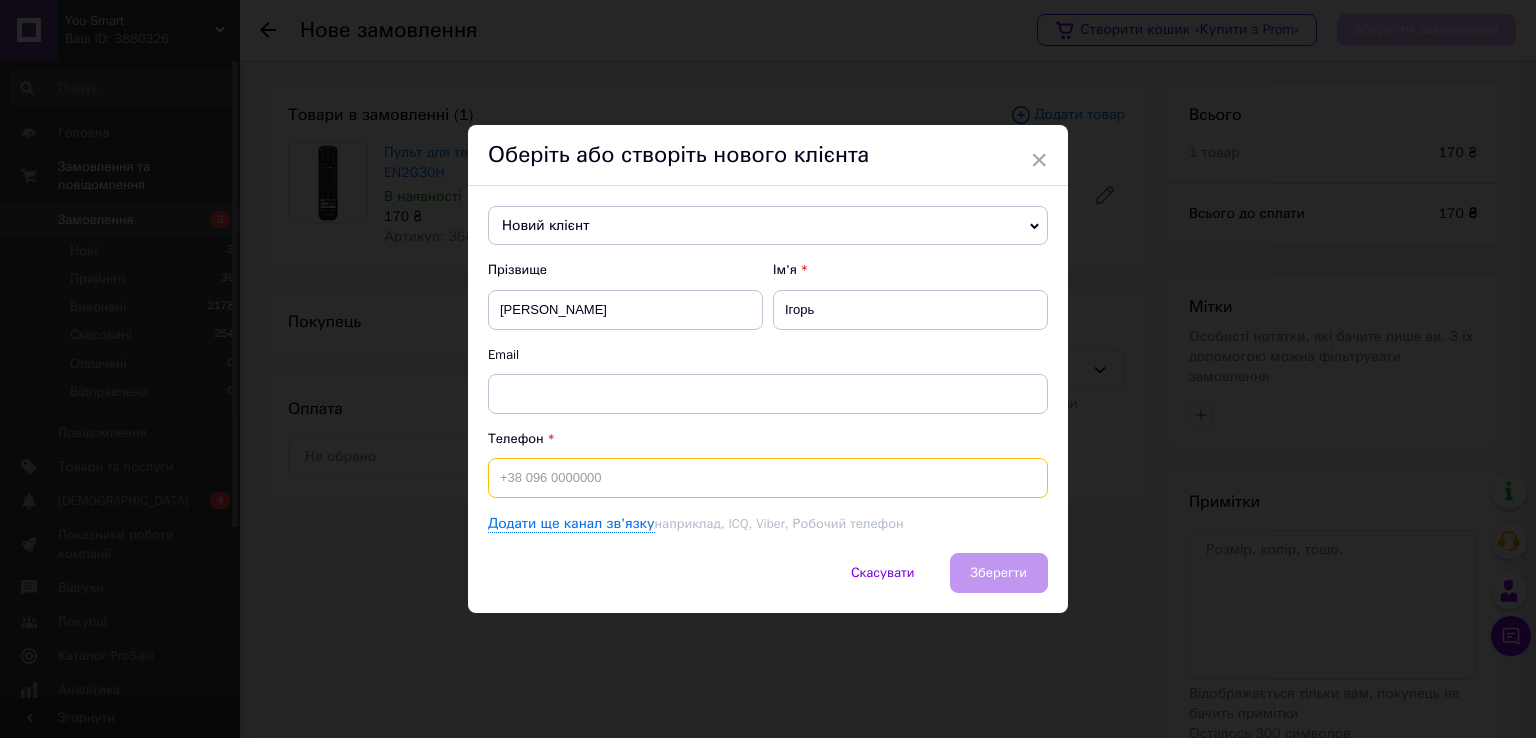 click at bounding box center [768, 478] 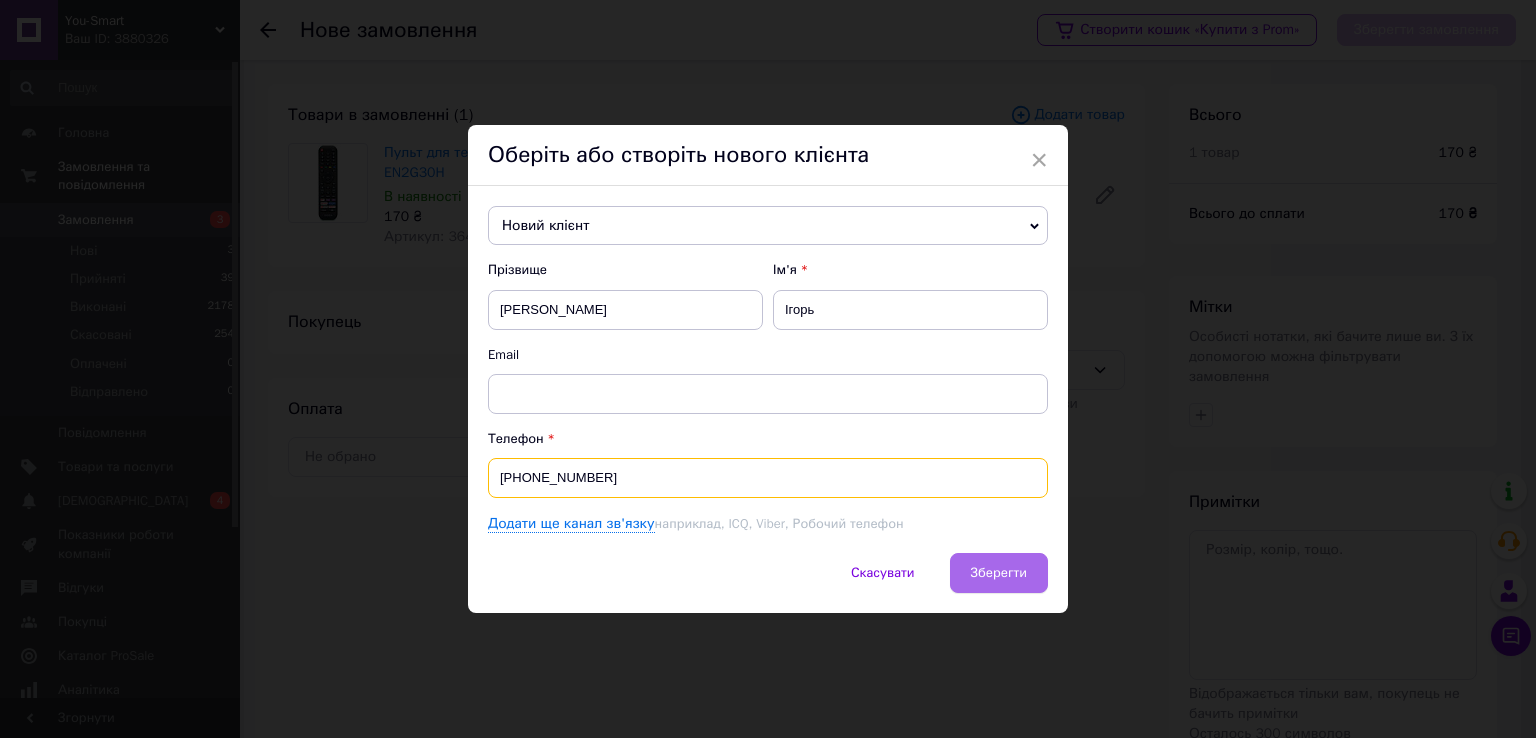 type on "[PHONE_NUMBER]" 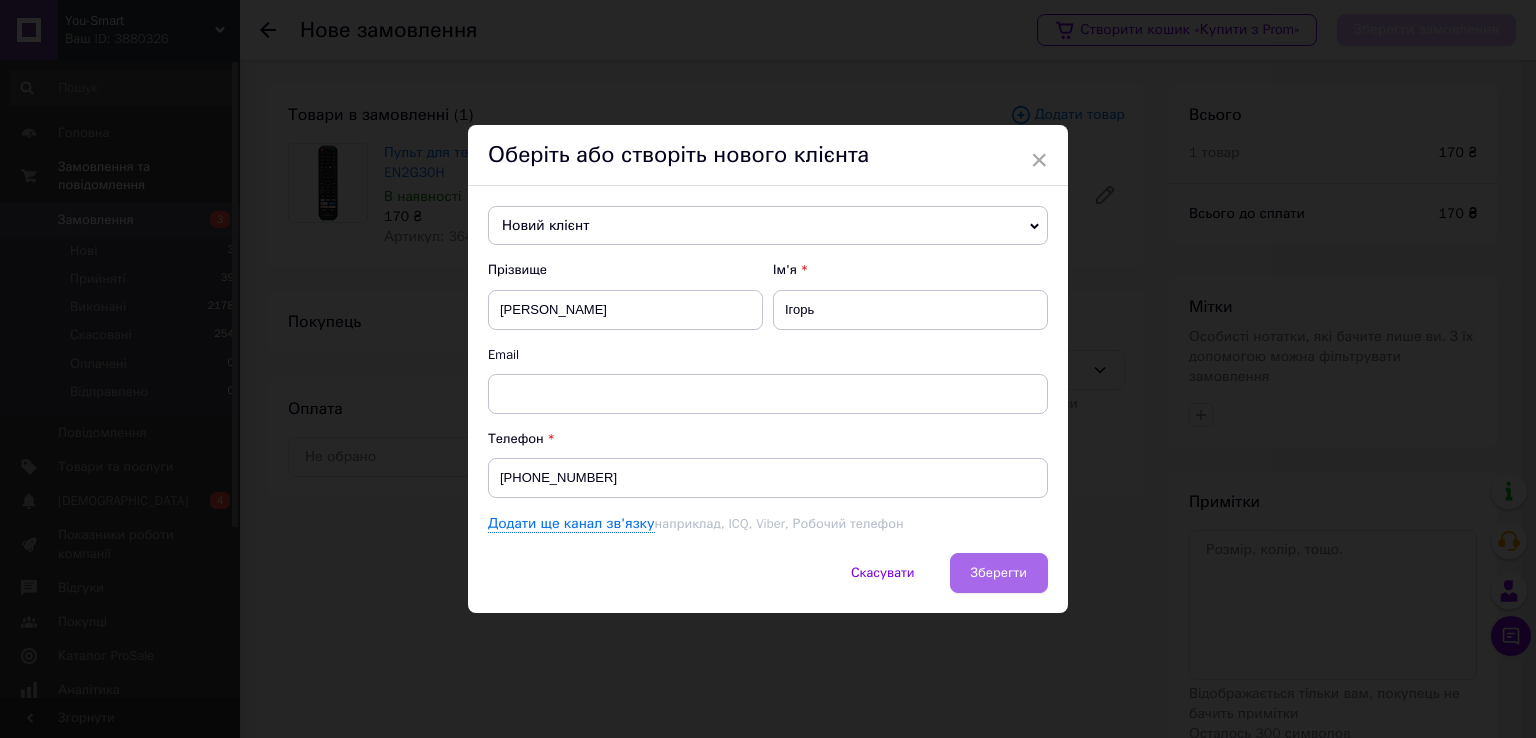 click on "Зберегти" at bounding box center (999, 573) 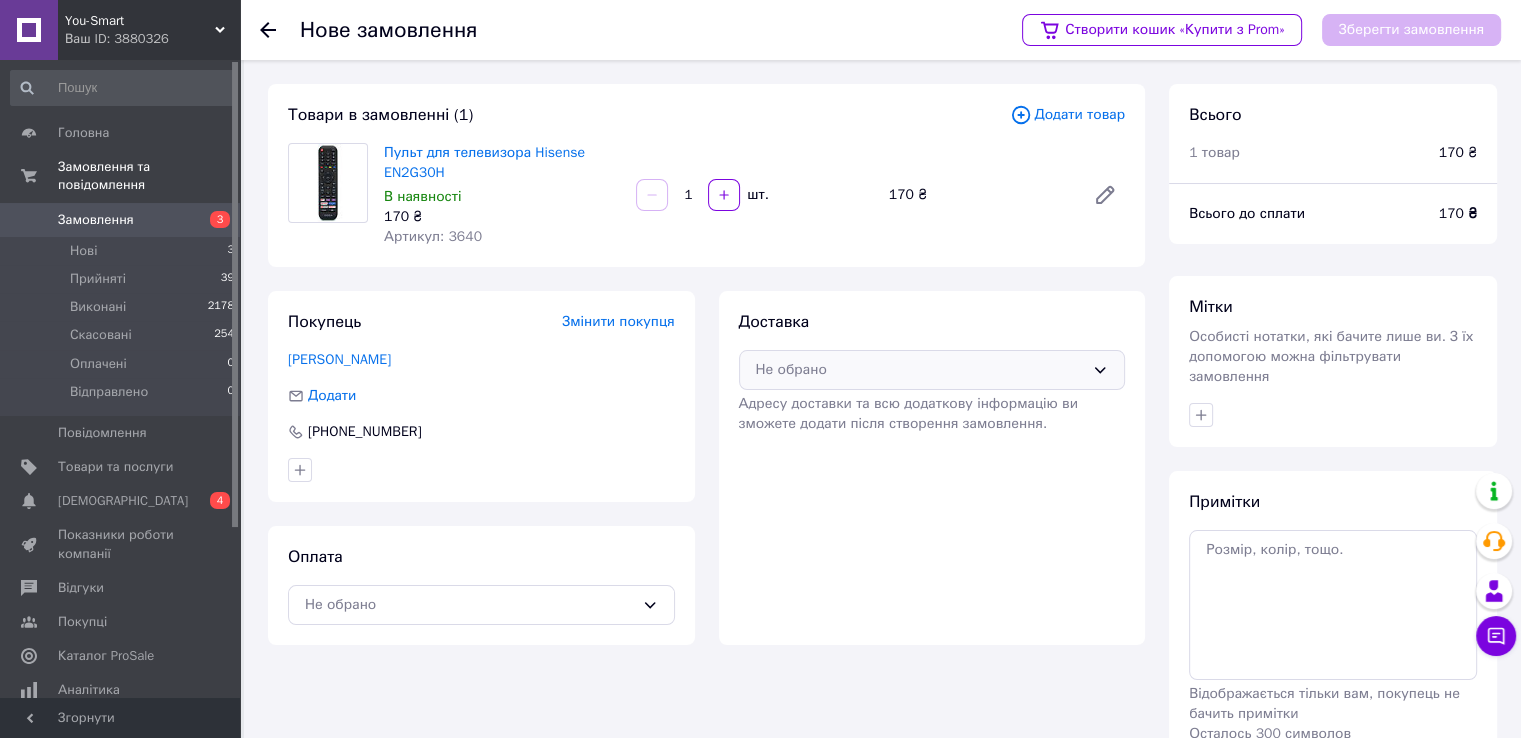 click on "Не обрано" at bounding box center [920, 370] 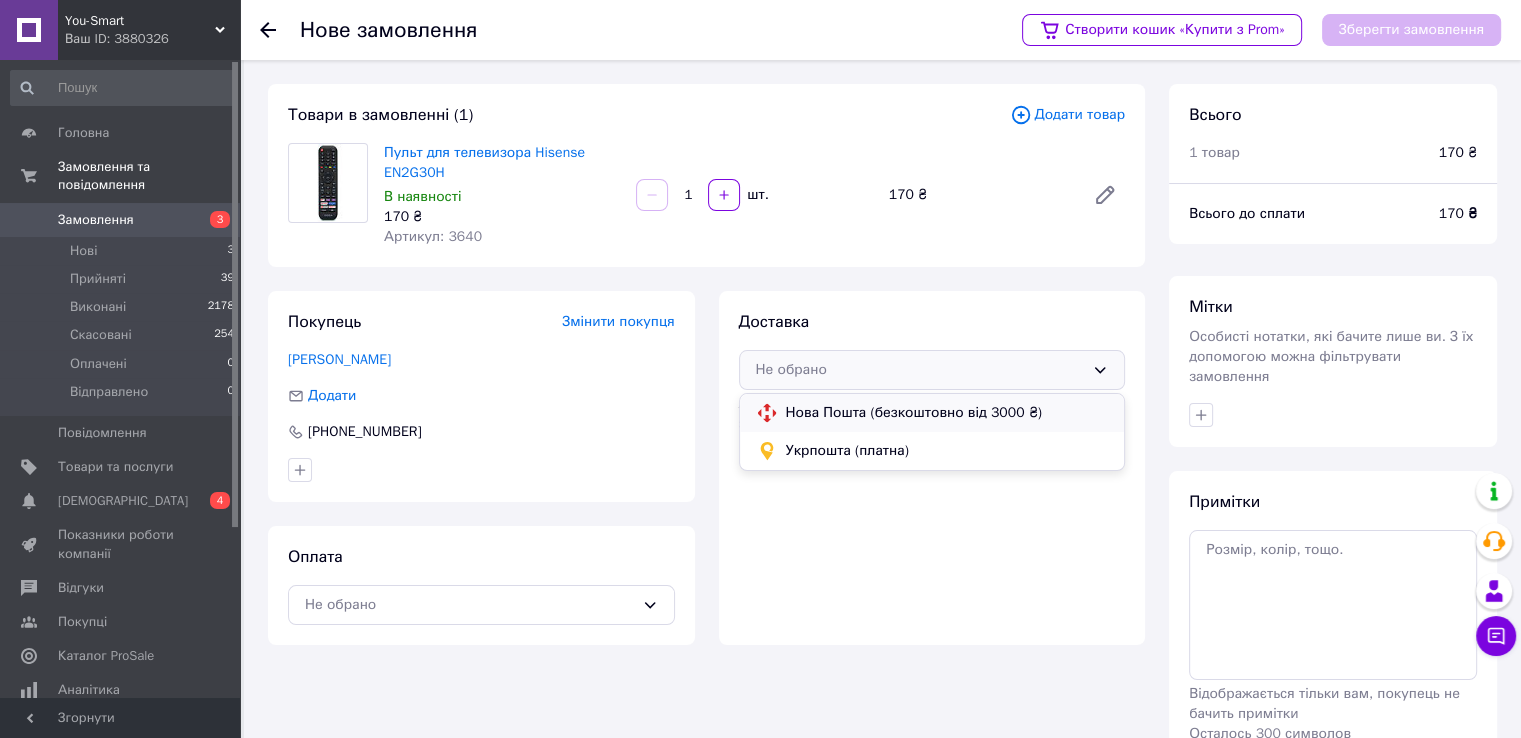 click on "Нова Пошта (безкоштовно від 3000 ₴)" at bounding box center (947, 413) 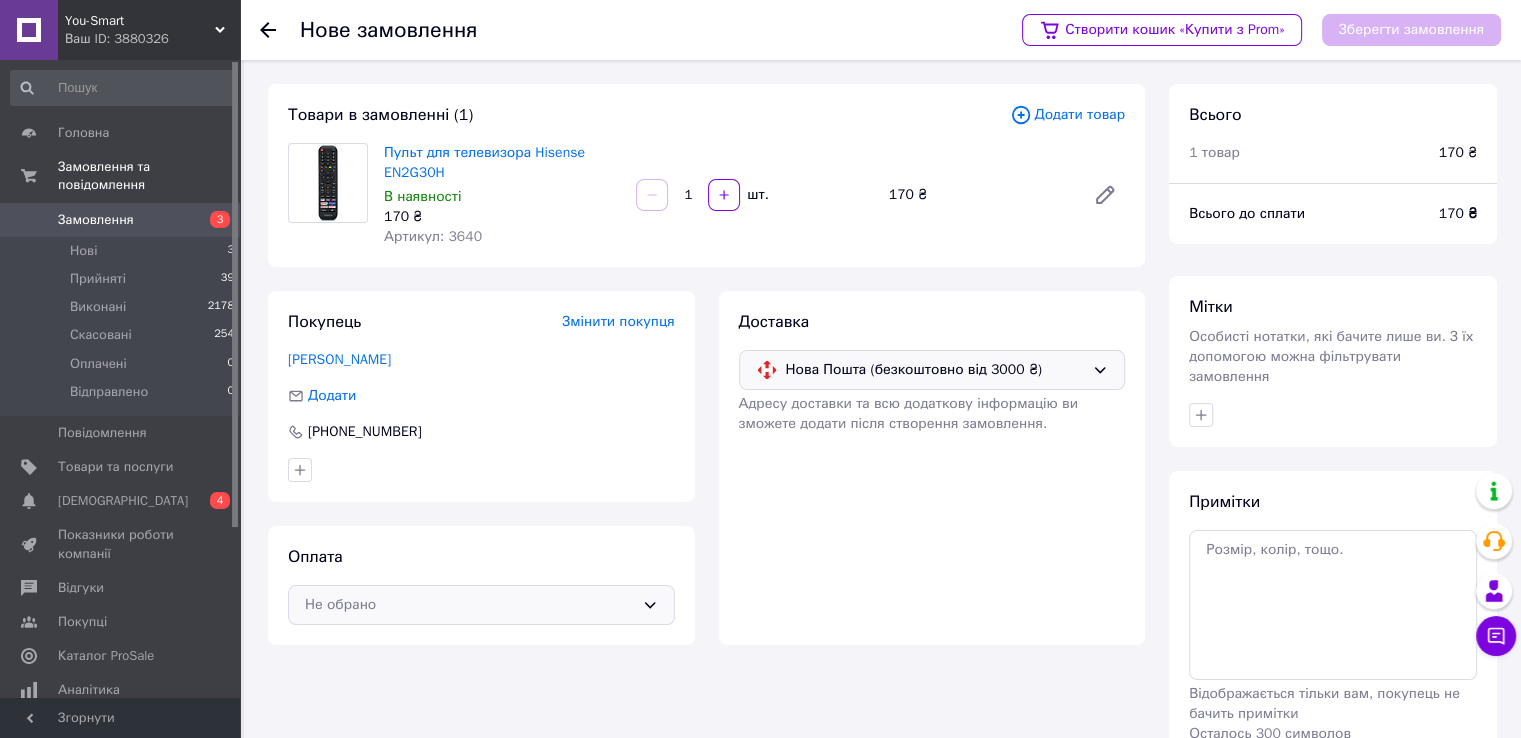 click on "Не обрано" at bounding box center (469, 605) 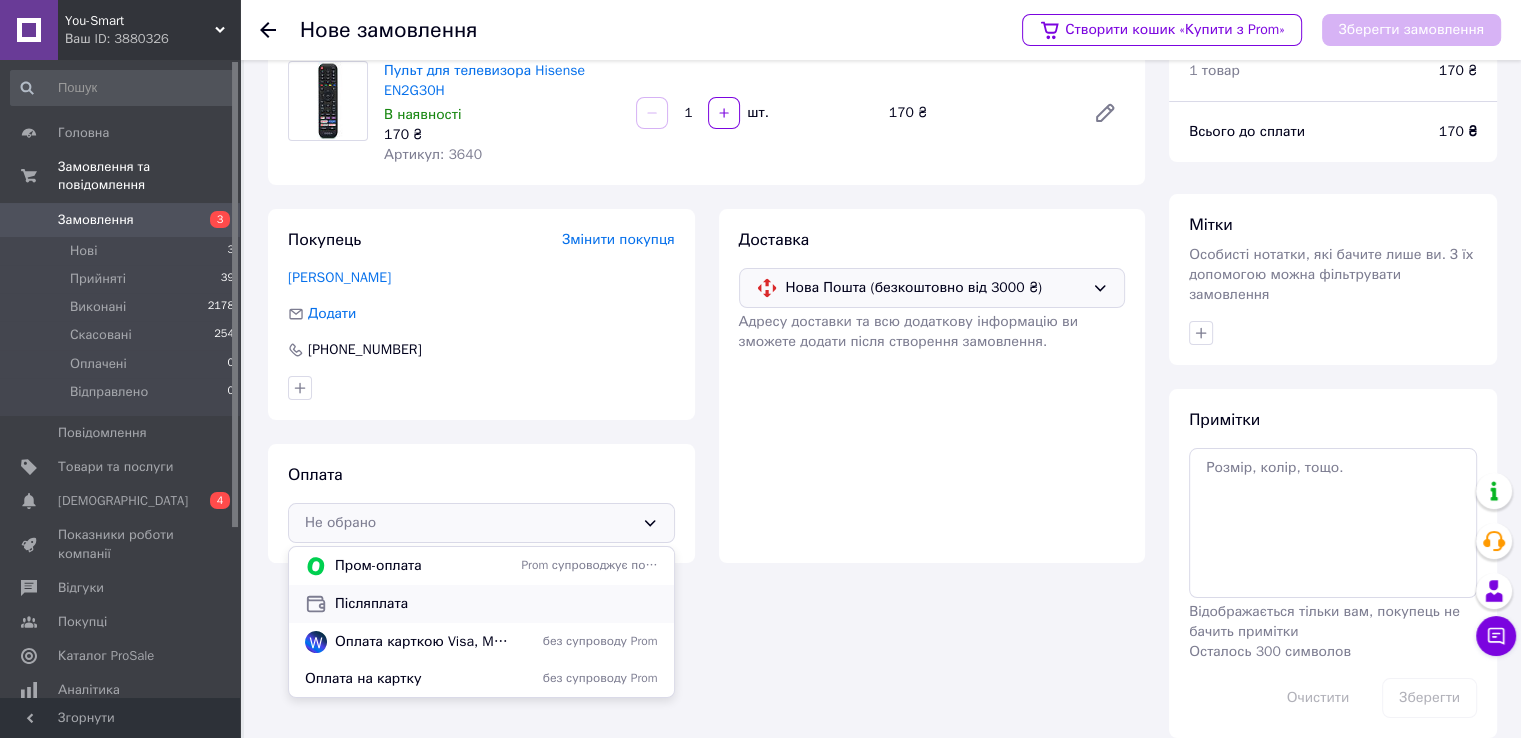 scroll, scrollTop: 85, scrollLeft: 0, axis: vertical 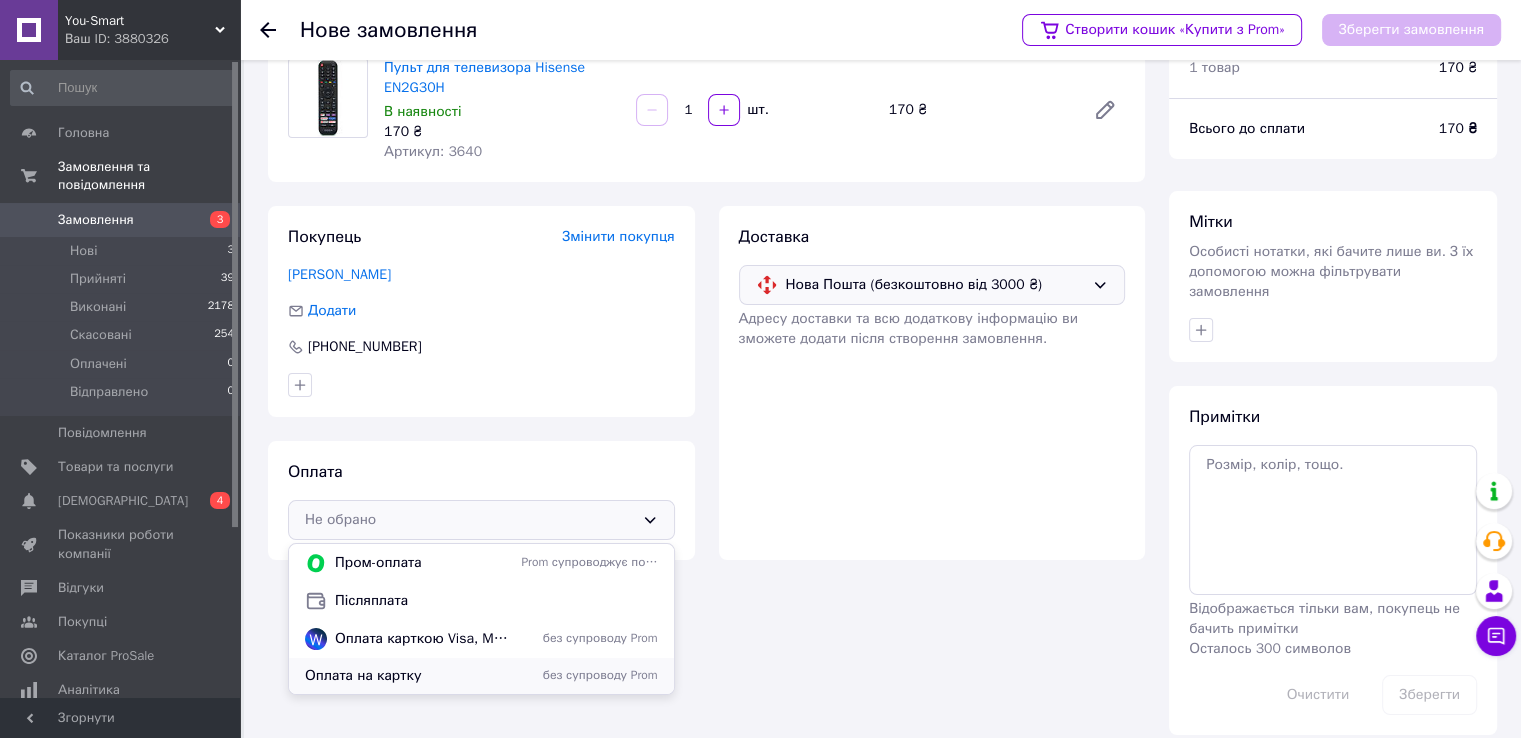 click on "Оплата на картку" at bounding box center (409, 676) 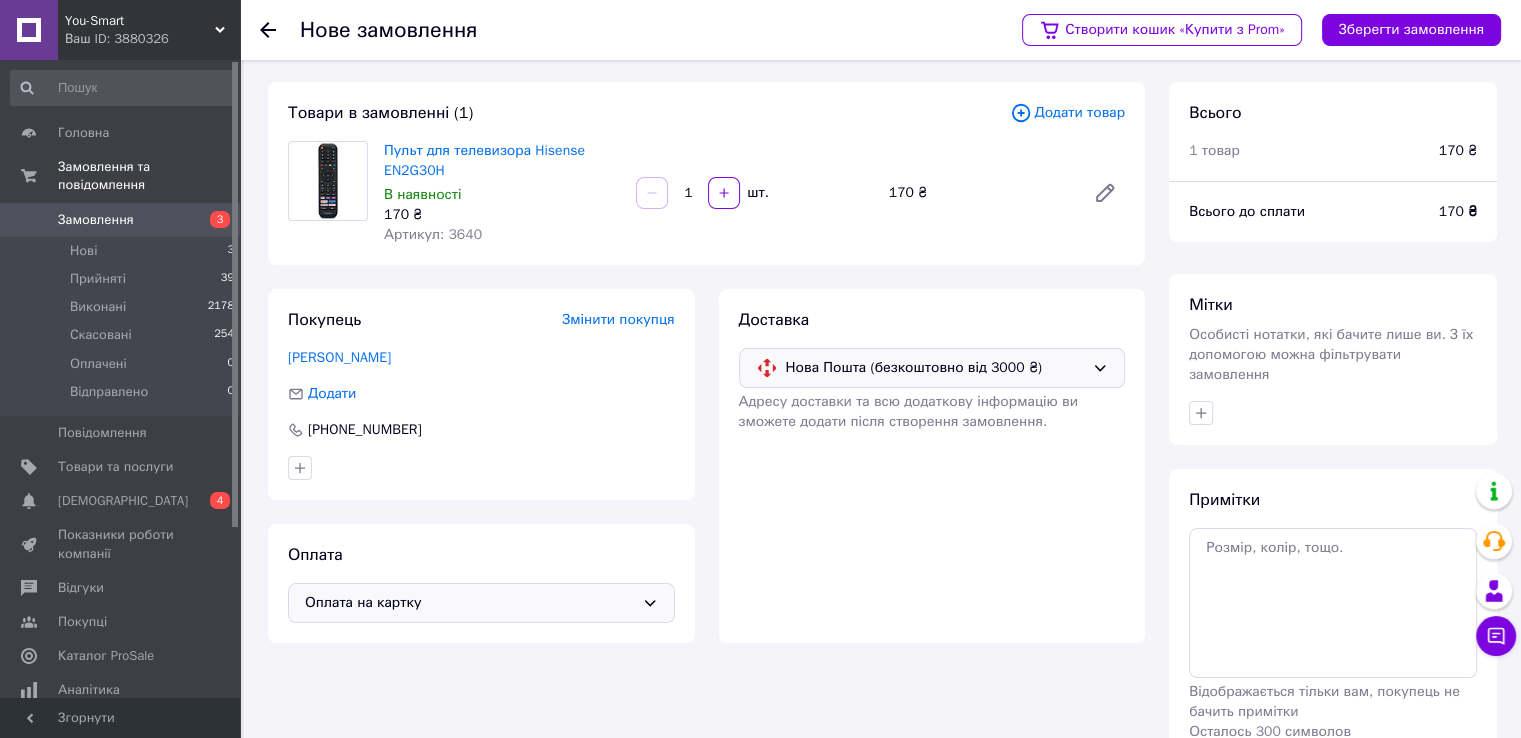 scroll, scrollTop: 0, scrollLeft: 0, axis: both 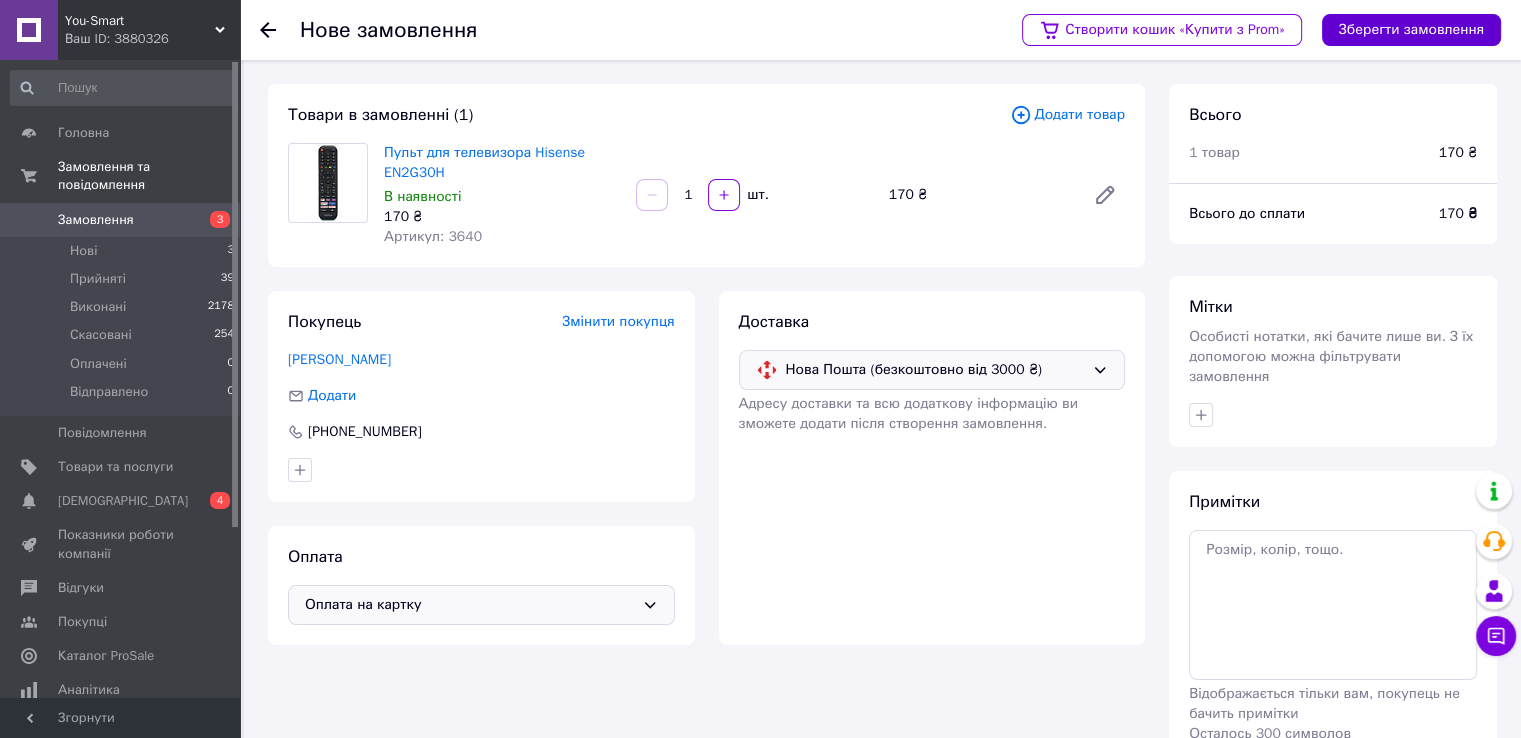 click on "Зберегти замовлення" at bounding box center (1411, 30) 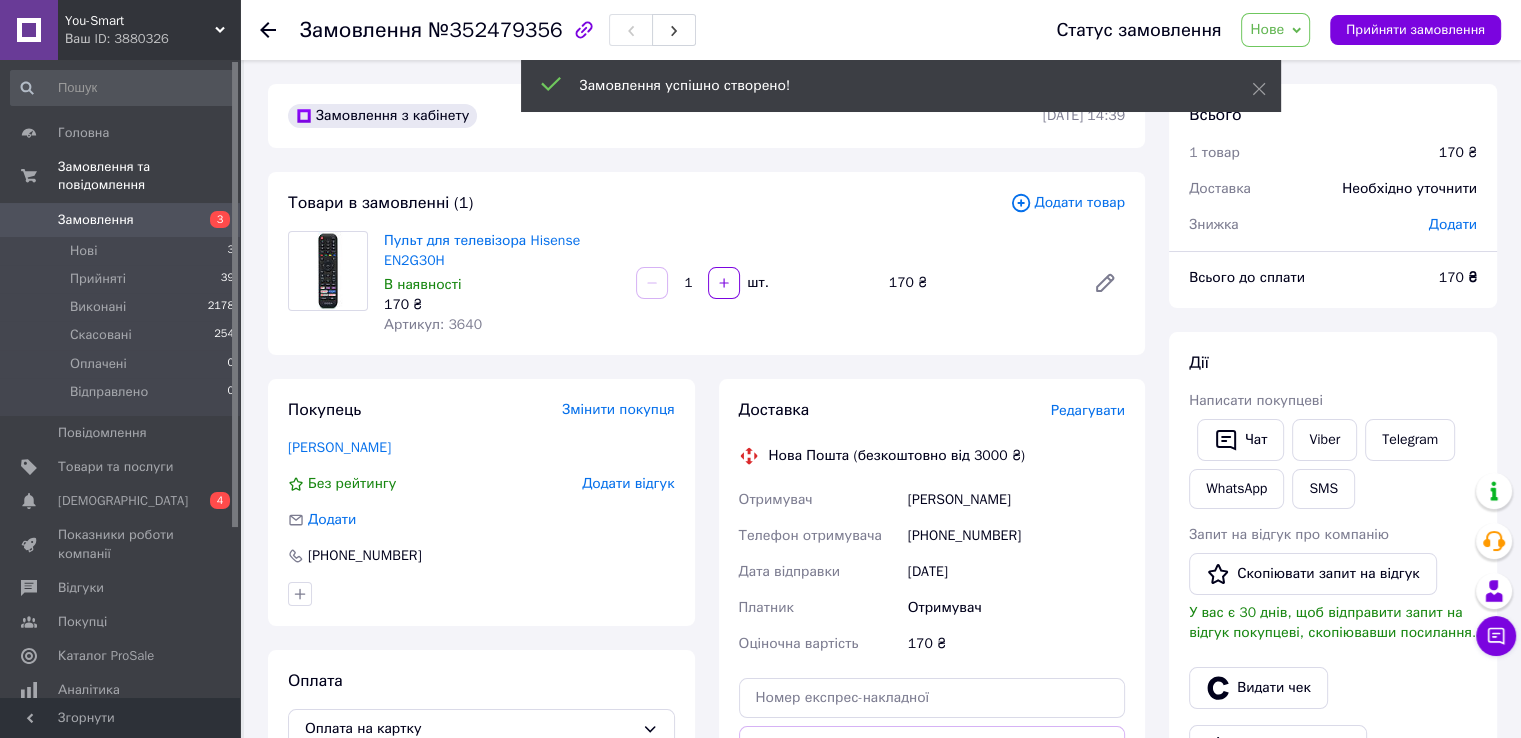 click on "Нове" at bounding box center [1275, 30] 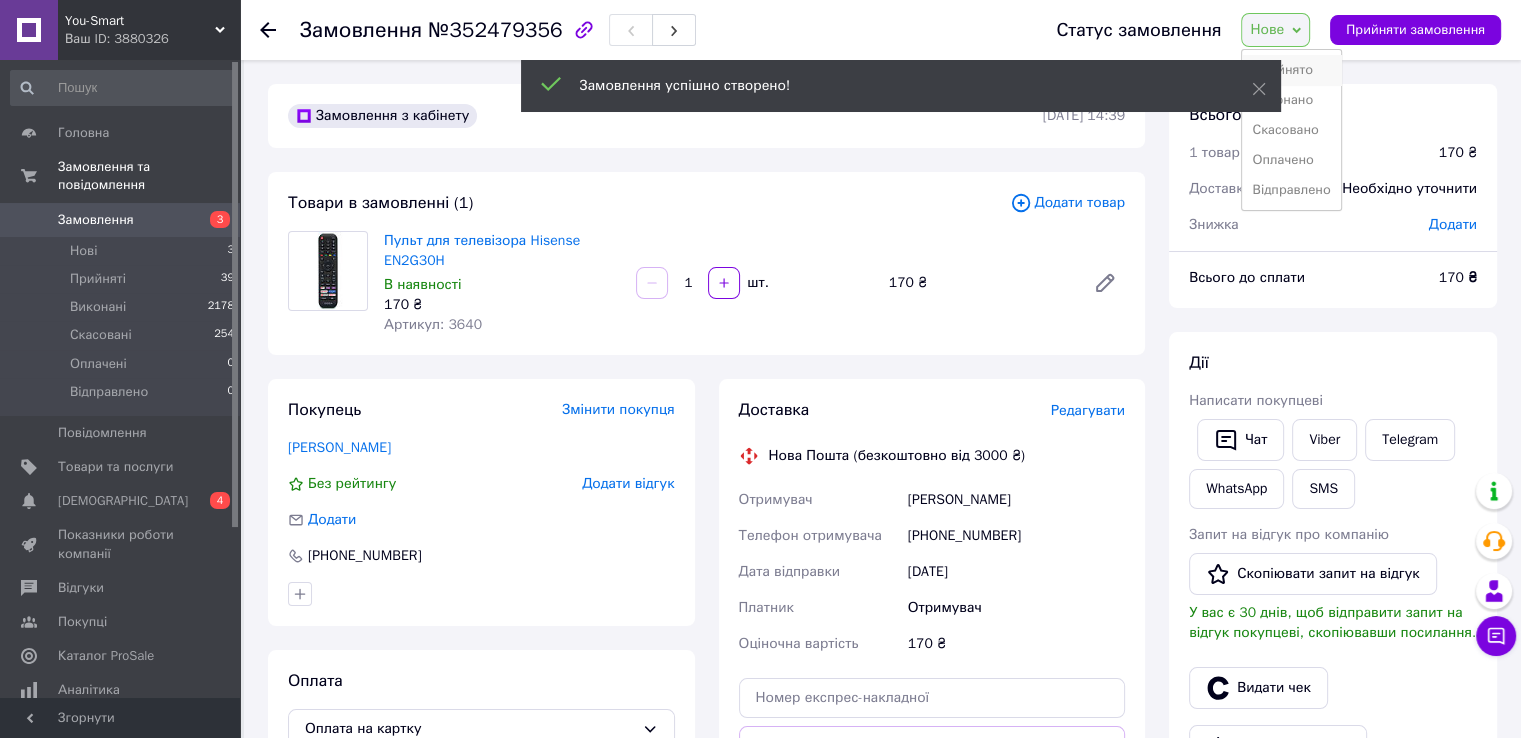 click on "Прийнято" at bounding box center (1291, 70) 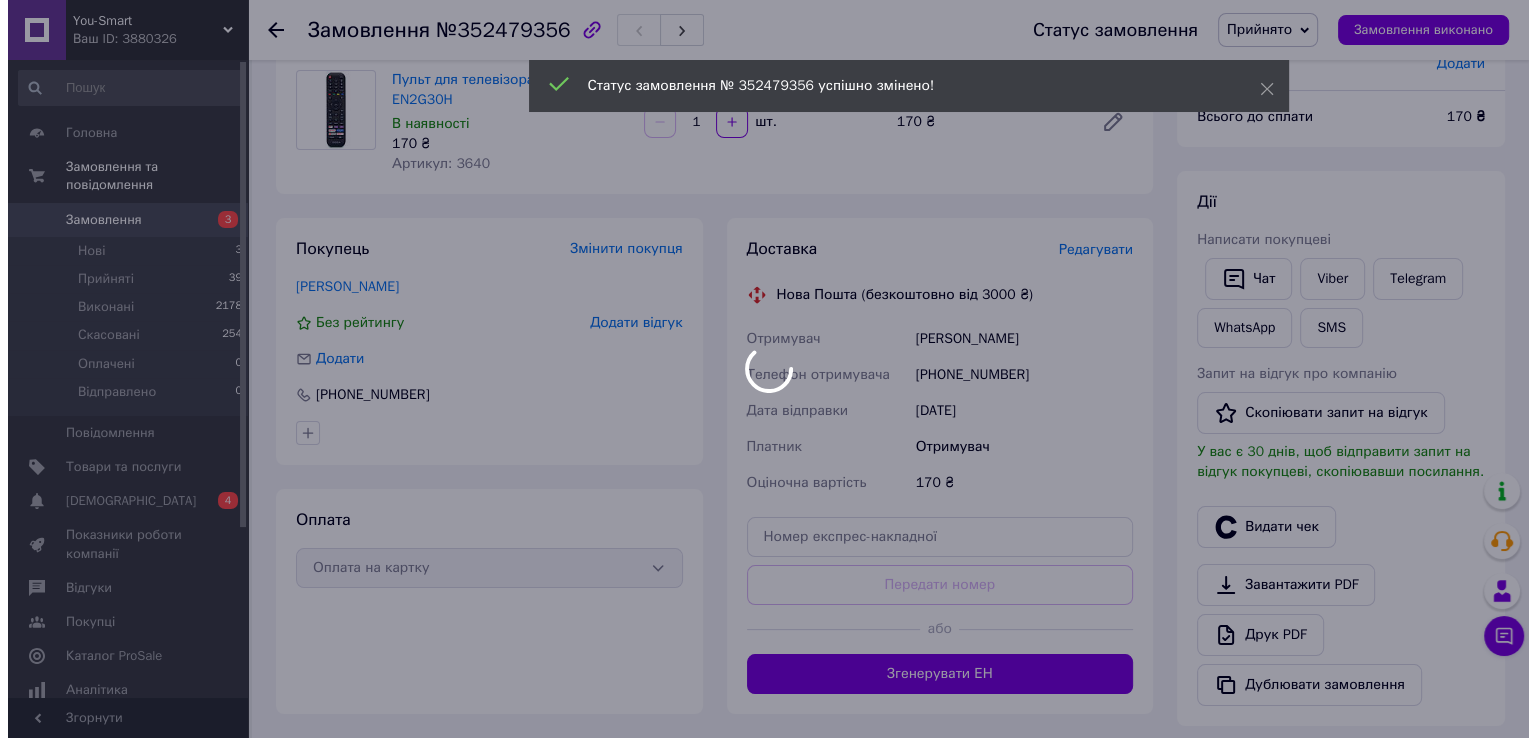 scroll, scrollTop: 200, scrollLeft: 0, axis: vertical 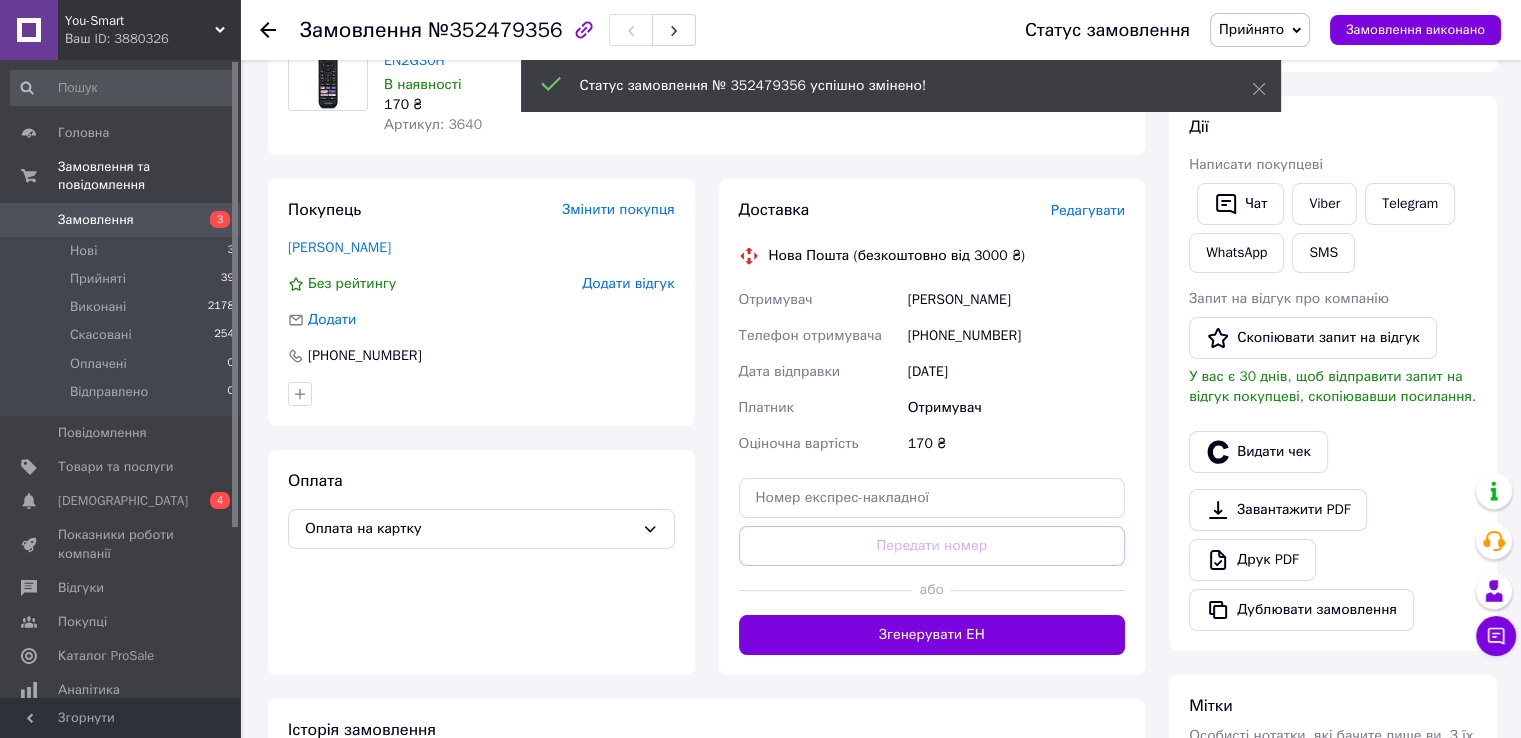click on "Редагувати" at bounding box center (1088, 210) 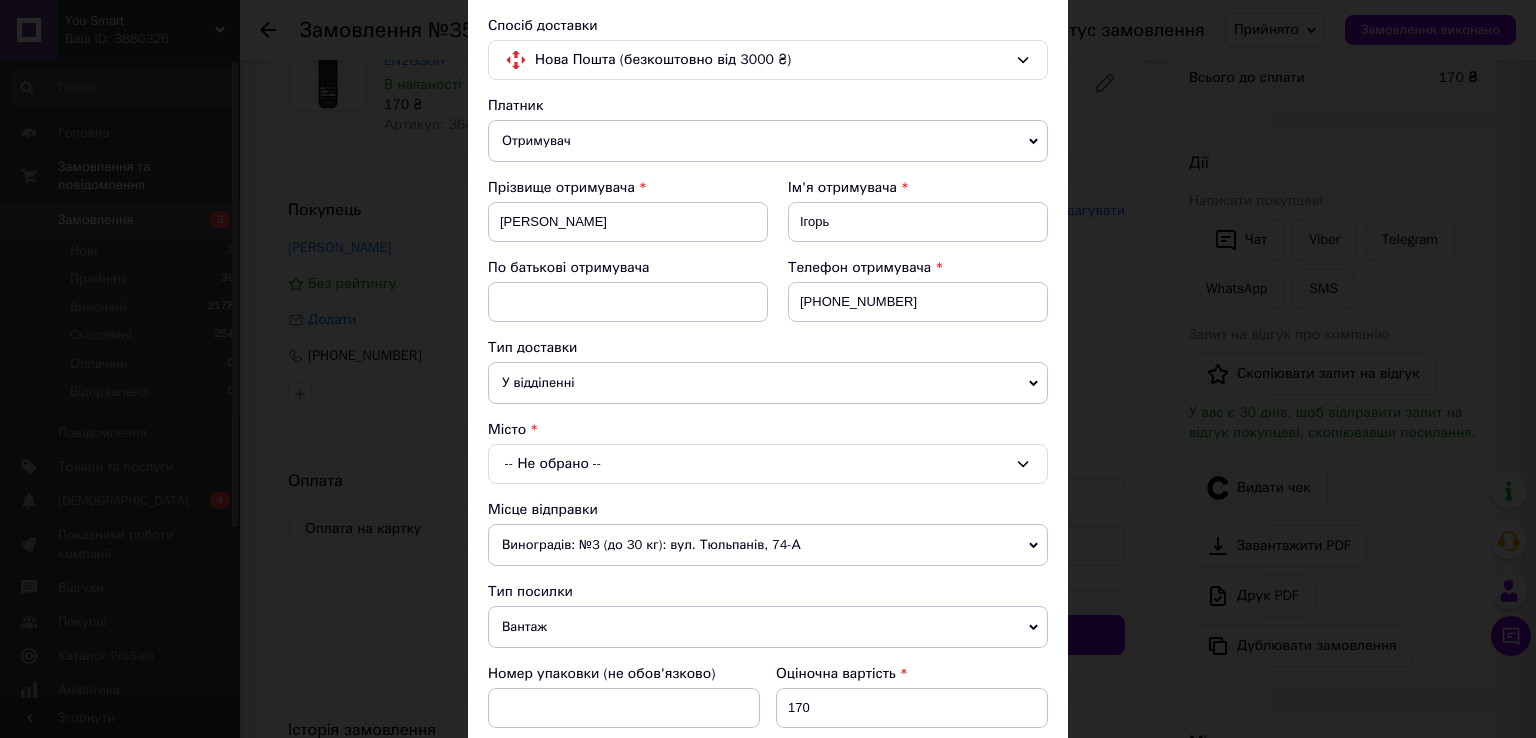 scroll, scrollTop: 200, scrollLeft: 0, axis: vertical 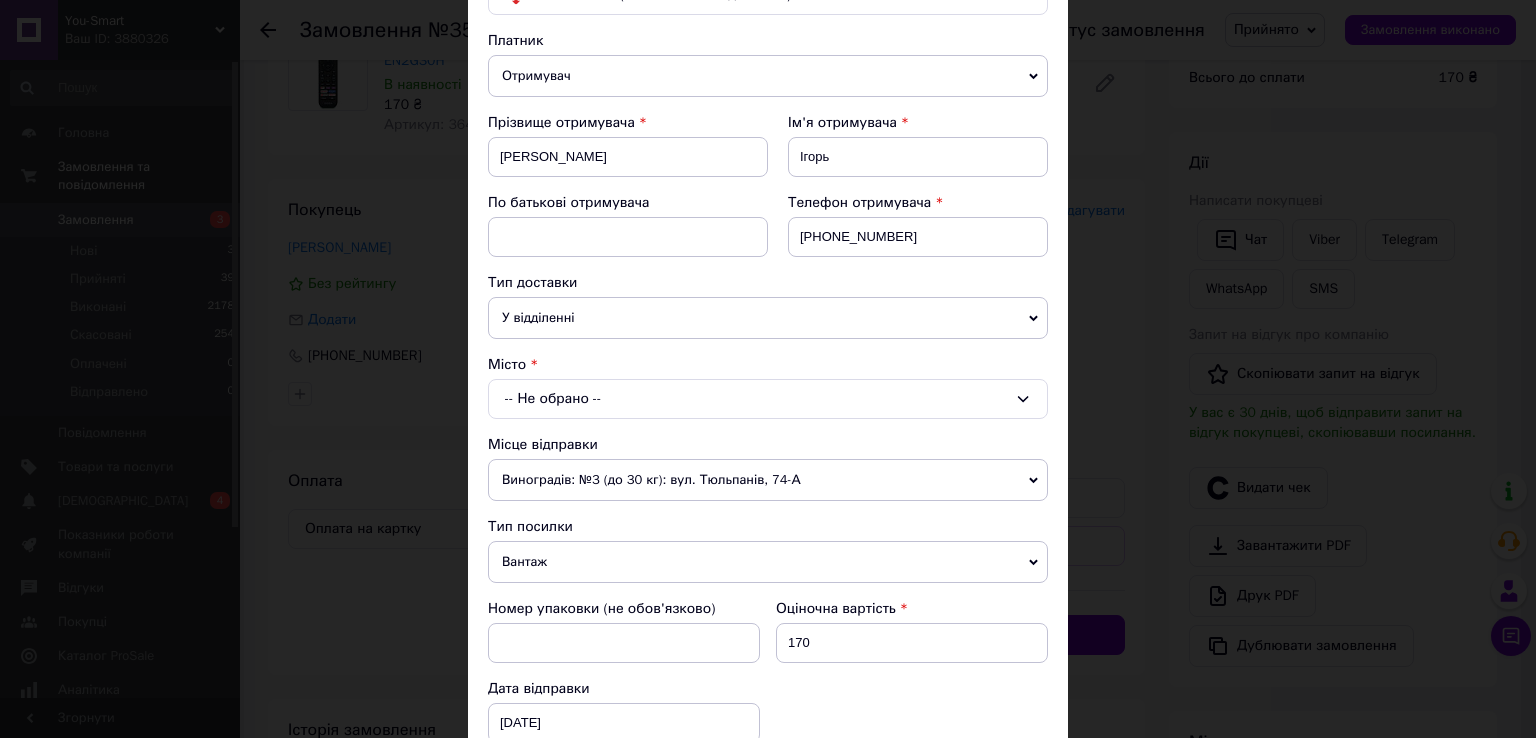 click on "-- Не обрано --" at bounding box center [768, 399] 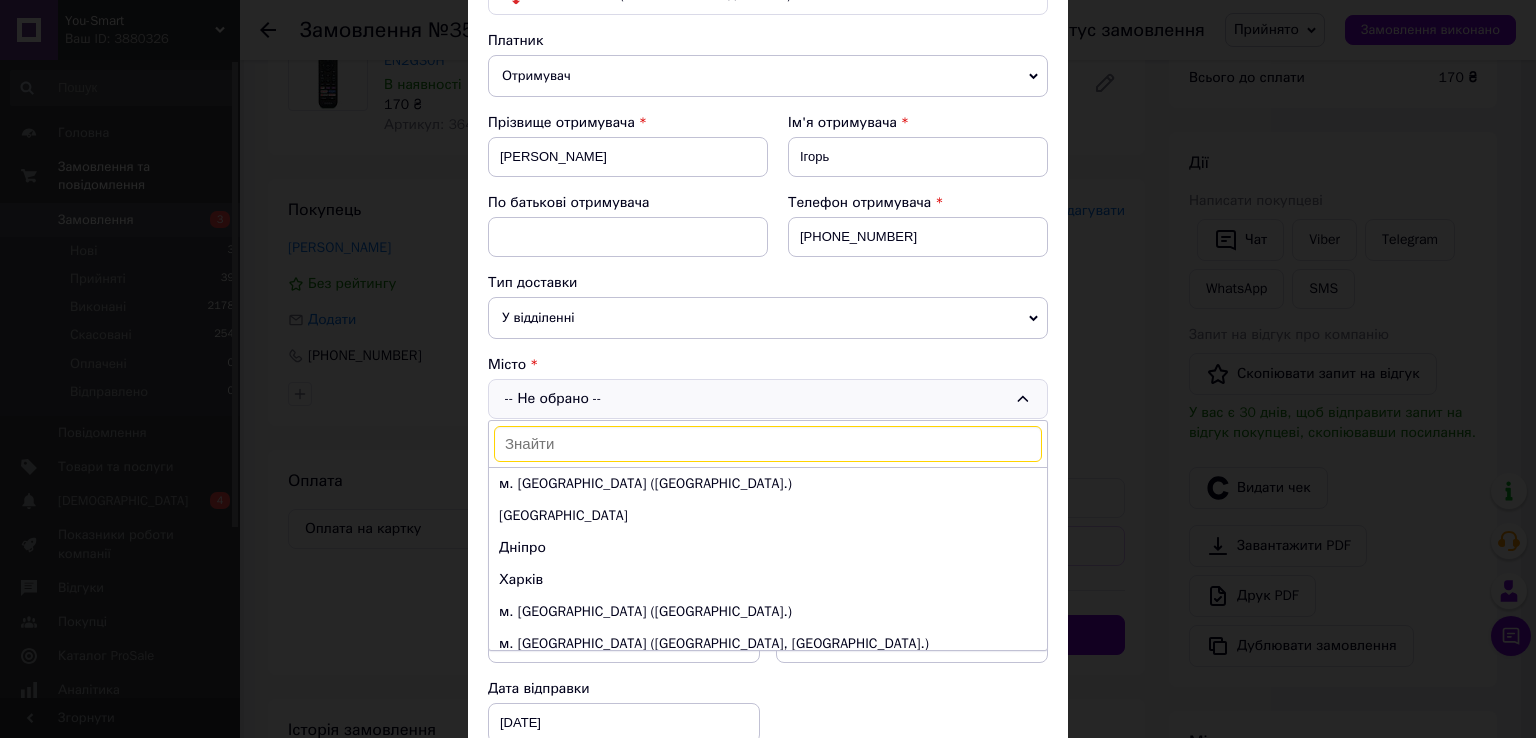click at bounding box center (768, 444) 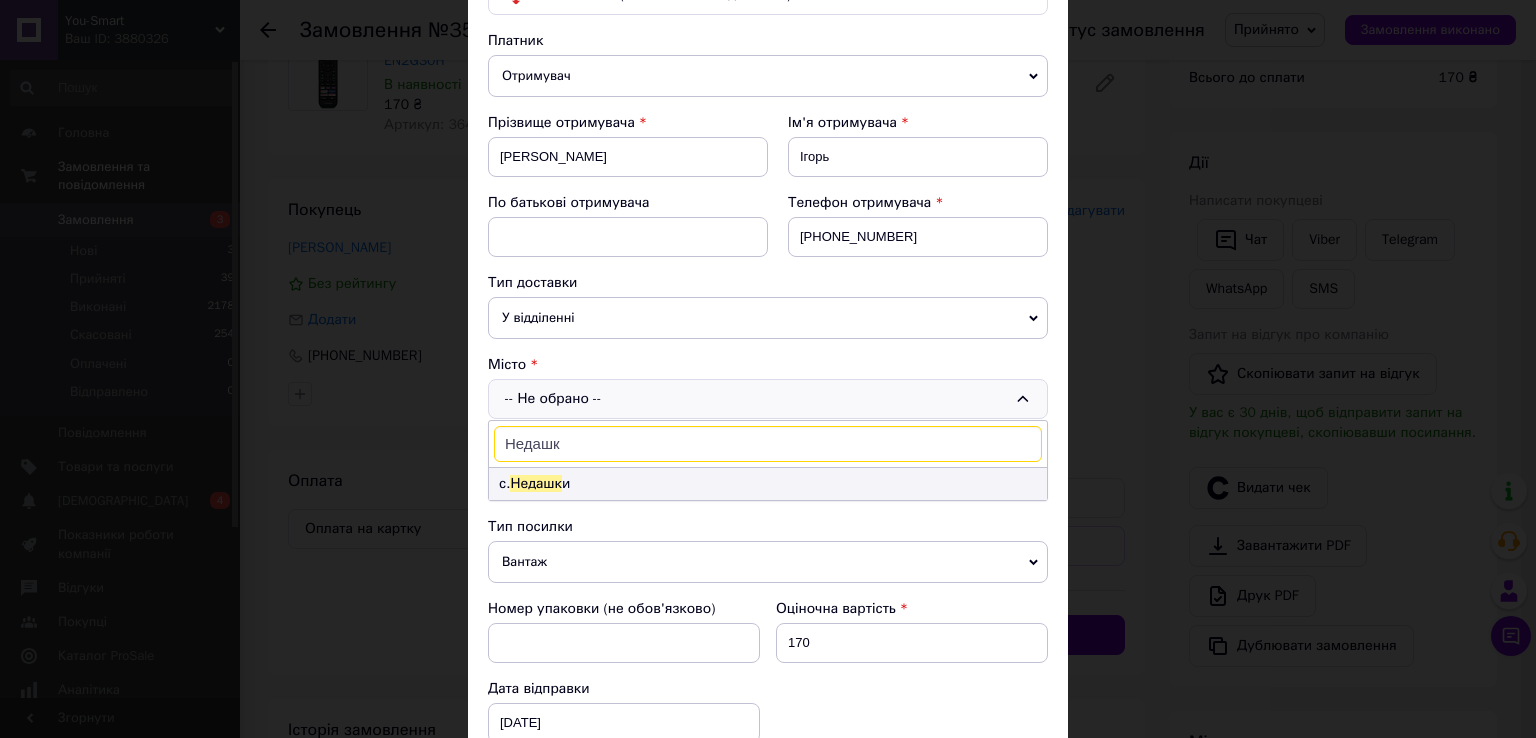 type on "Недашк" 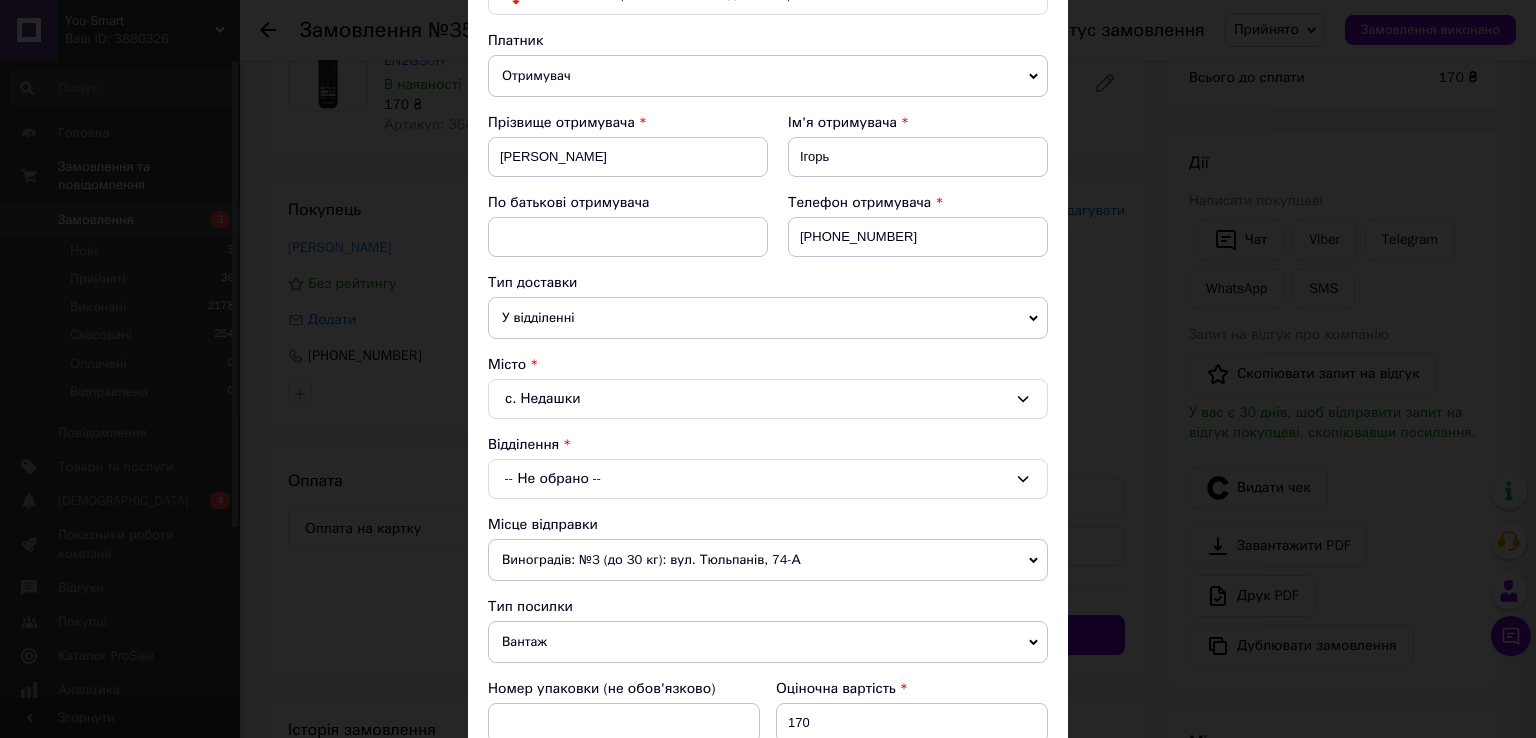 click on "-- Не обрано --" at bounding box center [768, 479] 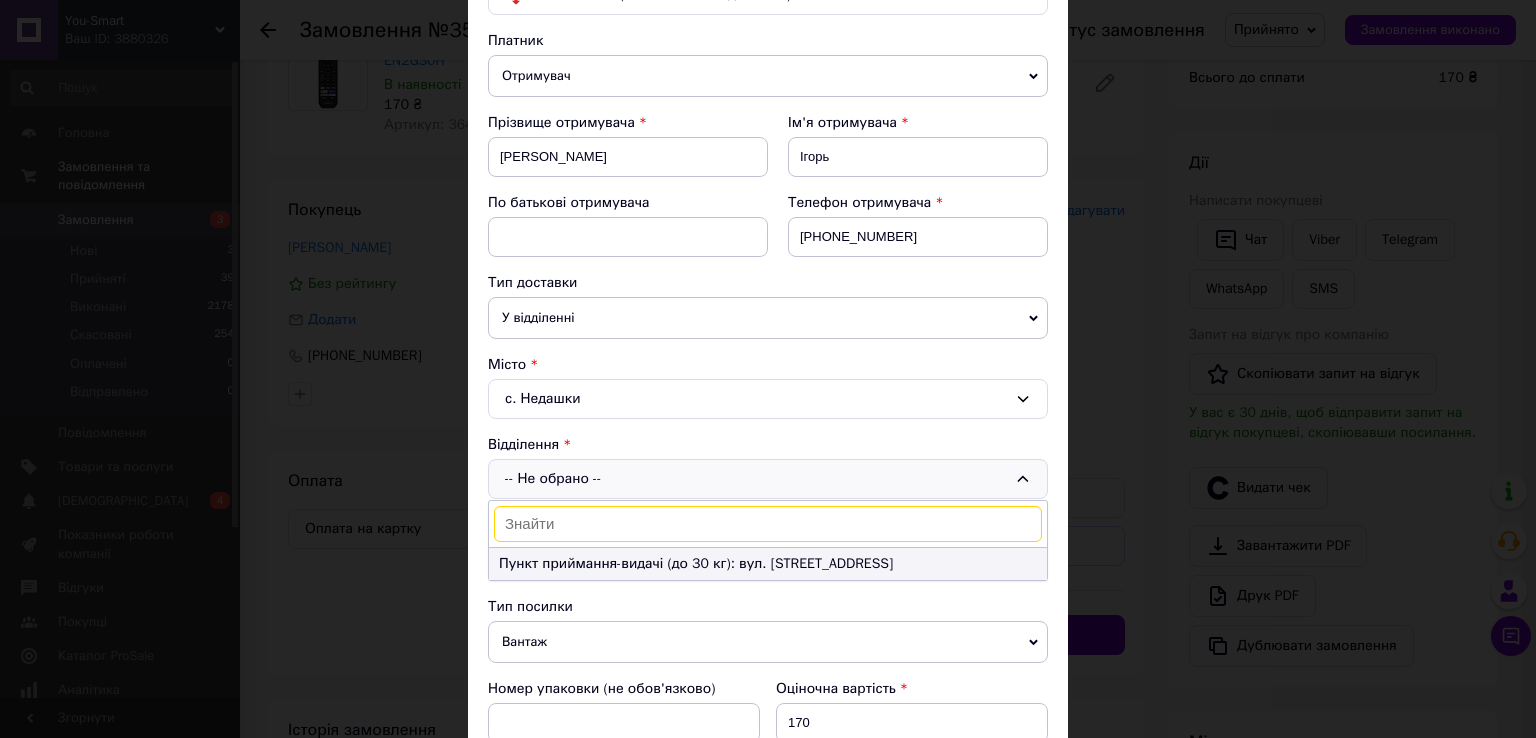 click on "Пункт приймання-видачі (до 30 кг): вул. [STREET_ADDRESS]" at bounding box center [768, 564] 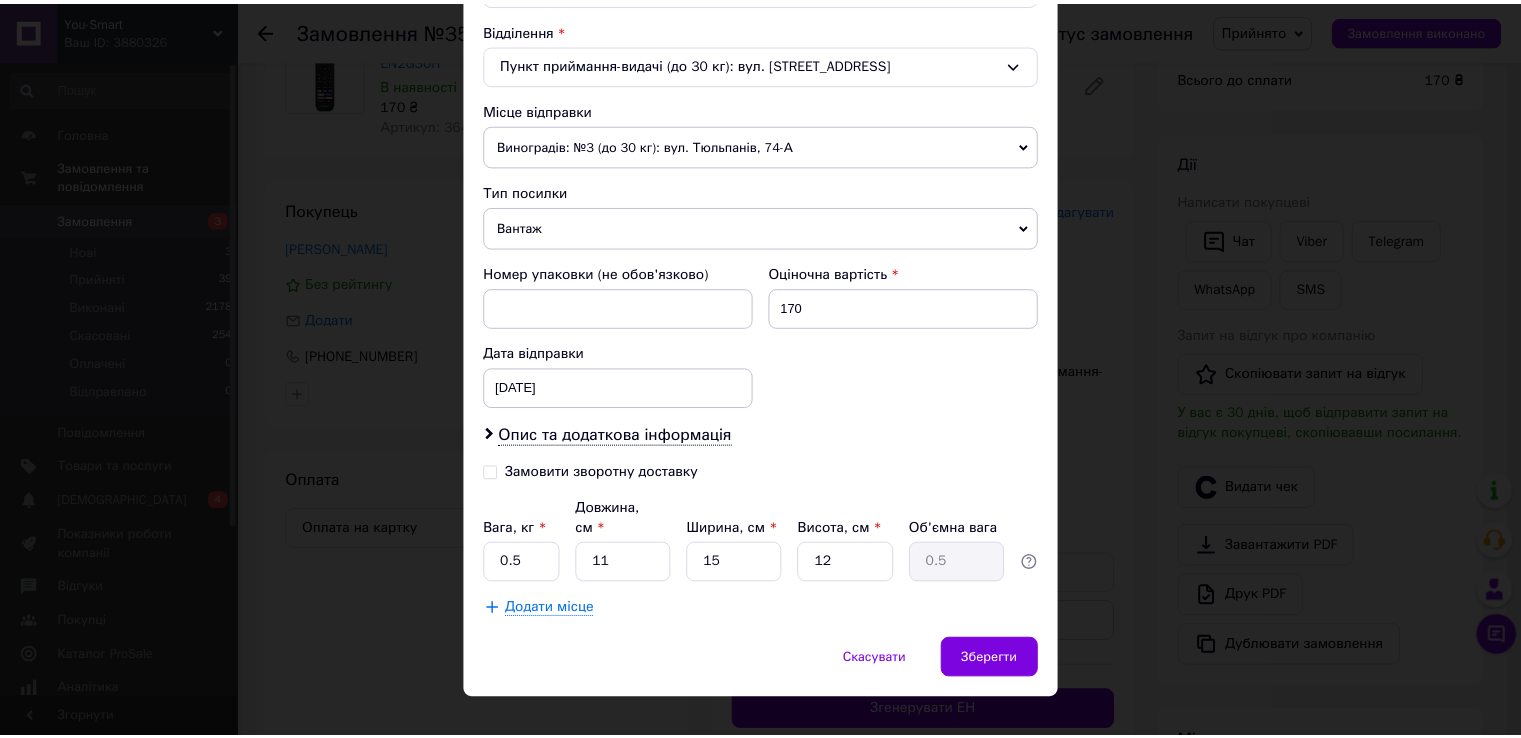 scroll, scrollTop: 620, scrollLeft: 0, axis: vertical 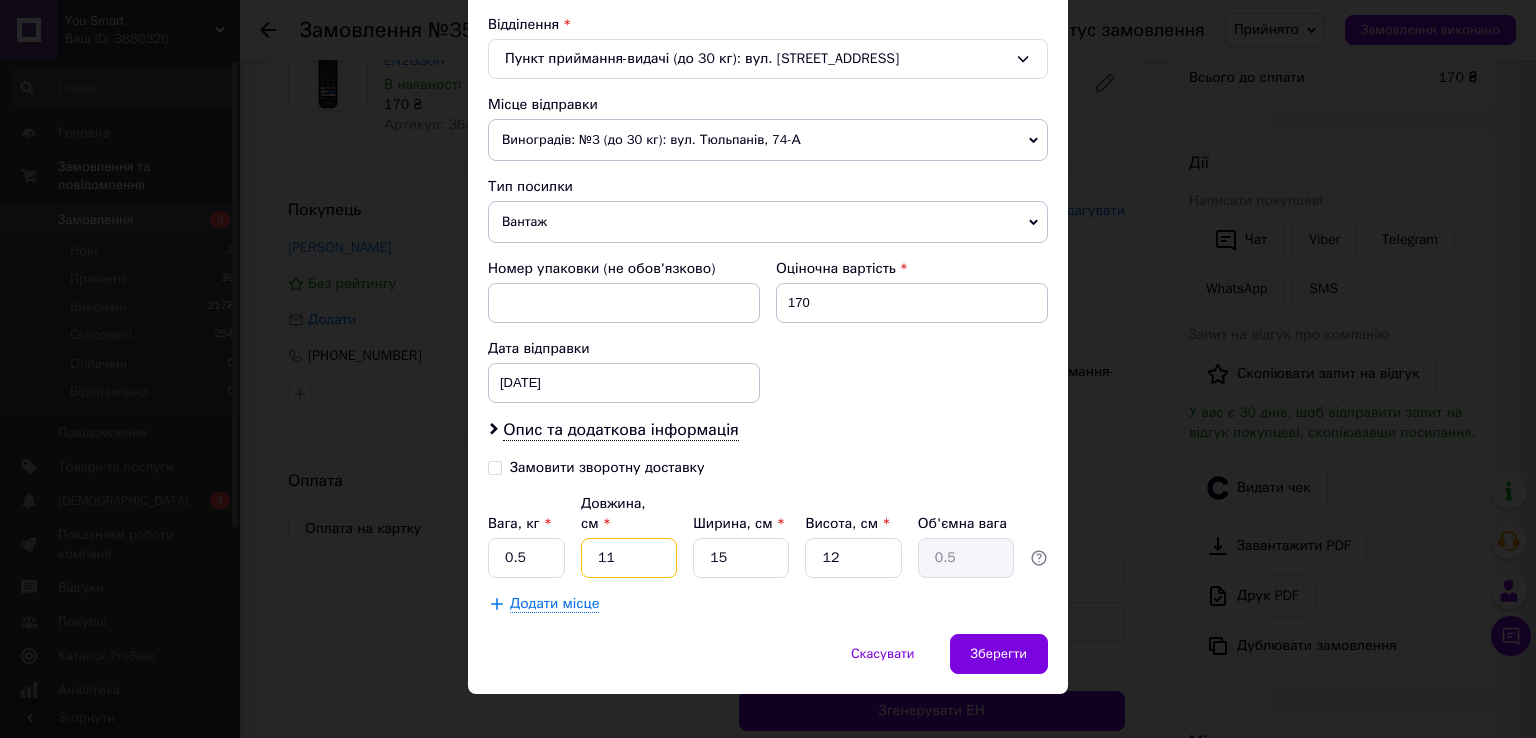 drag, startPoint x: 612, startPoint y: 535, endPoint x: 596, endPoint y: 537, distance: 16.124516 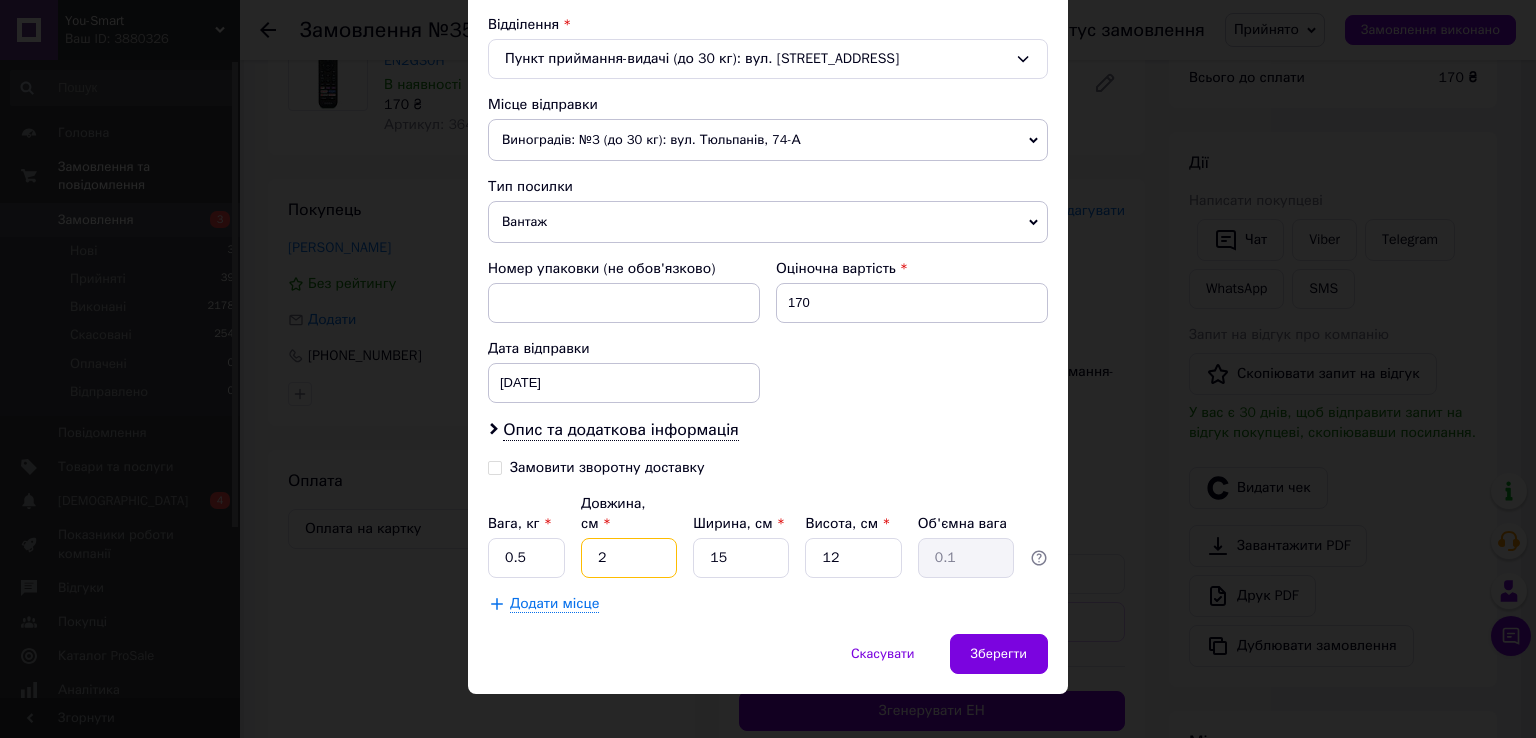 type on "25" 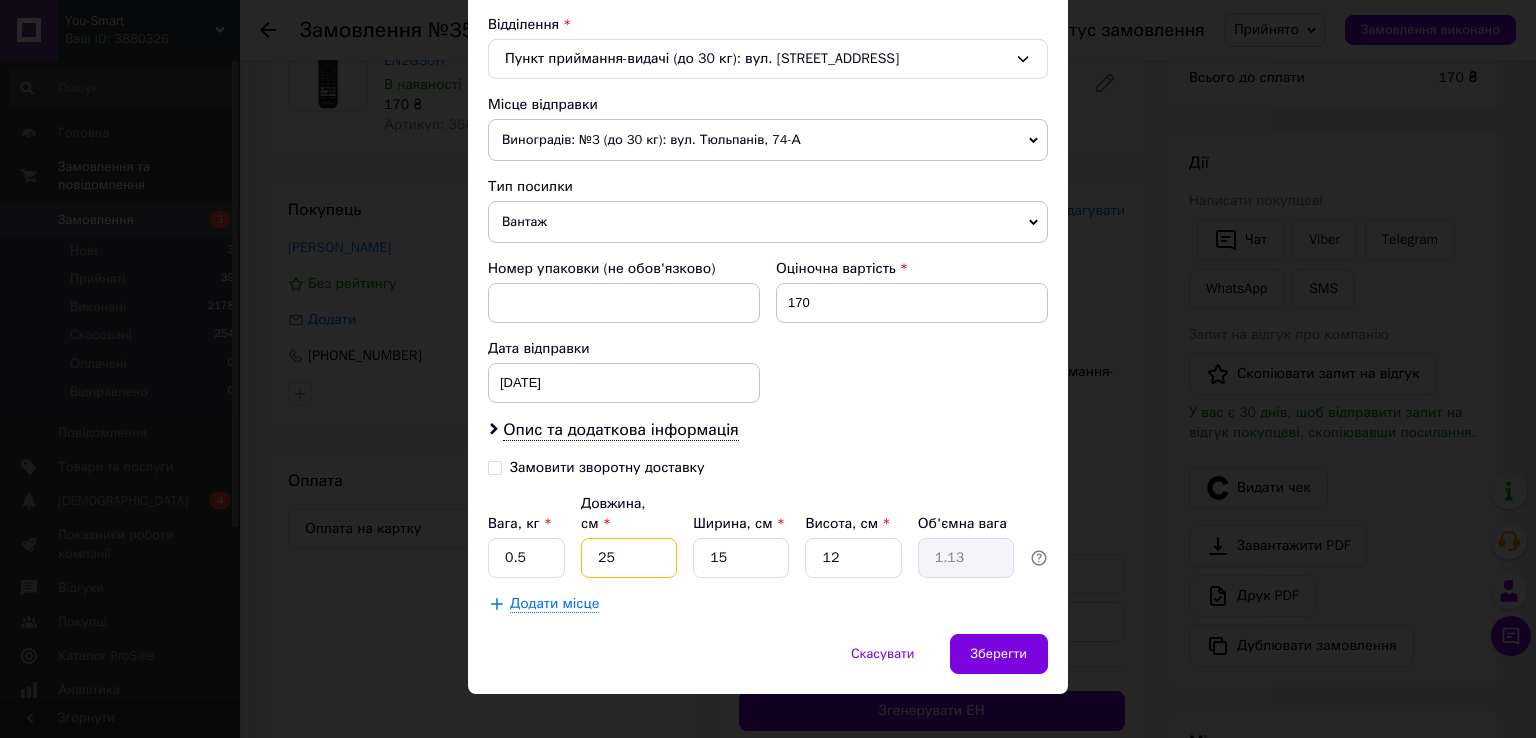 type on "25" 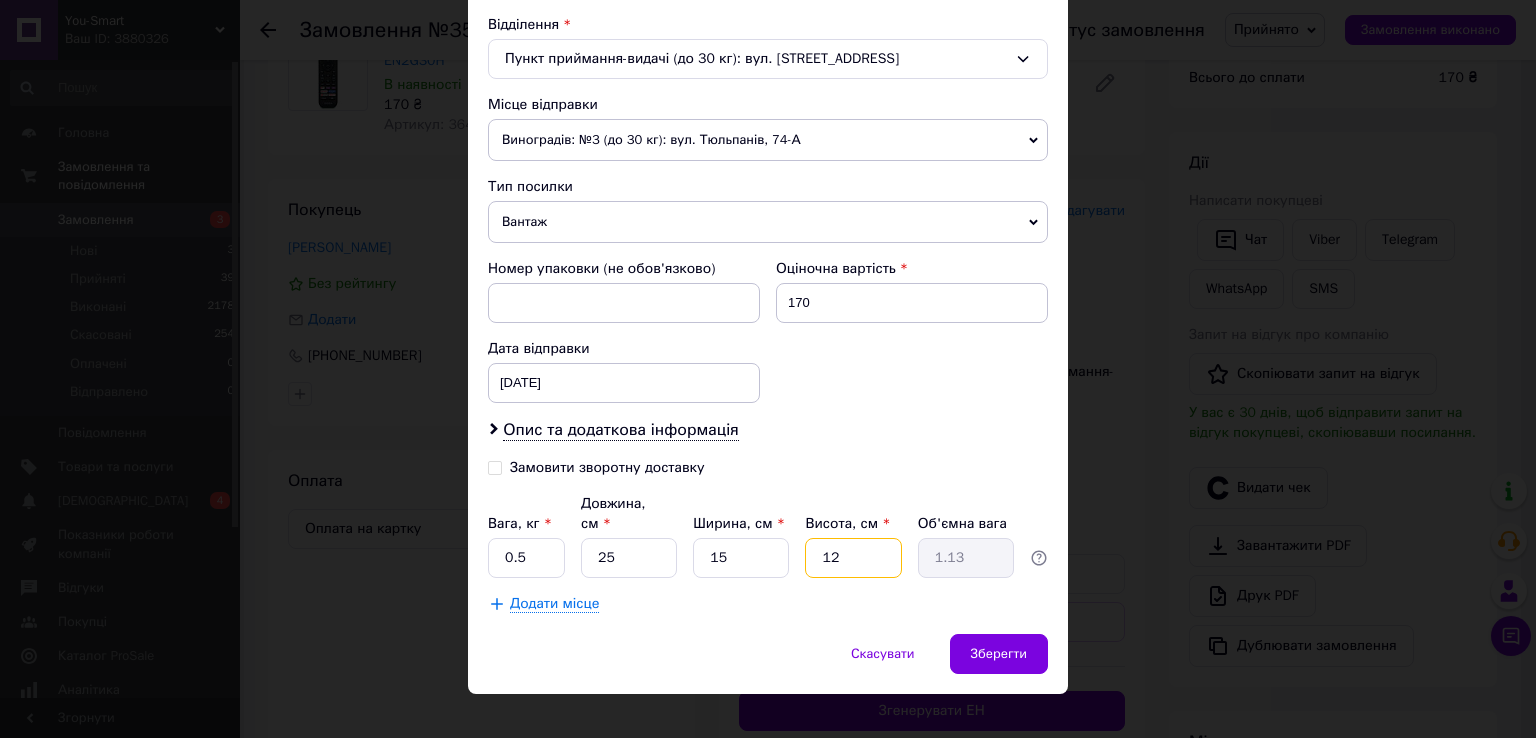 drag, startPoint x: 860, startPoint y: 536, endPoint x: 824, endPoint y: 541, distance: 36.345562 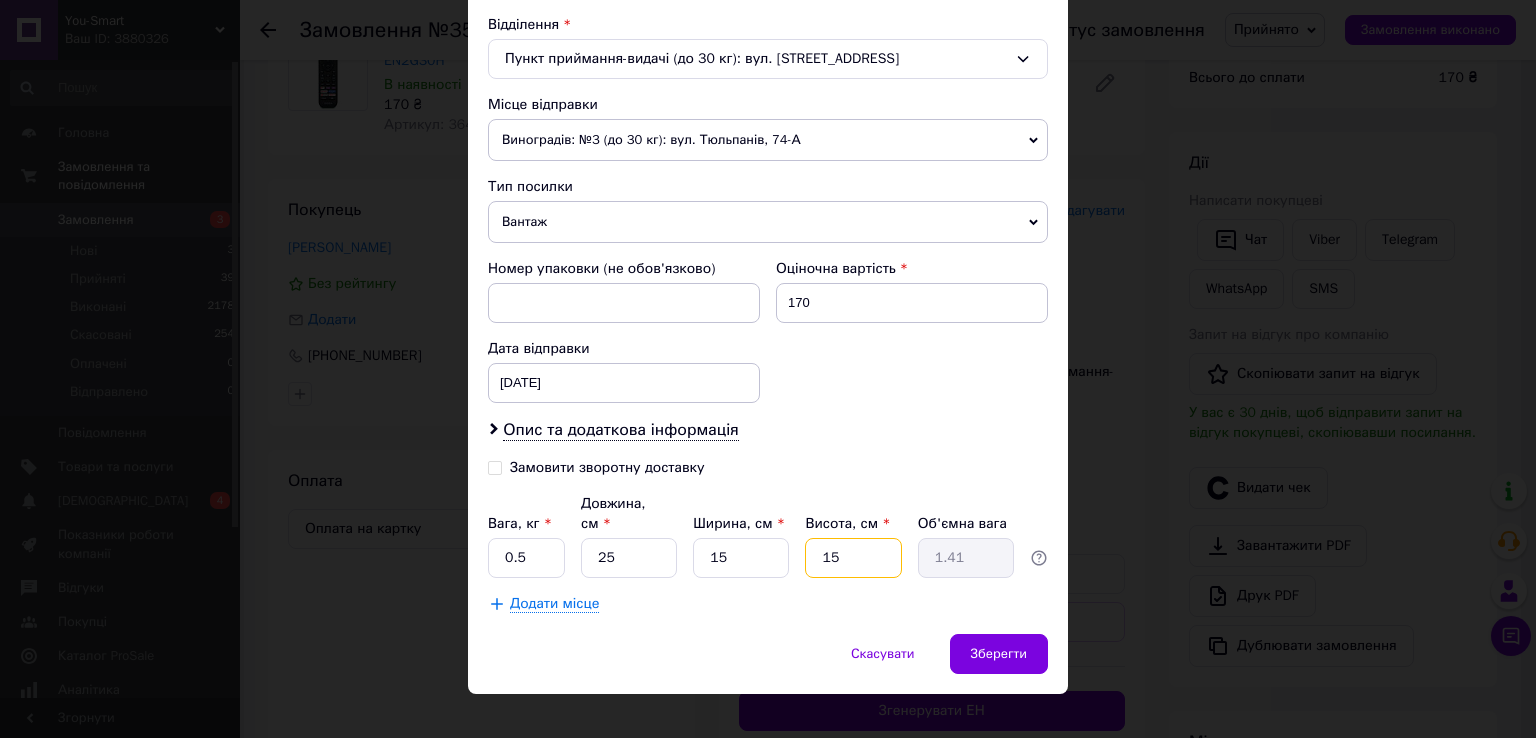 drag, startPoint x: 856, startPoint y: 533, endPoint x: 814, endPoint y: 533, distance: 42 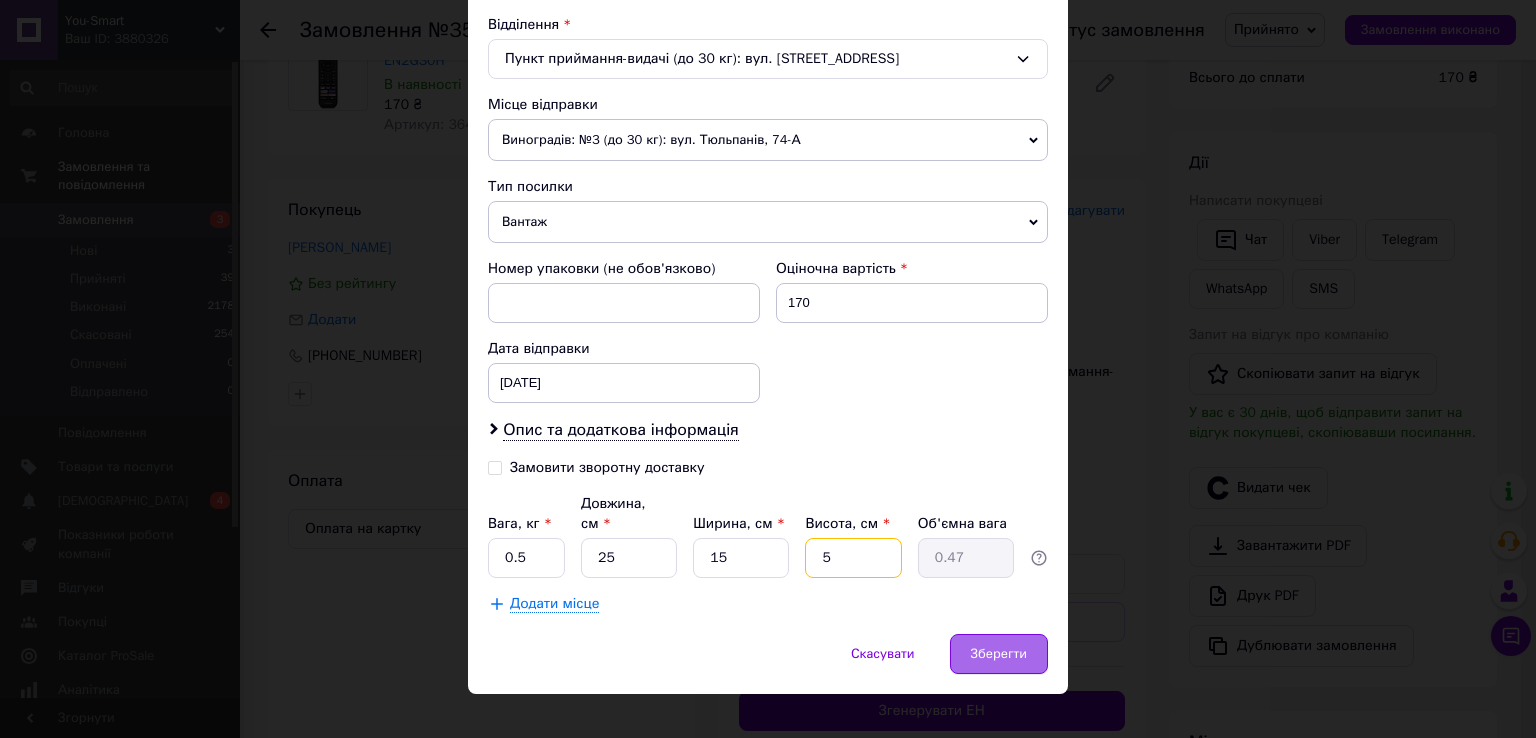 type on "5" 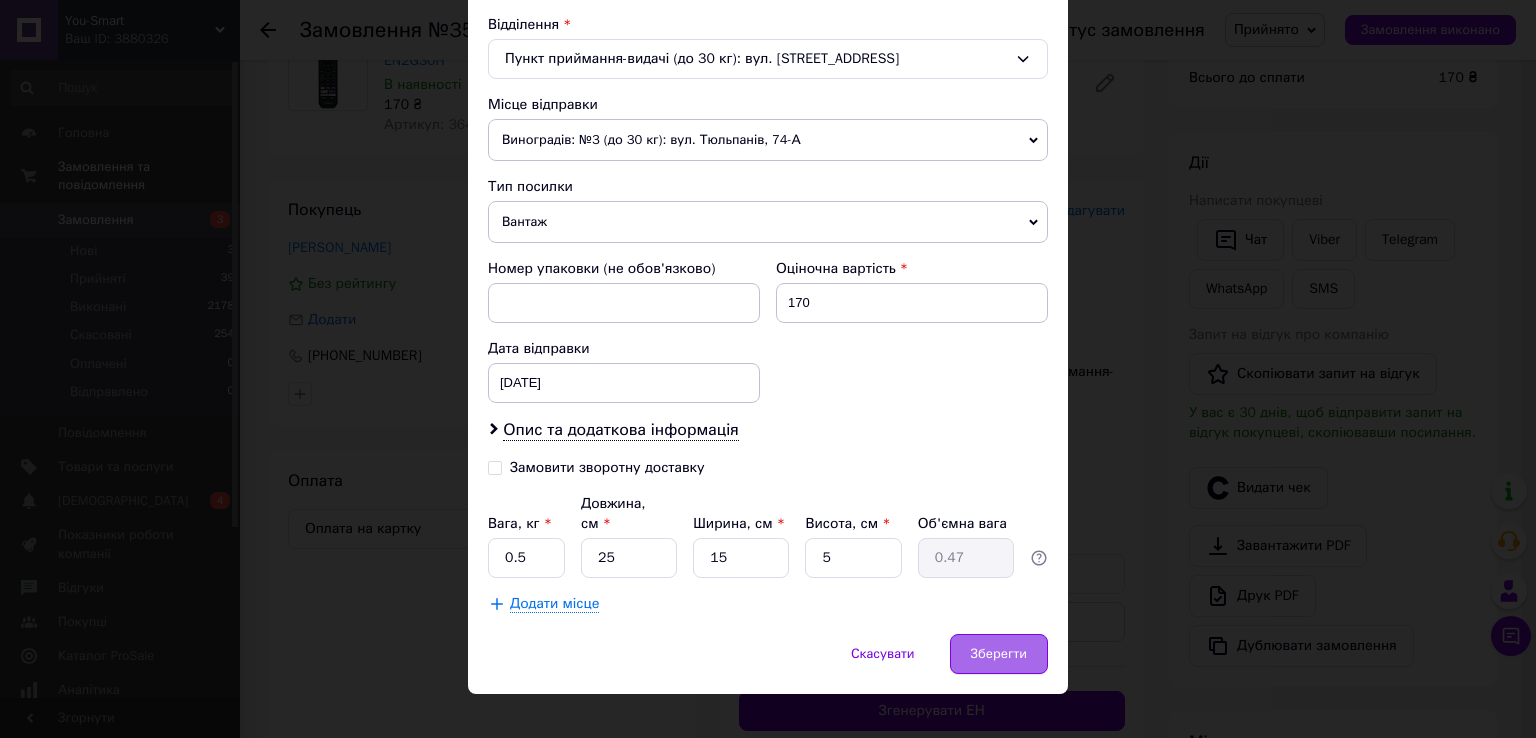 click on "Зберегти" at bounding box center (999, 654) 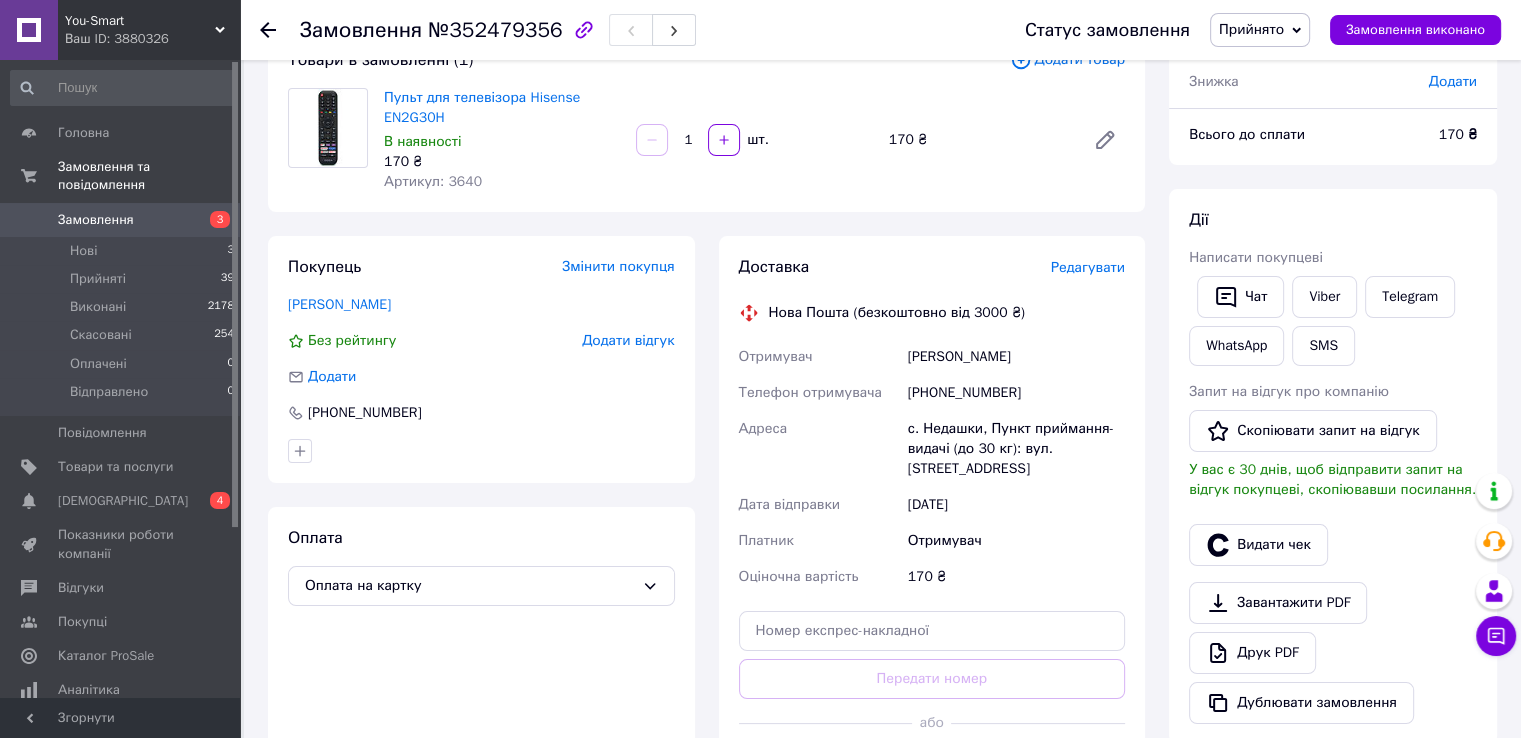 scroll, scrollTop: 0, scrollLeft: 0, axis: both 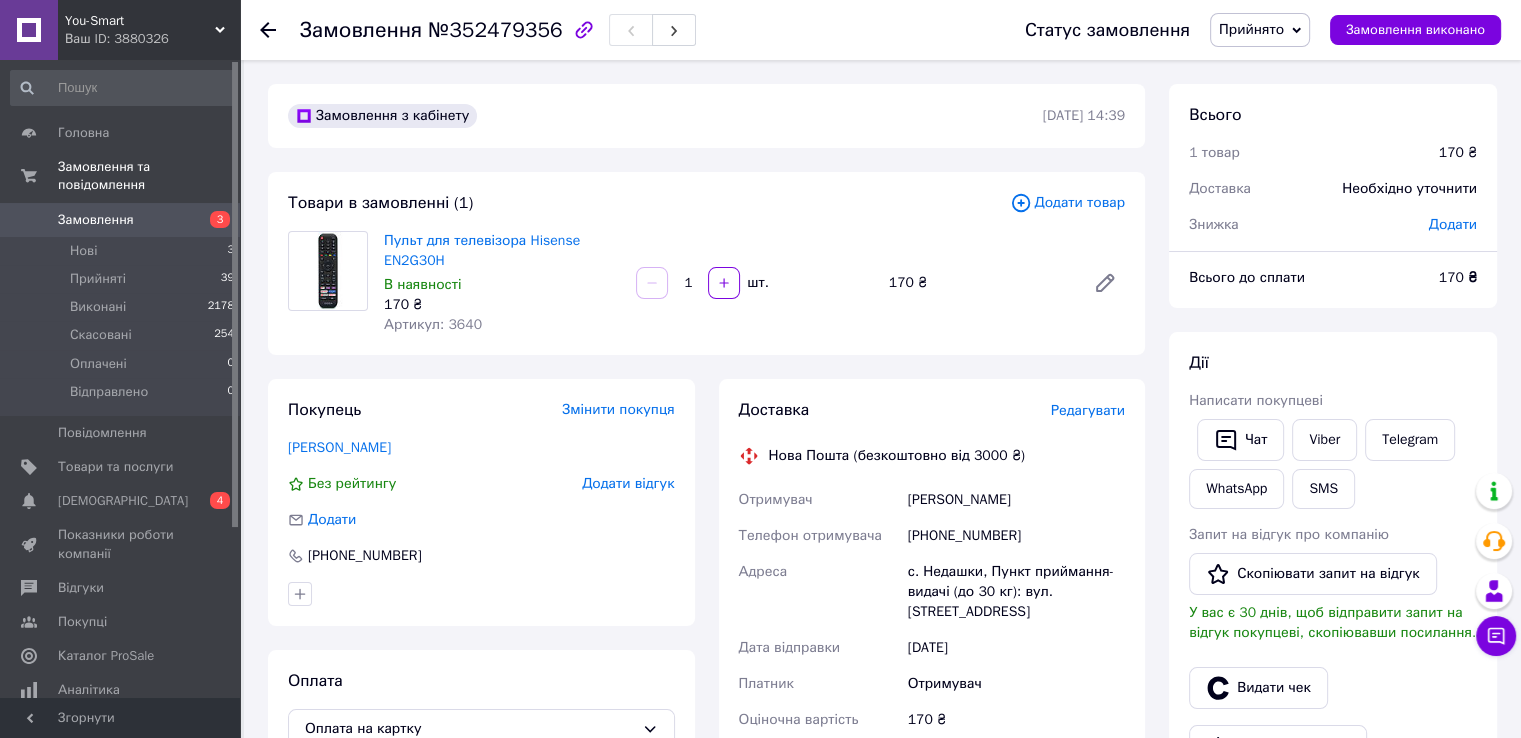 click on "Замовлення" at bounding box center [96, 220] 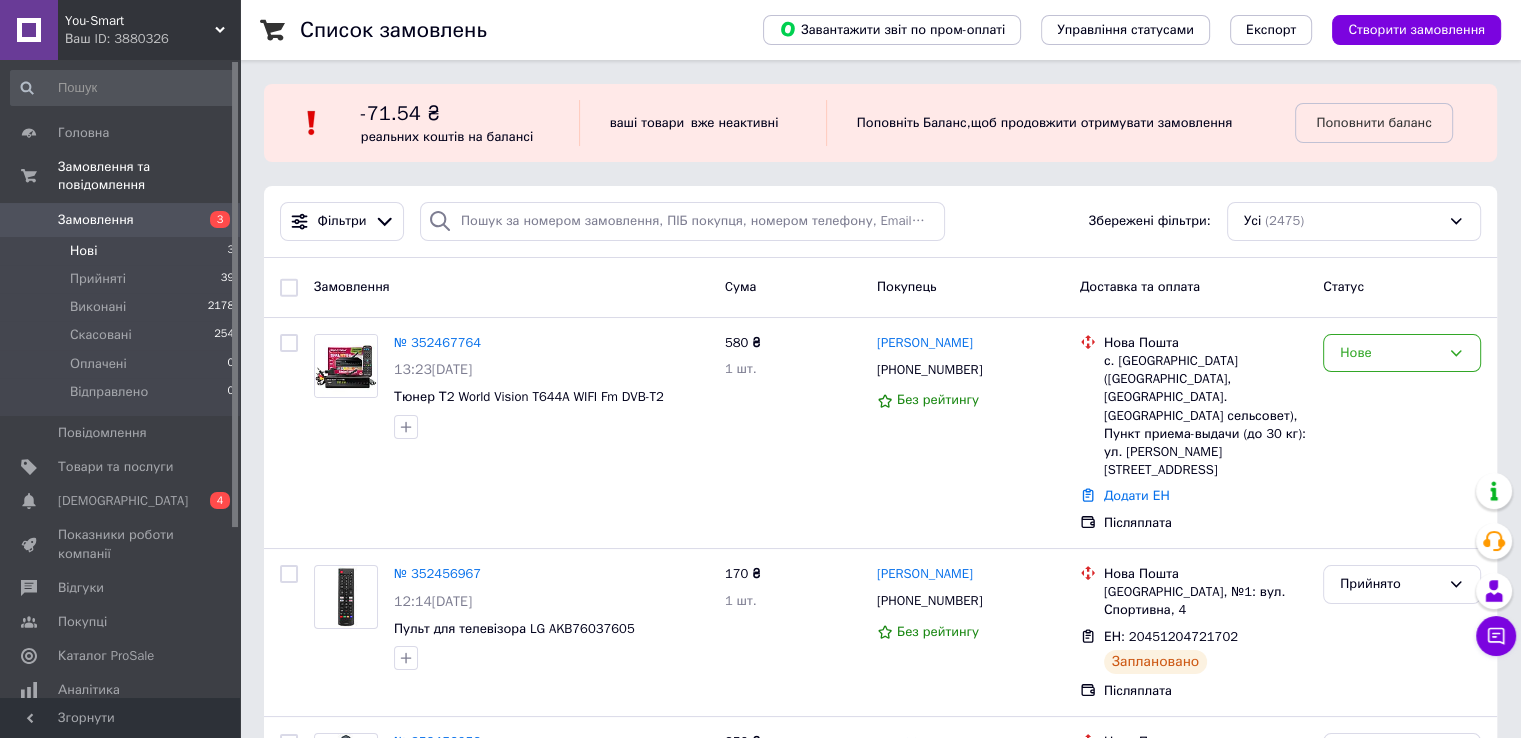 click on "Нові" at bounding box center [83, 251] 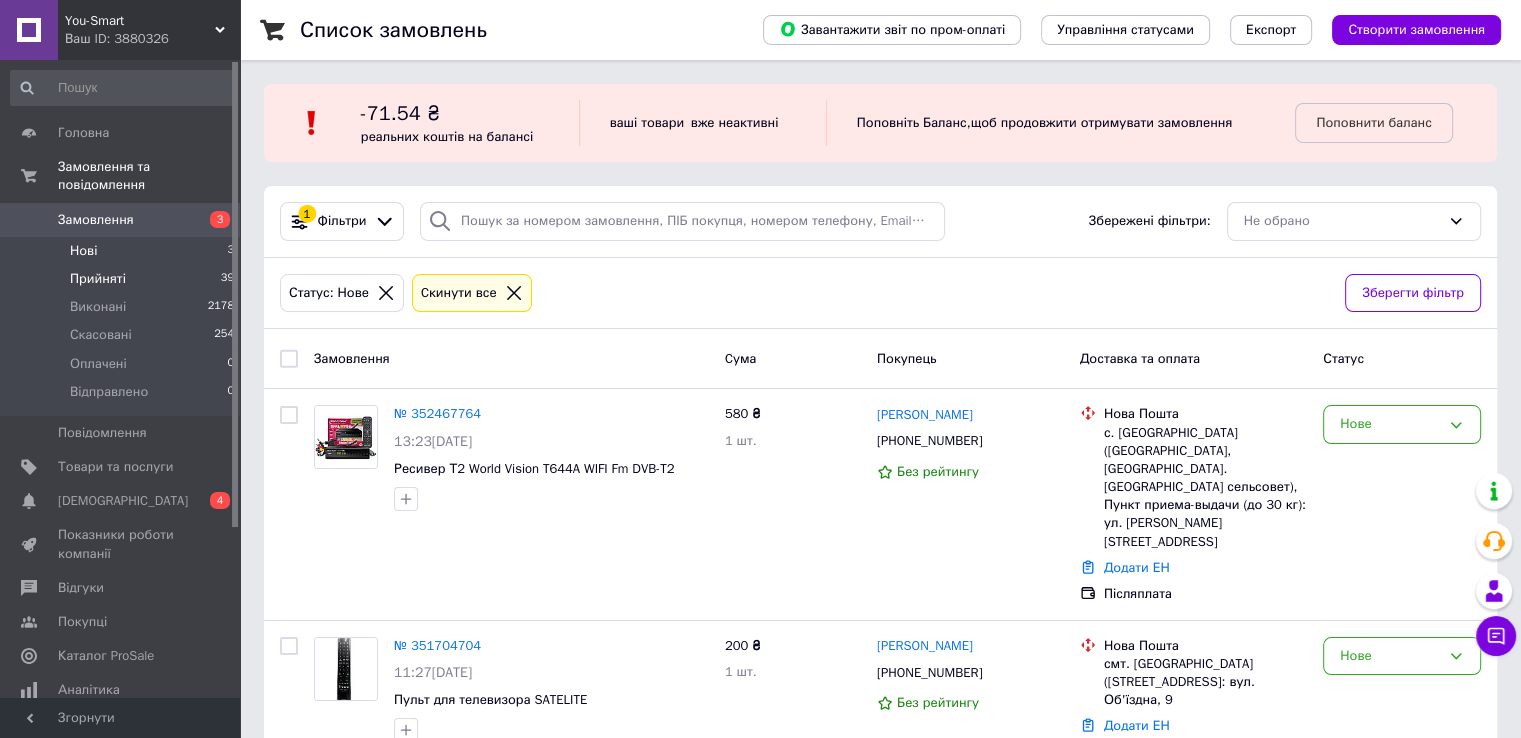 click on "Прийняті" at bounding box center [98, 279] 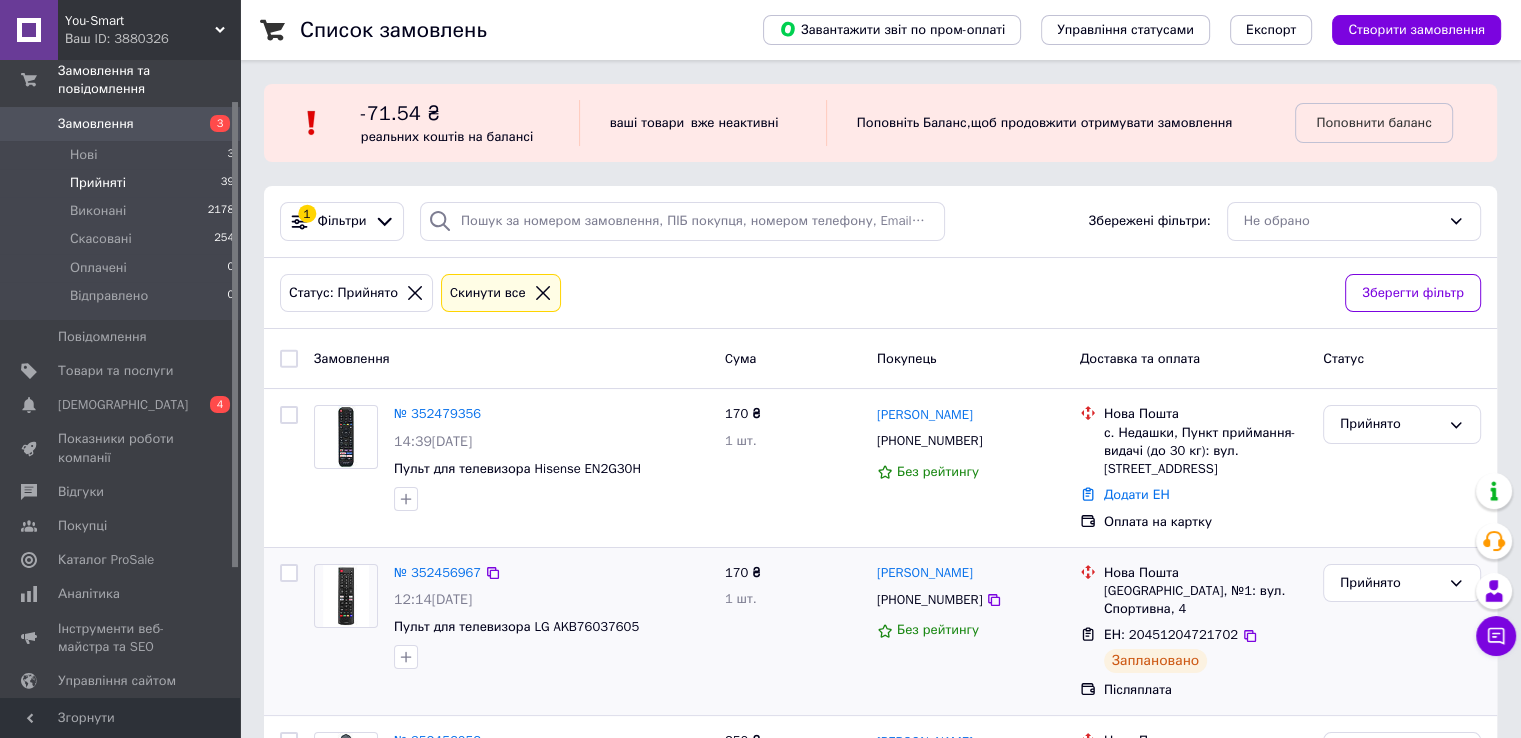 scroll, scrollTop: 100, scrollLeft: 0, axis: vertical 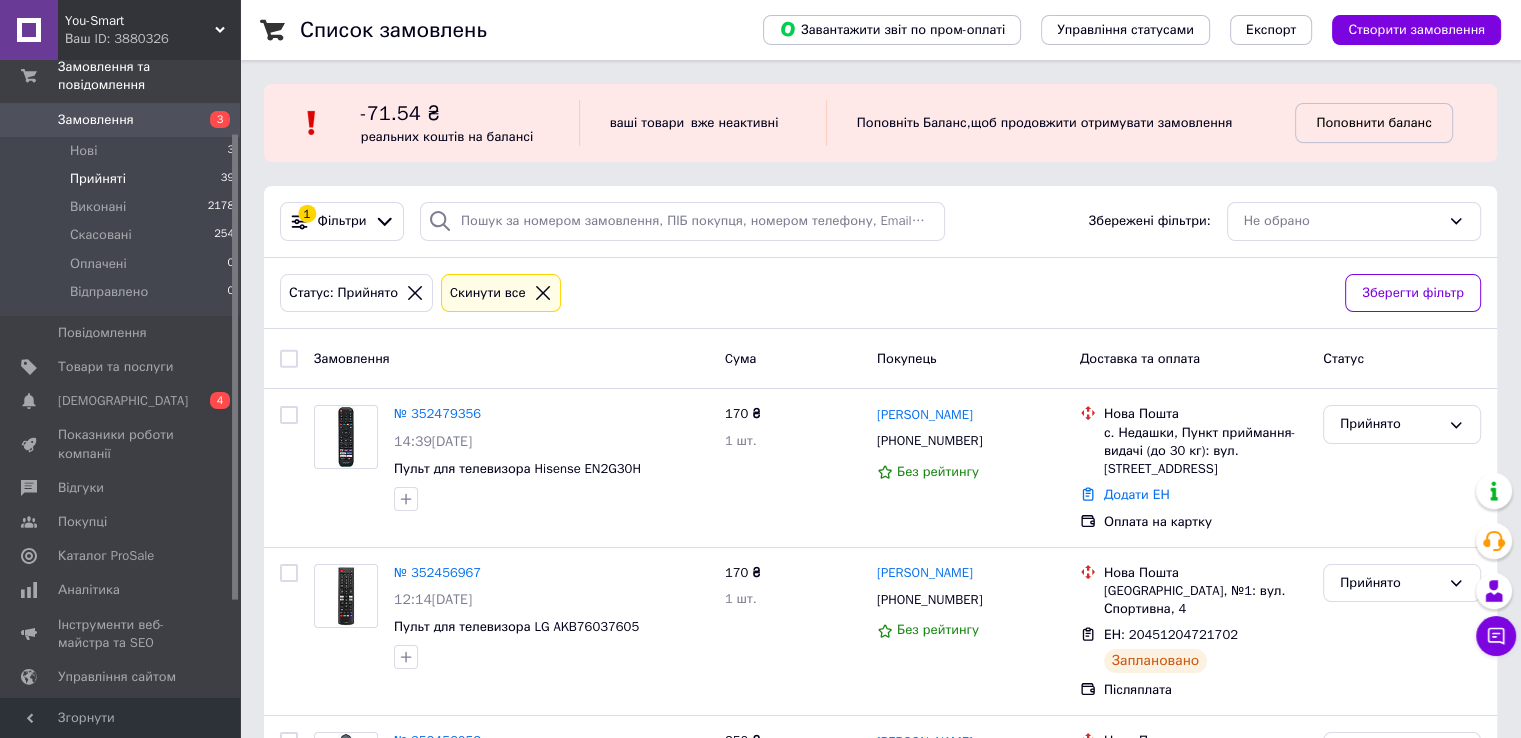 click on "Поповнити баланс" at bounding box center (1373, 122) 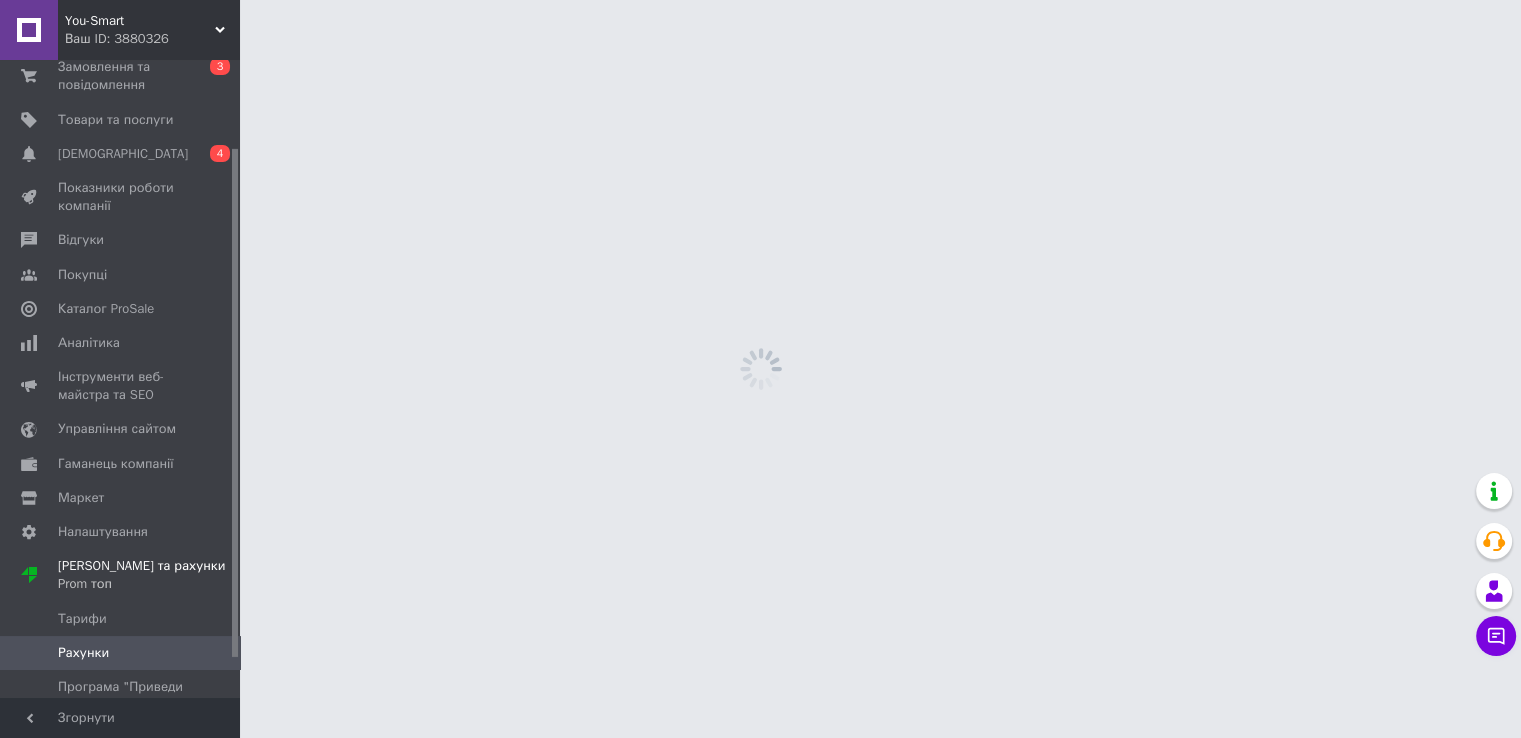 scroll, scrollTop: 109, scrollLeft: 0, axis: vertical 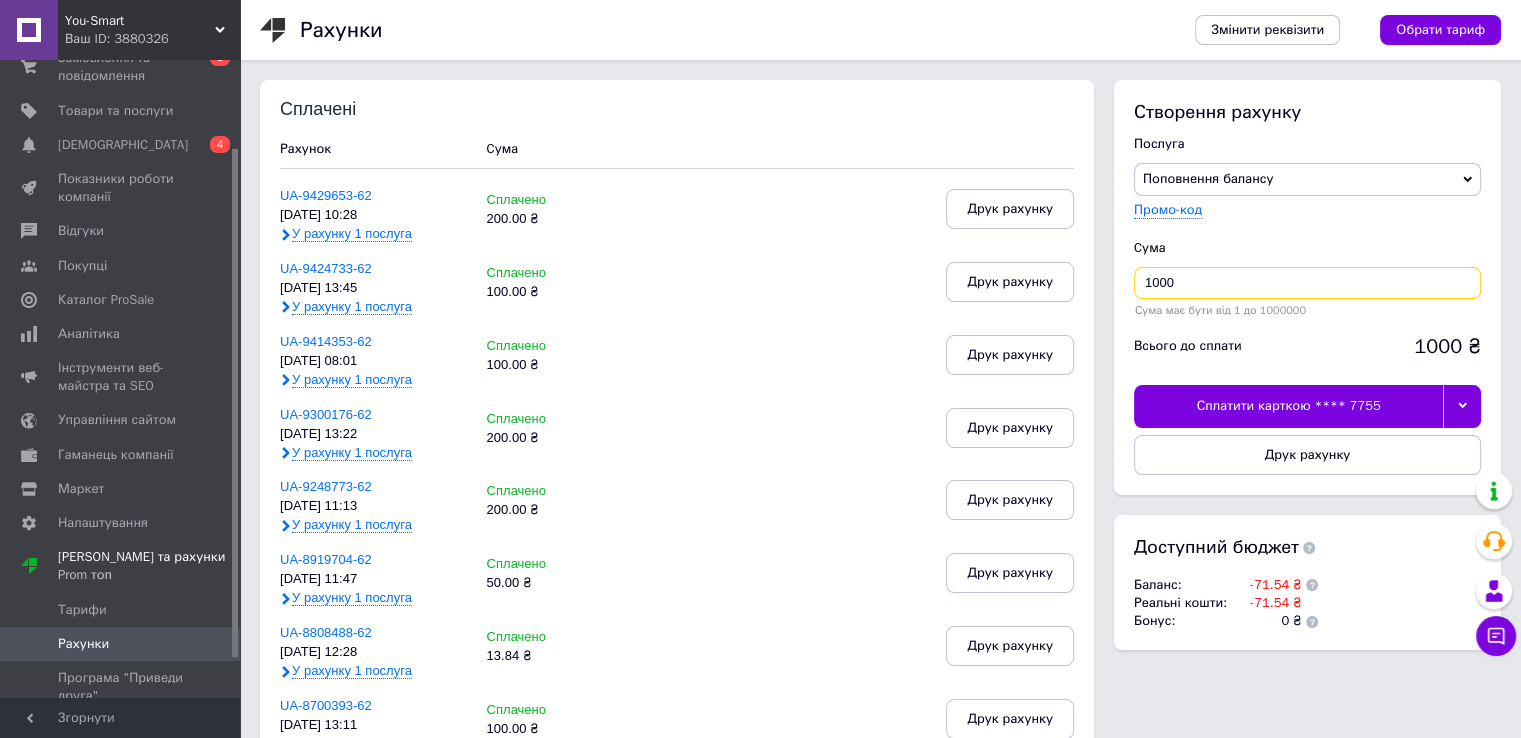 drag, startPoint x: 1184, startPoint y: 283, endPoint x: 1140, endPoint y: 284, distance: 44.011364 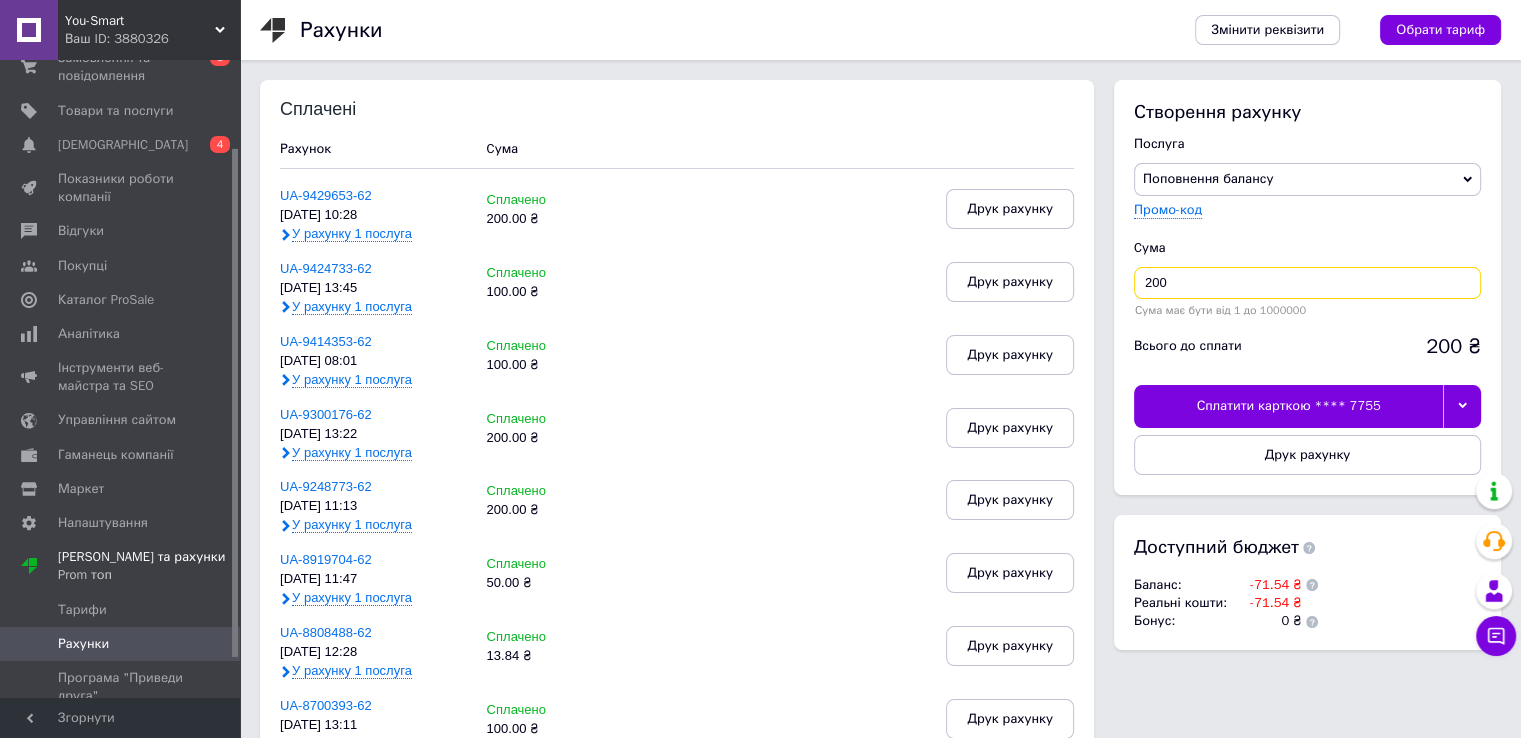 type on "200" 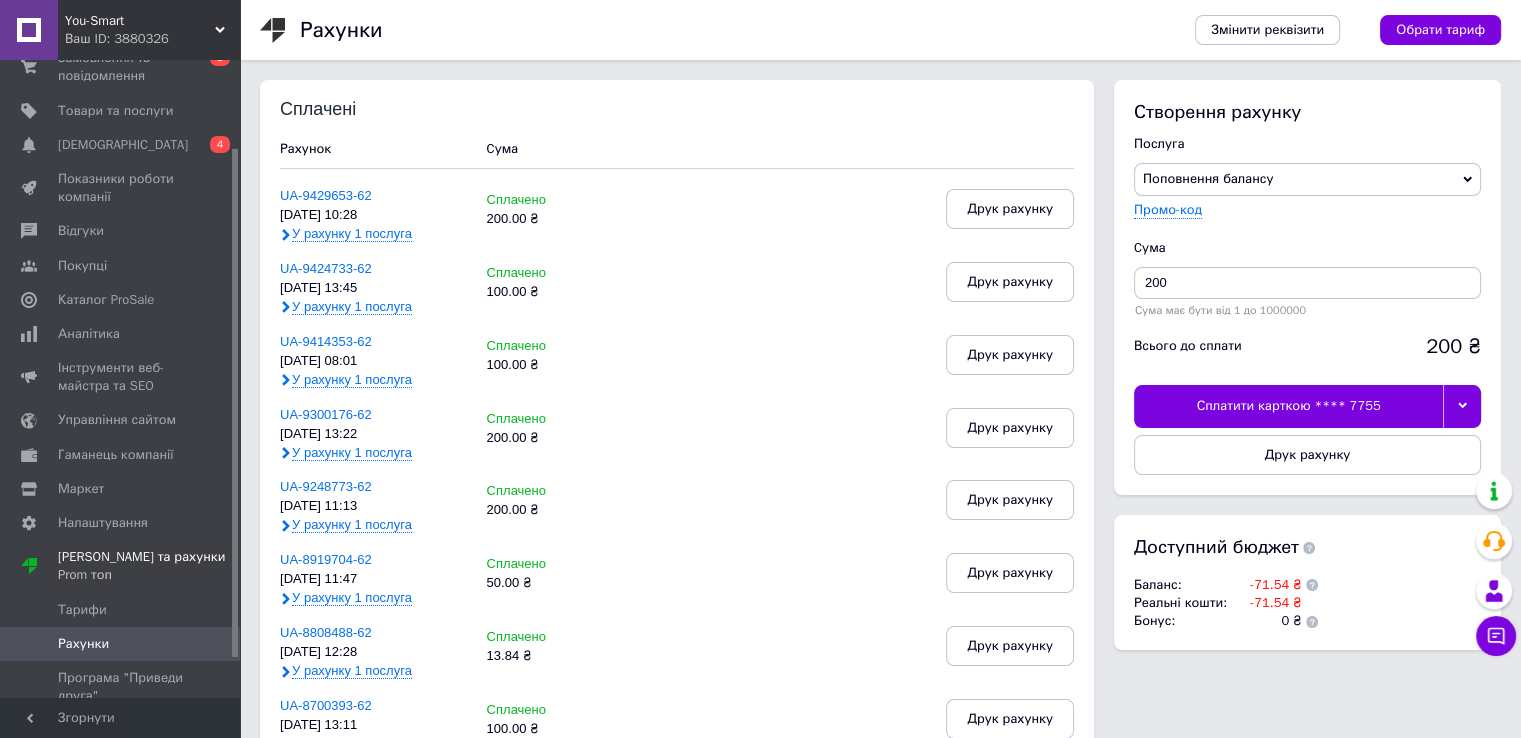 click on "Сплатити карткою  **** 7755" at bounding box center (1288, 406) 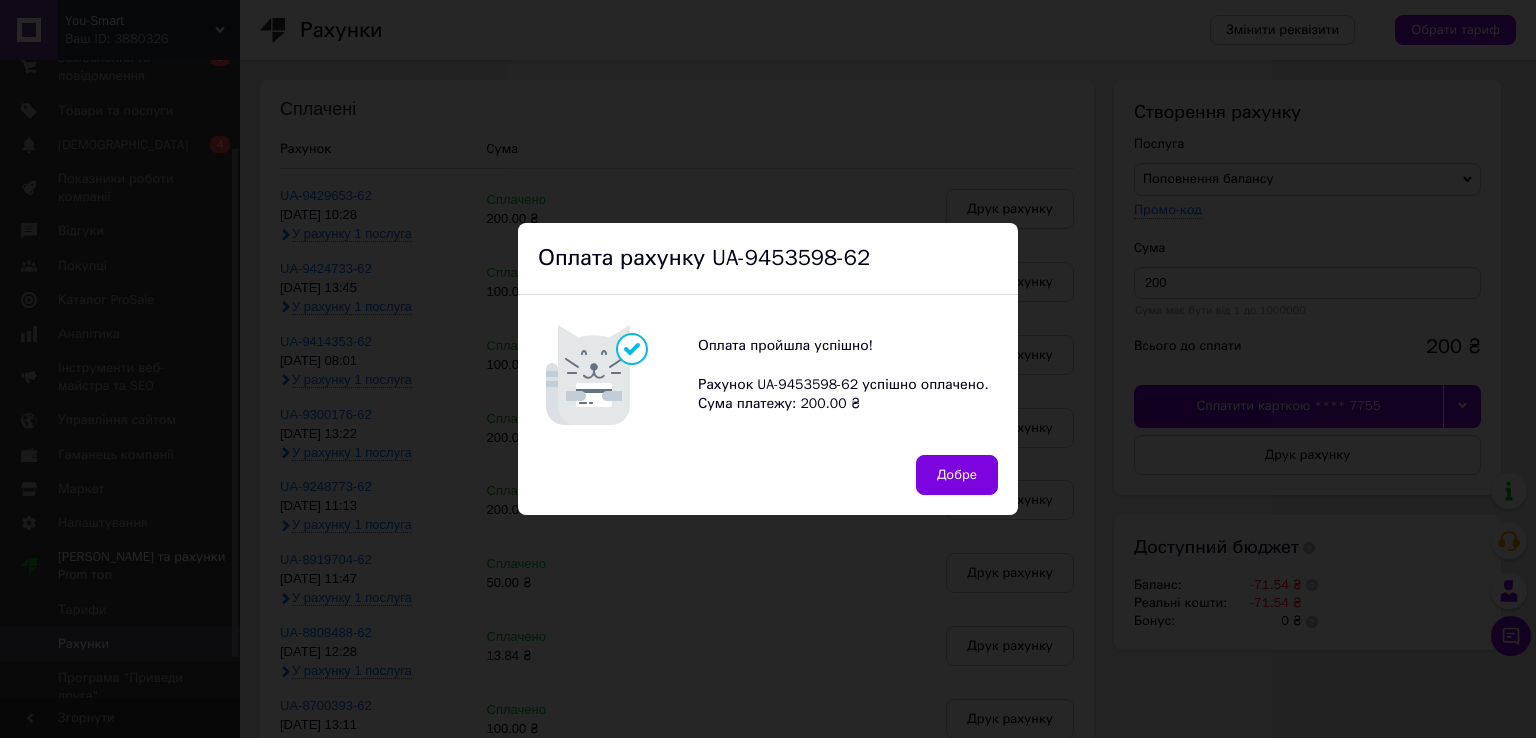 click on "Оплата пройшла успішно! Рахунок UA-9453598-62 успішно оплачено. Сума платежу:  200.00 ₴" at bounding box center [843, 375] 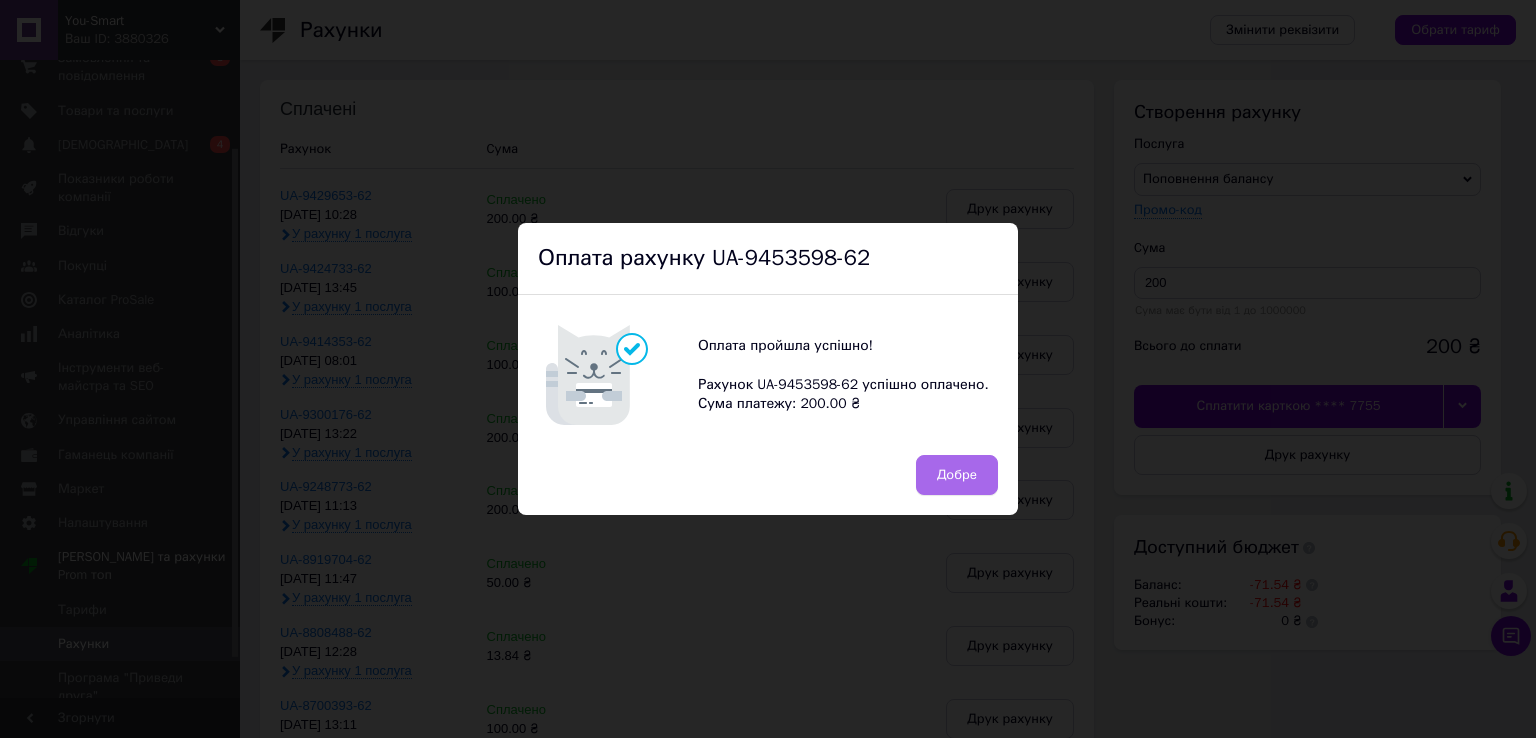 click on "Добре" at bounding box center (957, 475) 